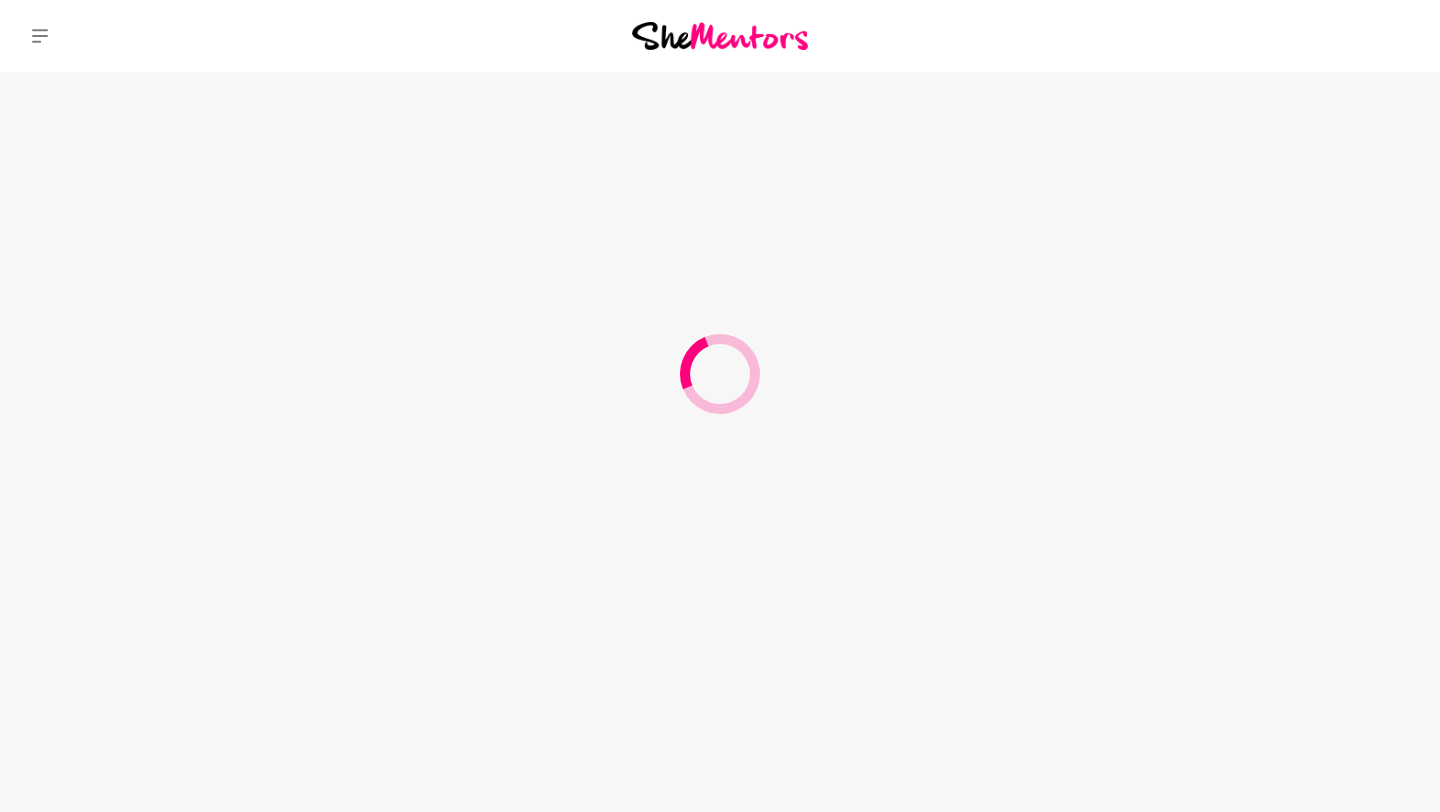 scroll, scrollTop: 0, scrollLeft: 0, axis: both 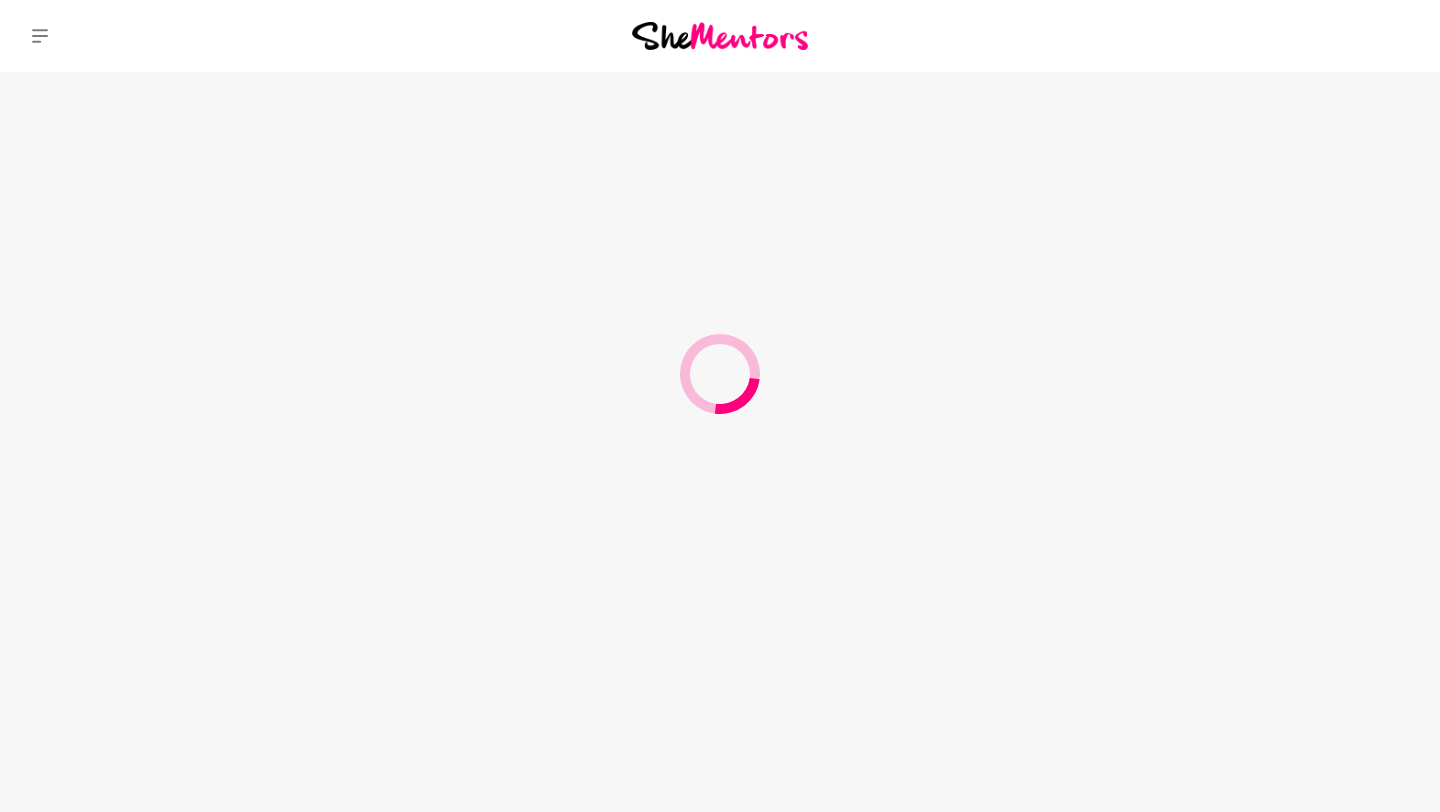 drag, startPoint x: 0, startPoint y: 0, endPoint x: 1266, endPoint y: 34, distance: 1266.4564 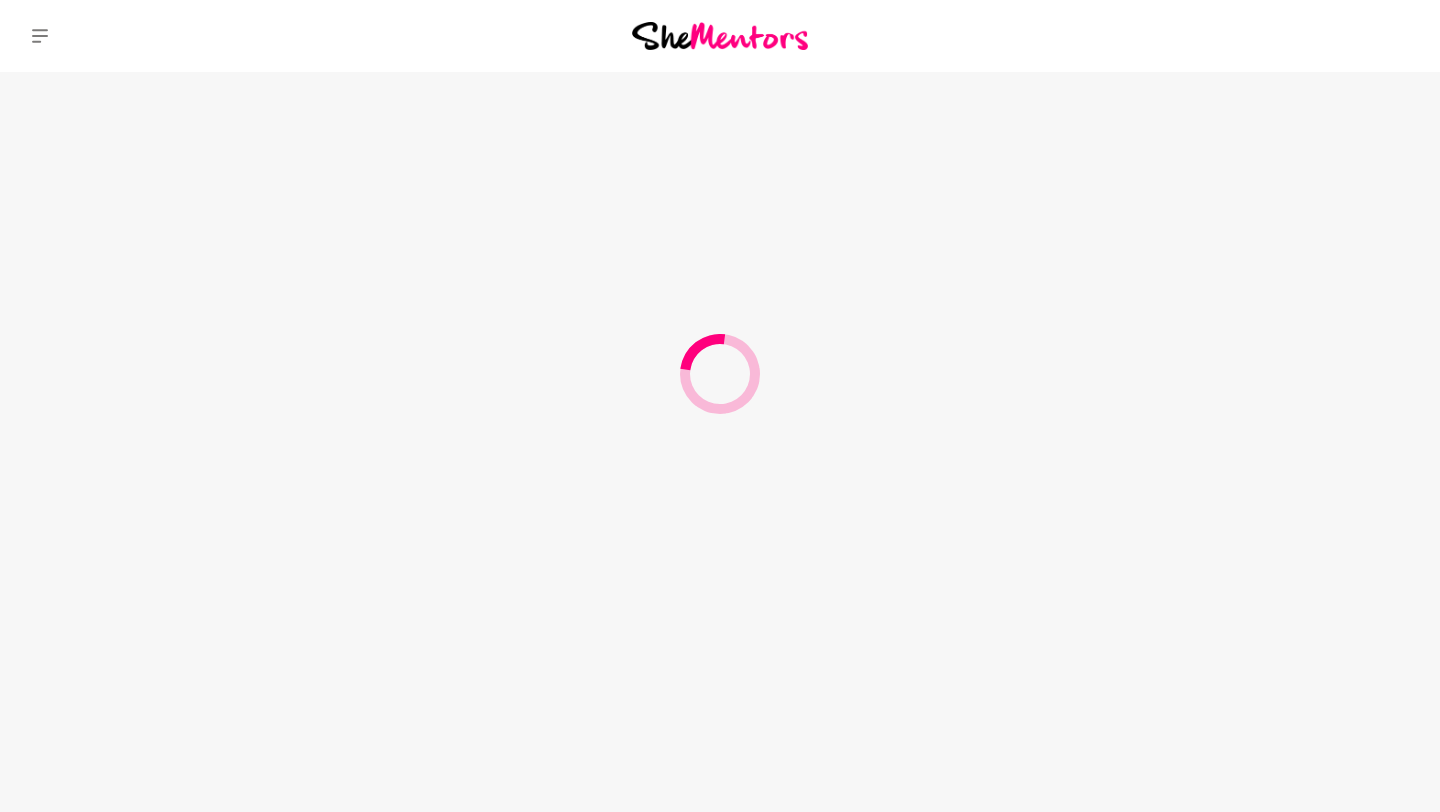 click on "Dashboard Profile Saved Items Membership Logout Dashboard Profile Saved Items Membership Logout" at bounding box center [1200, 36] 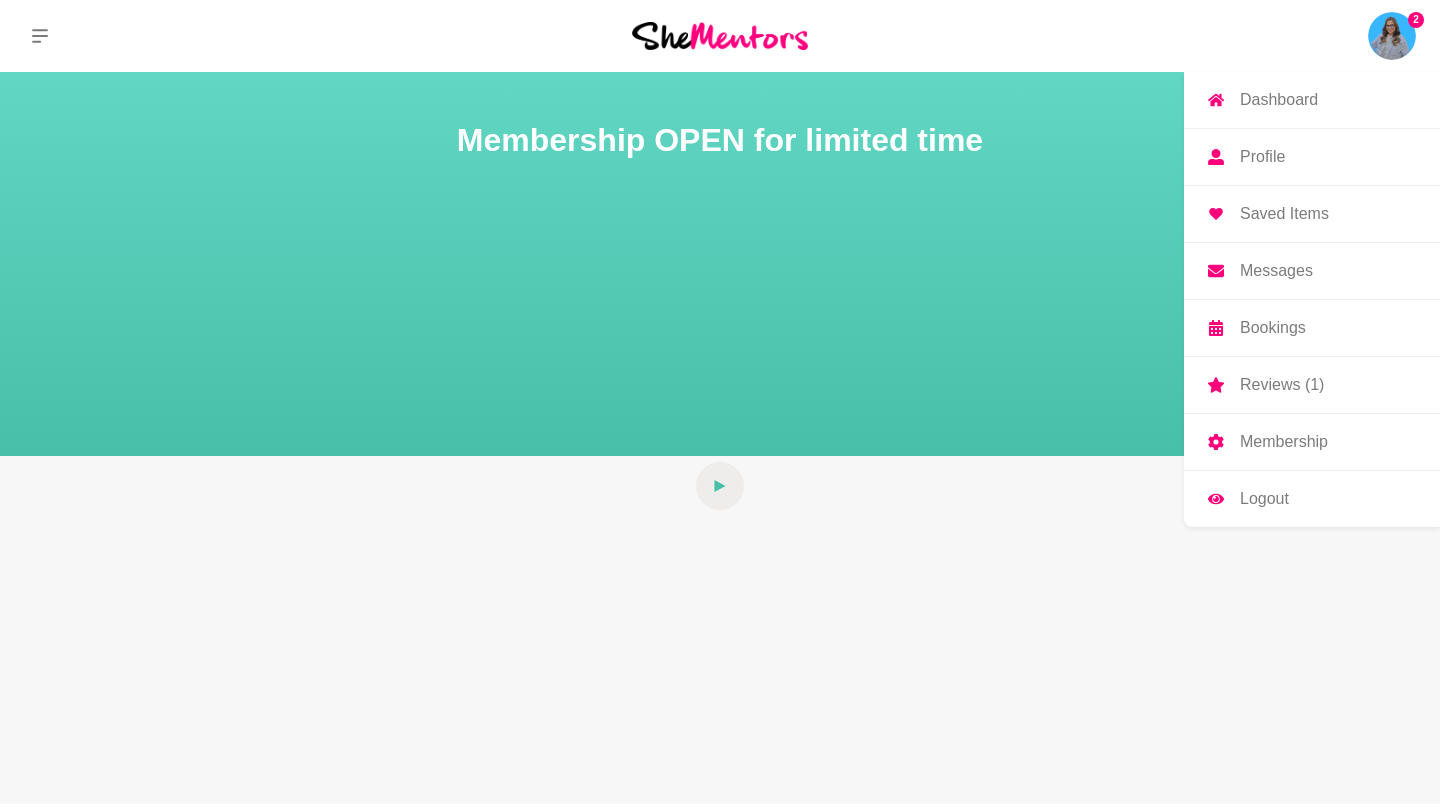 click on "Messages" at bounding box center (1276, 271) 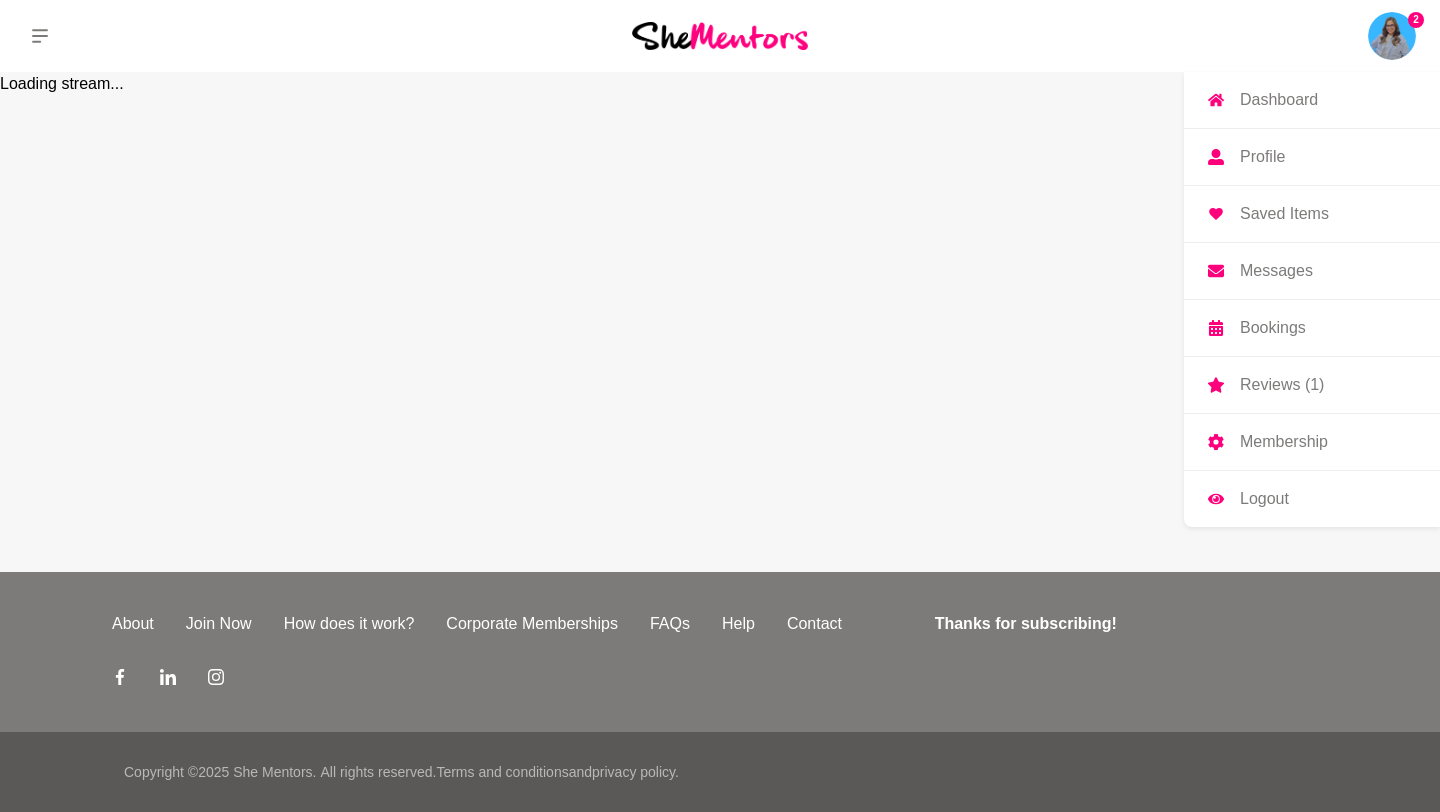 click on "Messages" at bounding box center (1276, 271) 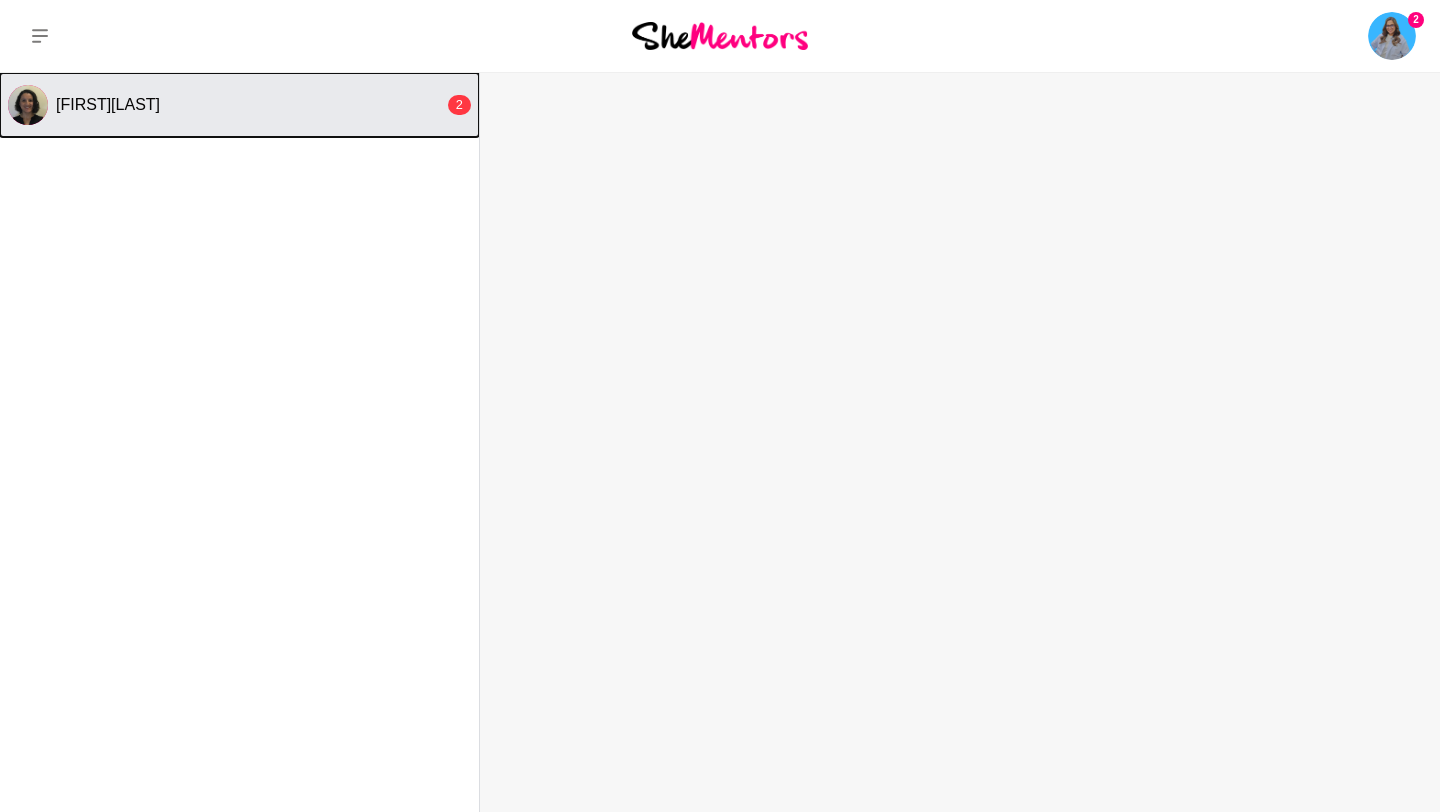 click on "[FIRST][LAST]" at bounding box center (250, 105) 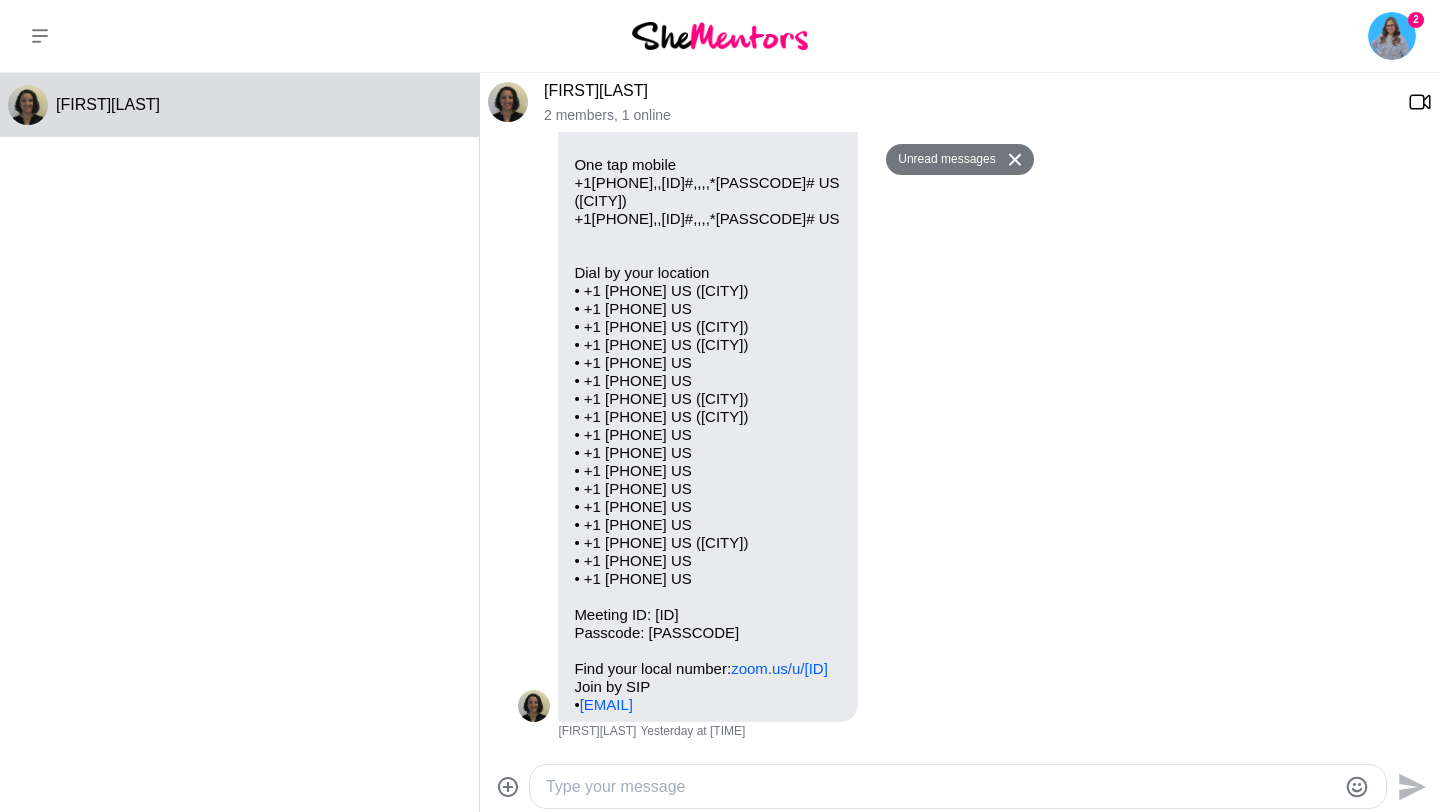 scroll, scrollTop: 1541, scrollLeft: 0, axis: vertical 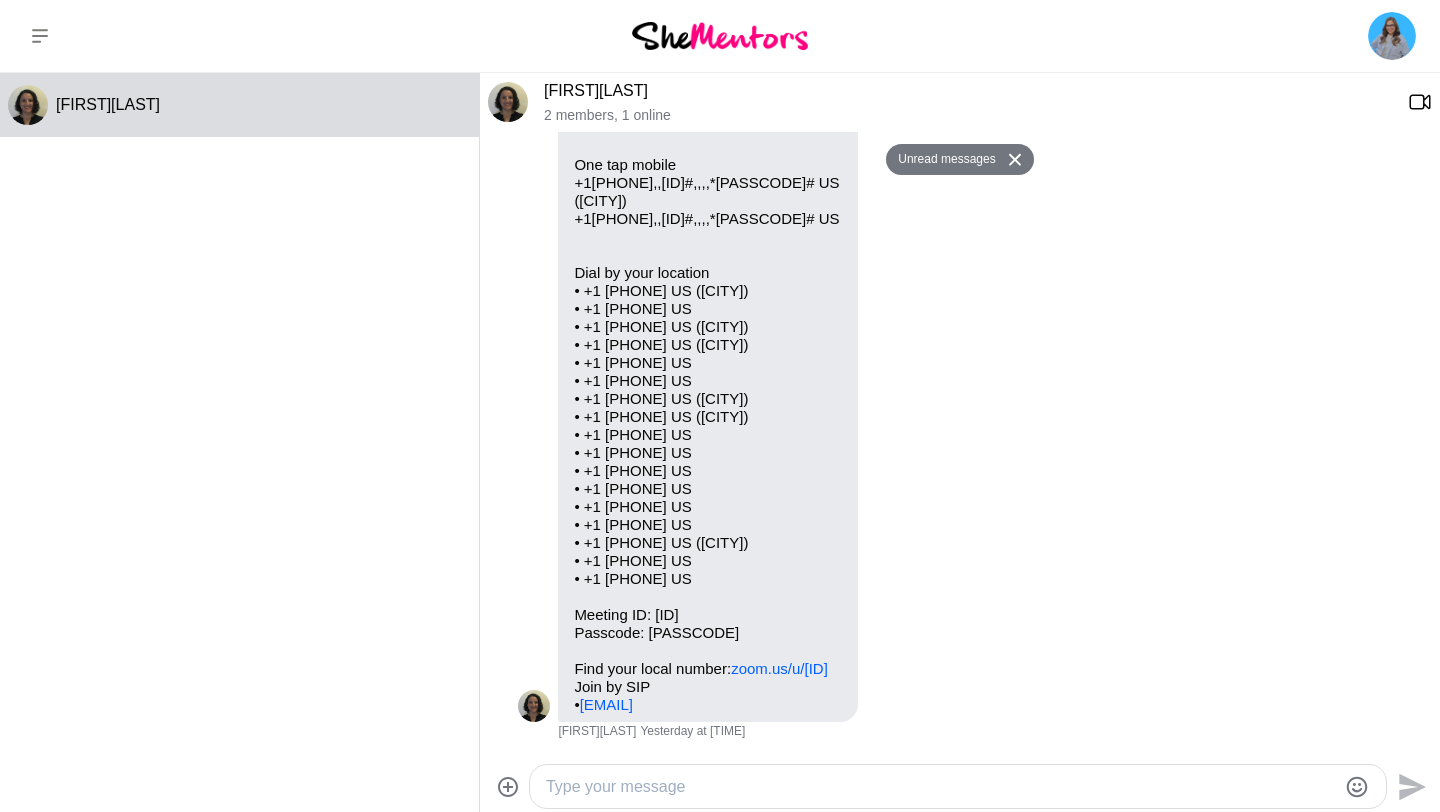 click at bounding box center [958, 786] 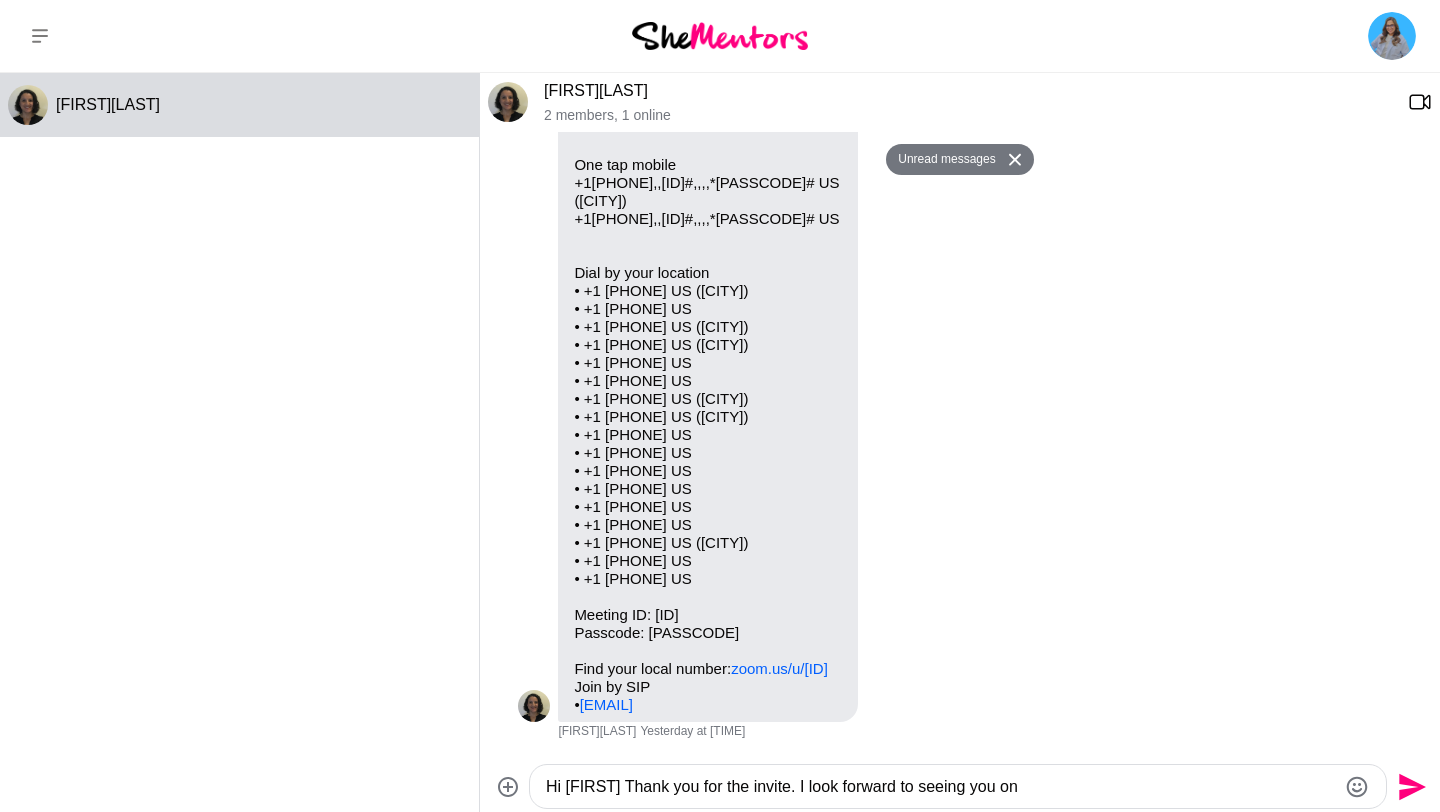 paste on "Wednesday [DATE] [TIME] ([TIMEZONE])" 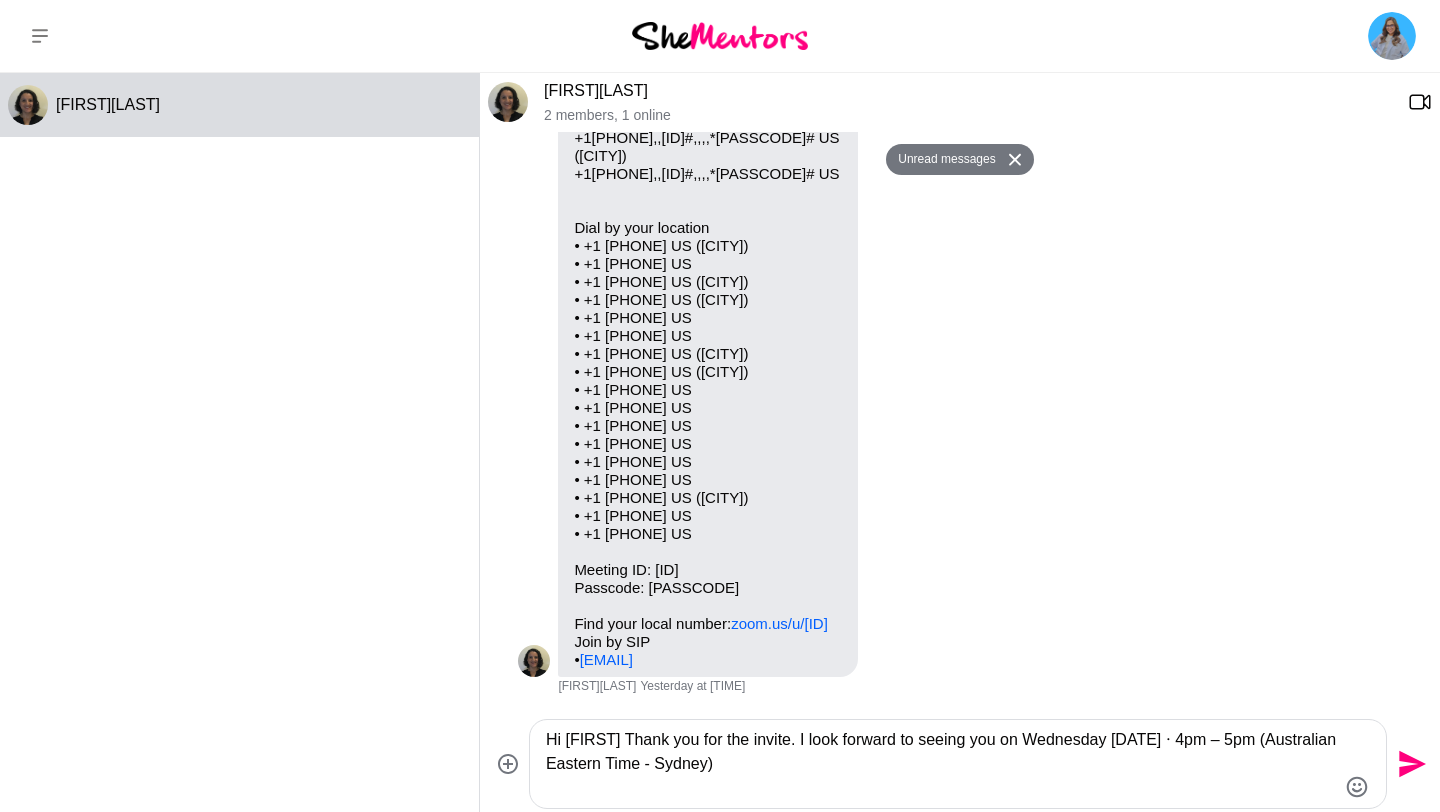 click on "Hi [FIRST] Thank you for the invite. I look forward to seeing you on Wednesday [DATE] ⋅ 4pm – 5pm (Australian Eastern Time - Sydney)" at bounding box center [941, 764] 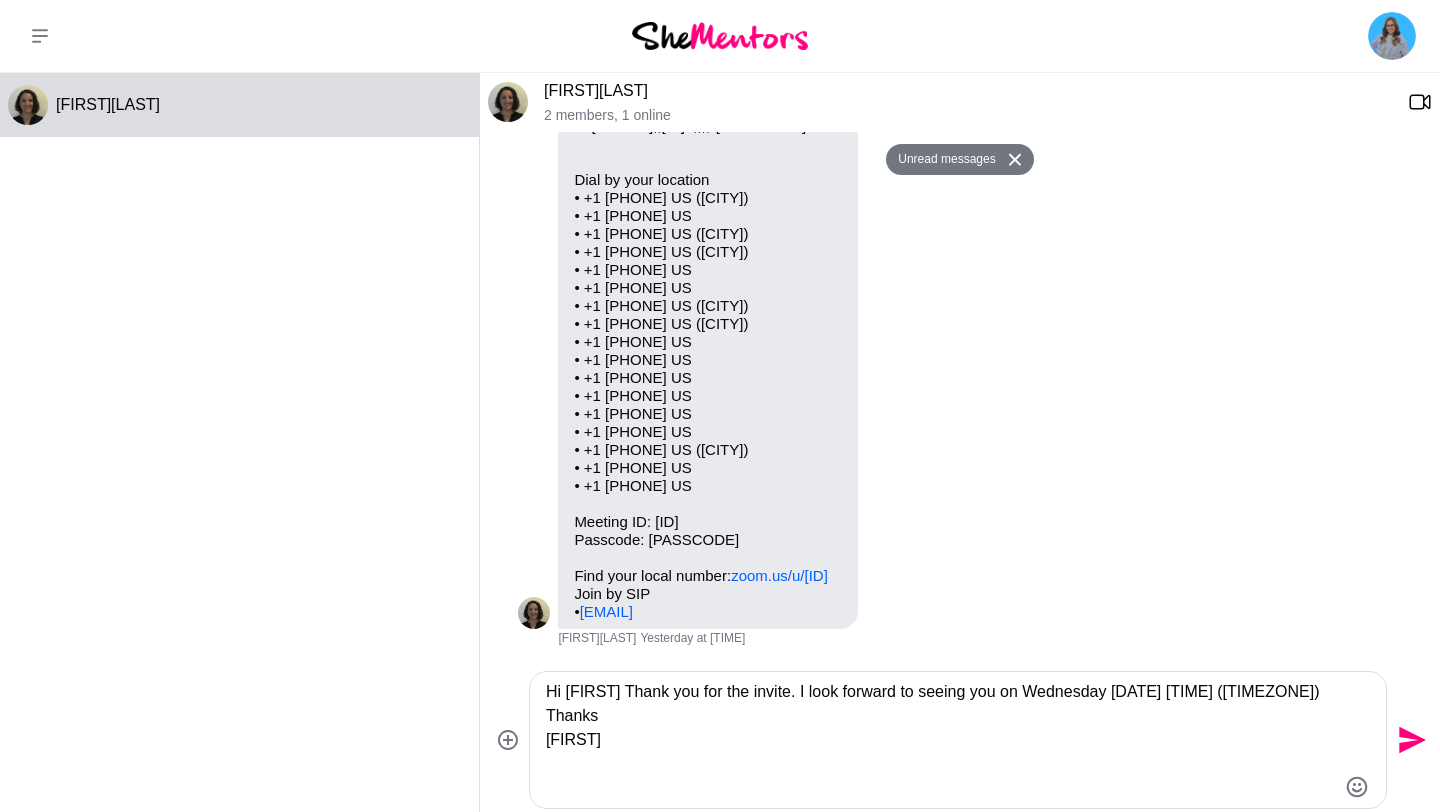 type on "Hi [FIRST] Thank you for the invite. I look forward to seeing you on Wednesday [DATE] [TIME] ([TIMEZONE]) Thanks
[FIRST]" 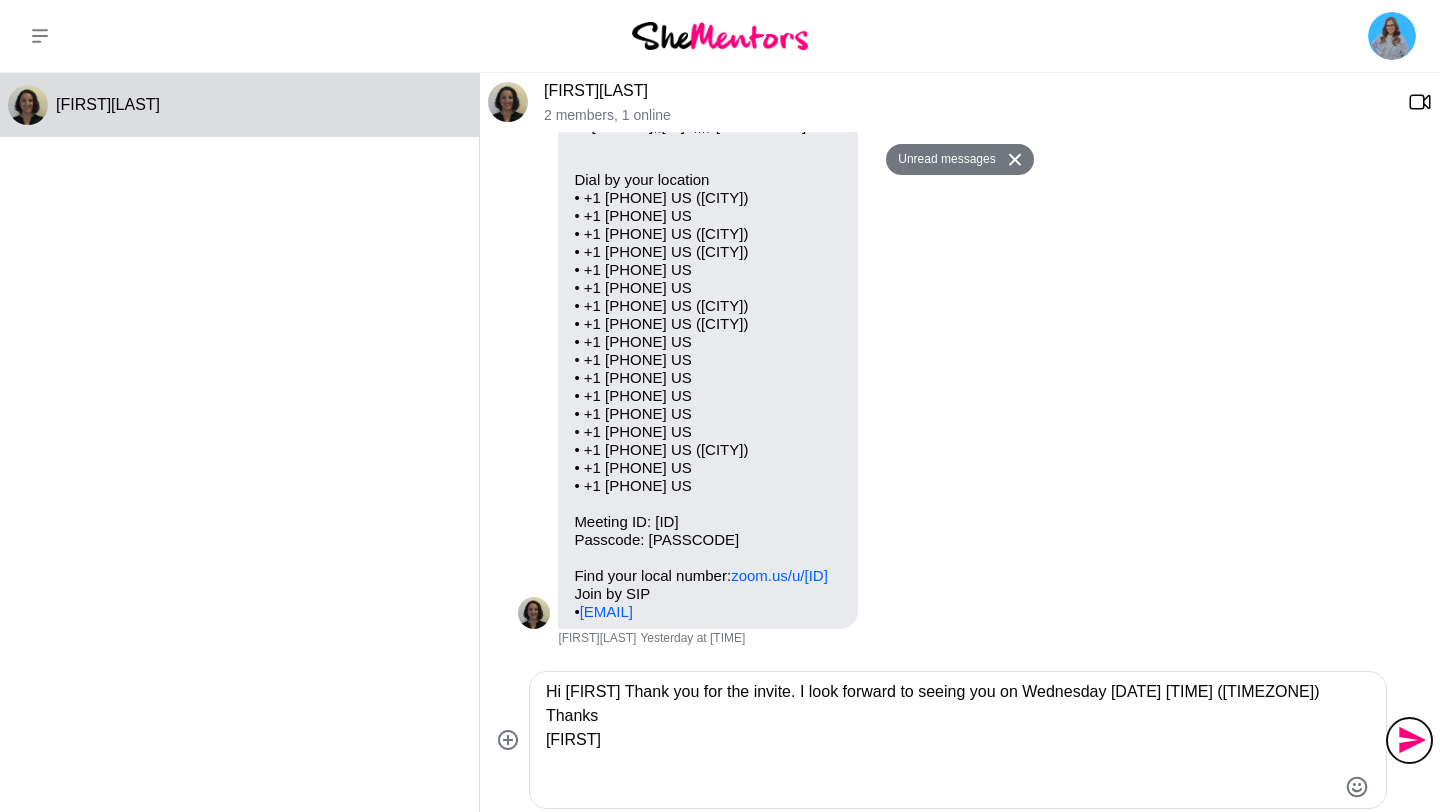 click 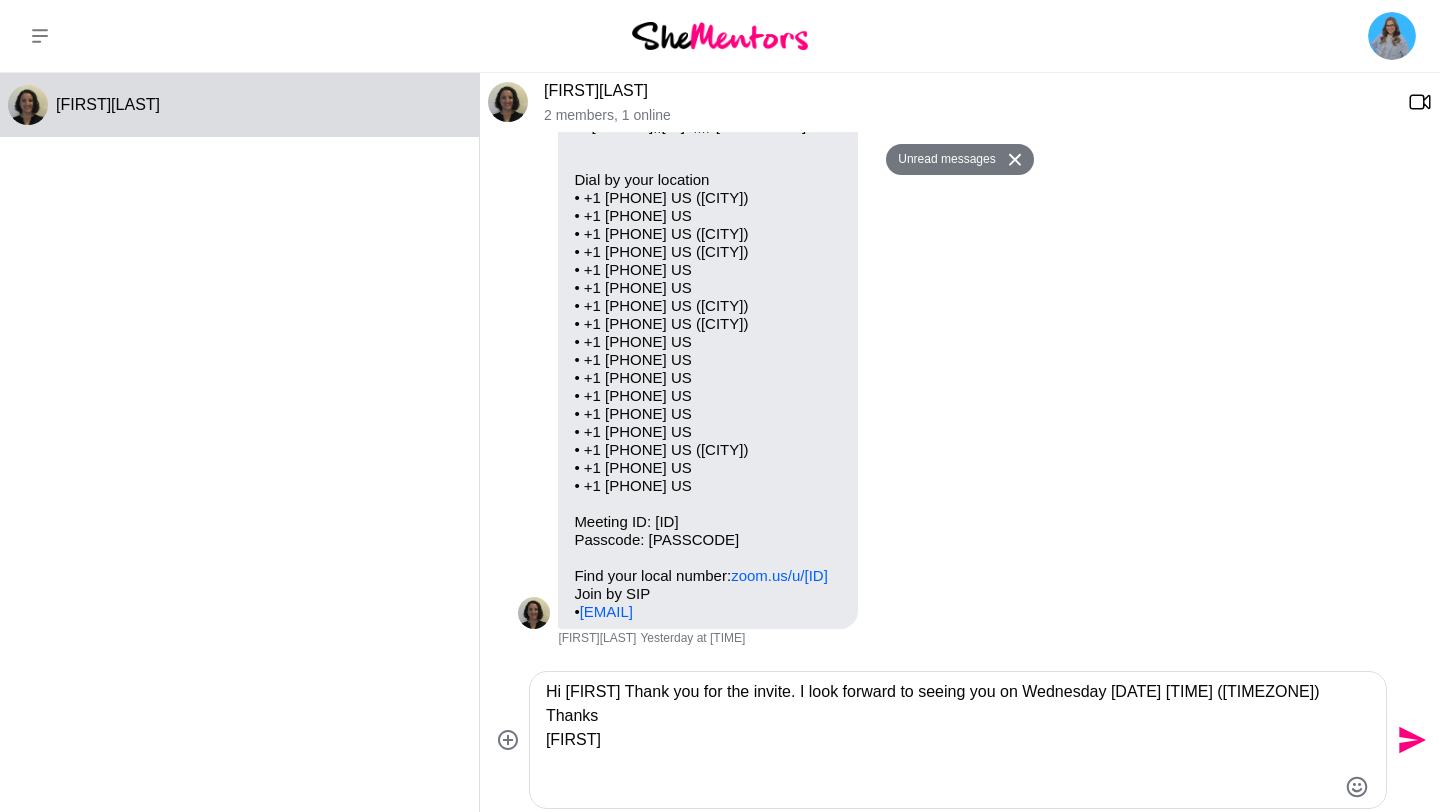 type 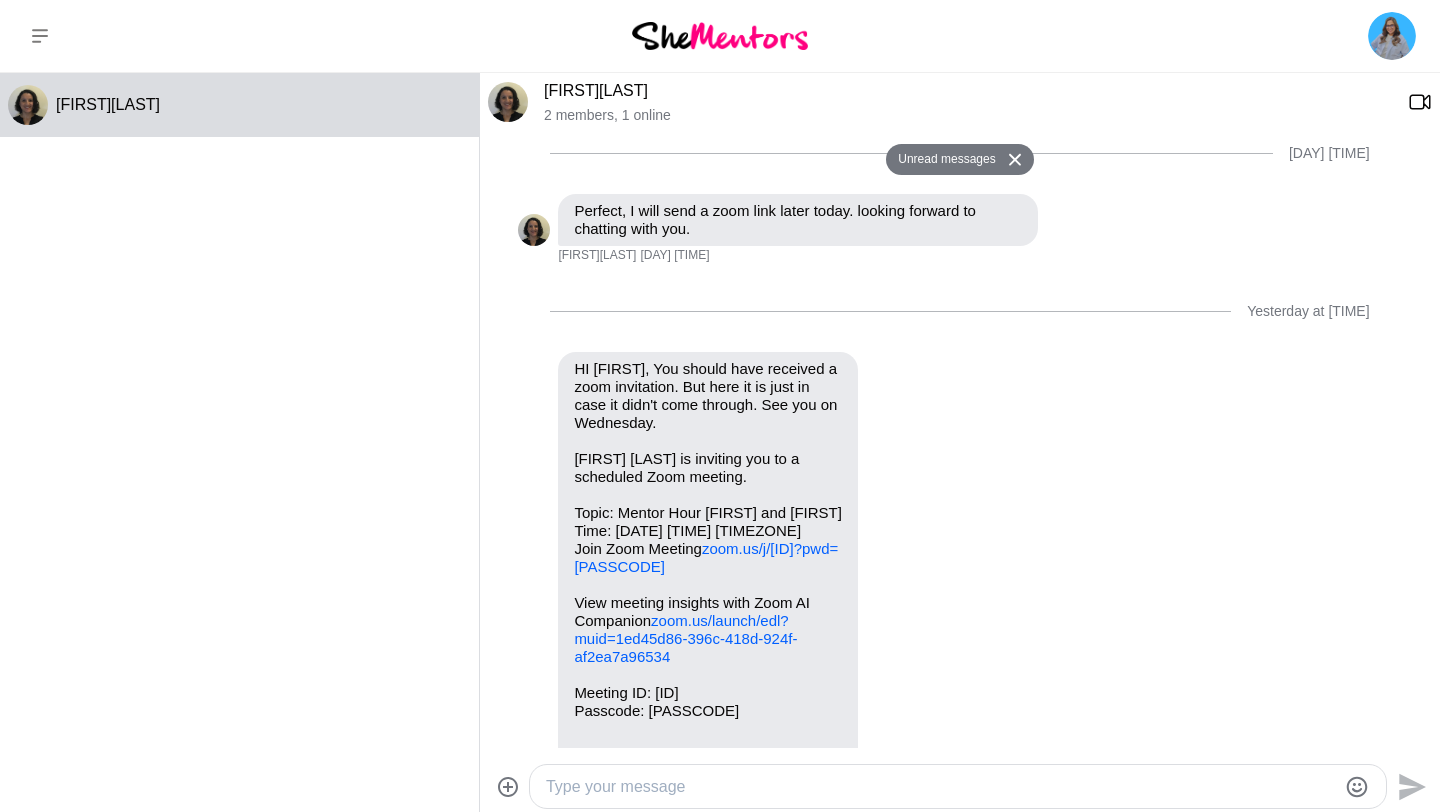 scroll, scrollTop: 815, scrollLeft: 0, axis: vertical 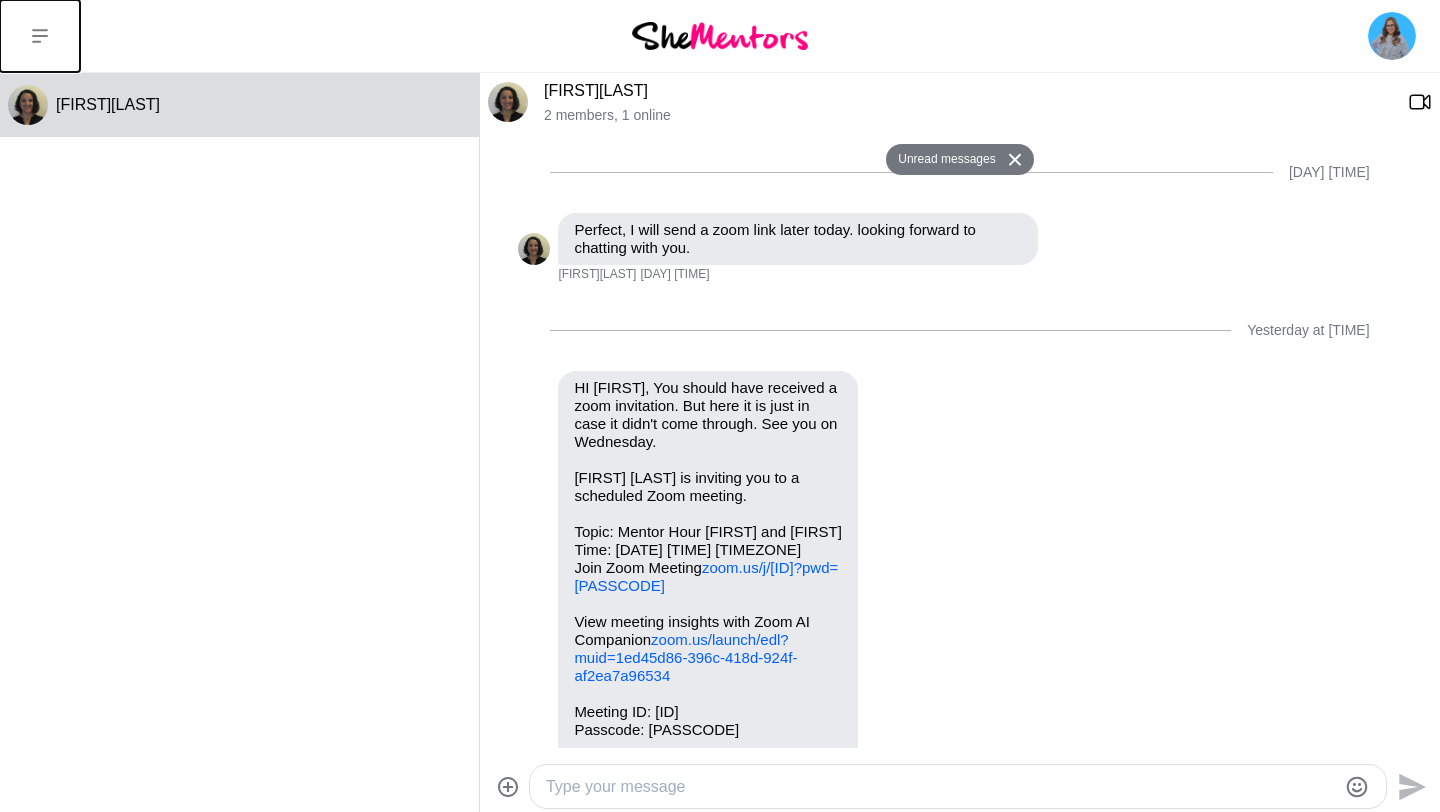click at bounding box center (40, 36) 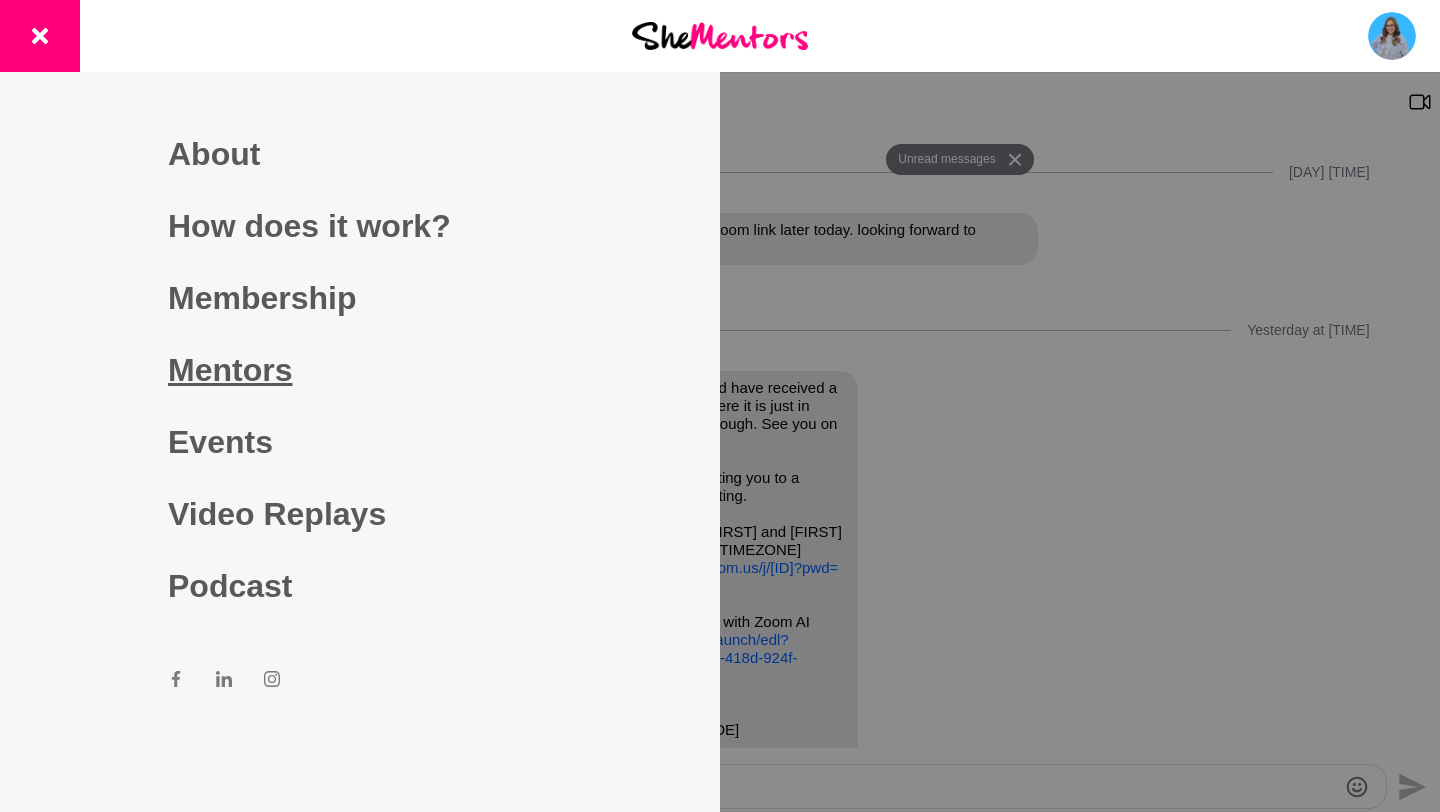 click on "Mentors" at bounding box center [360, 370] 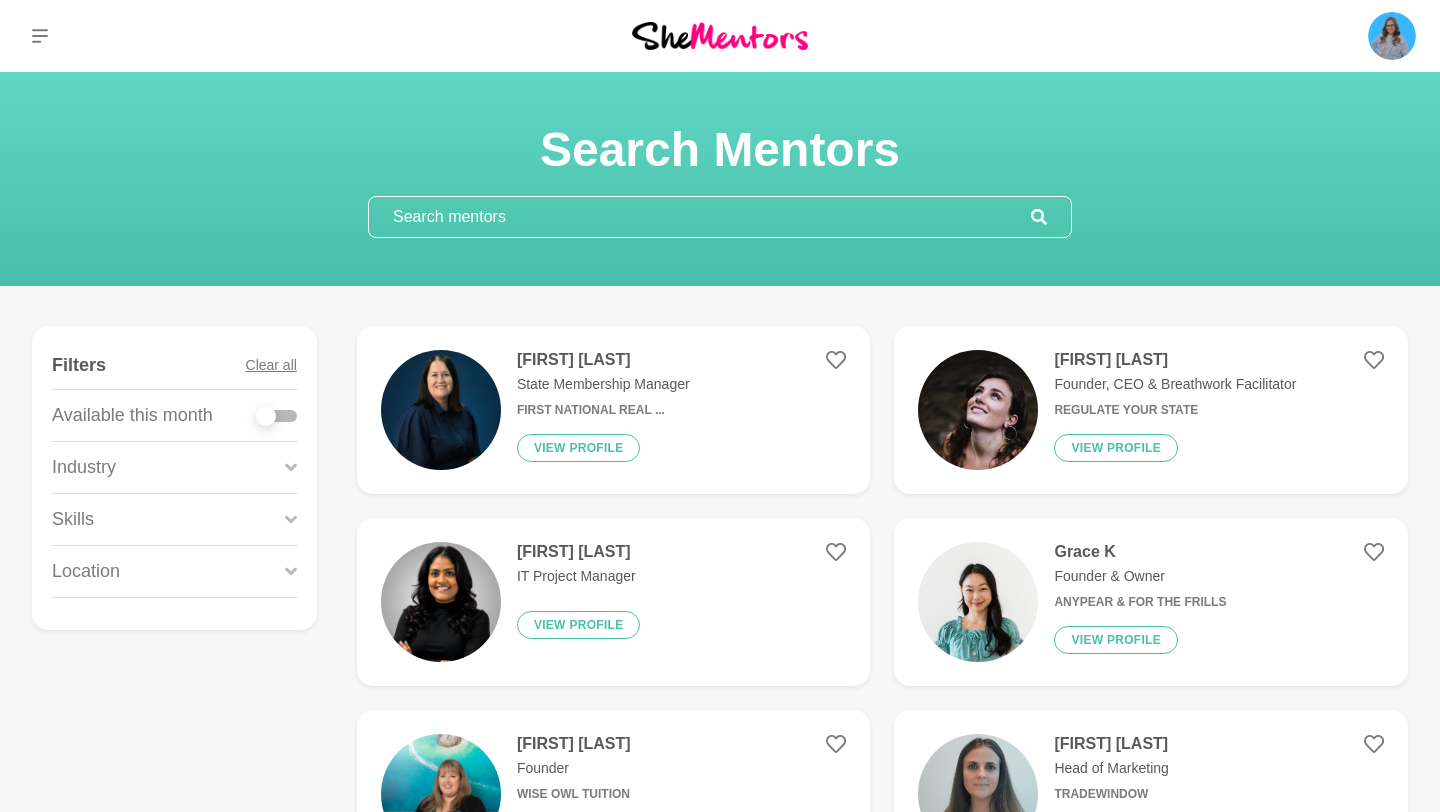 click at bounding box center [700, 217] 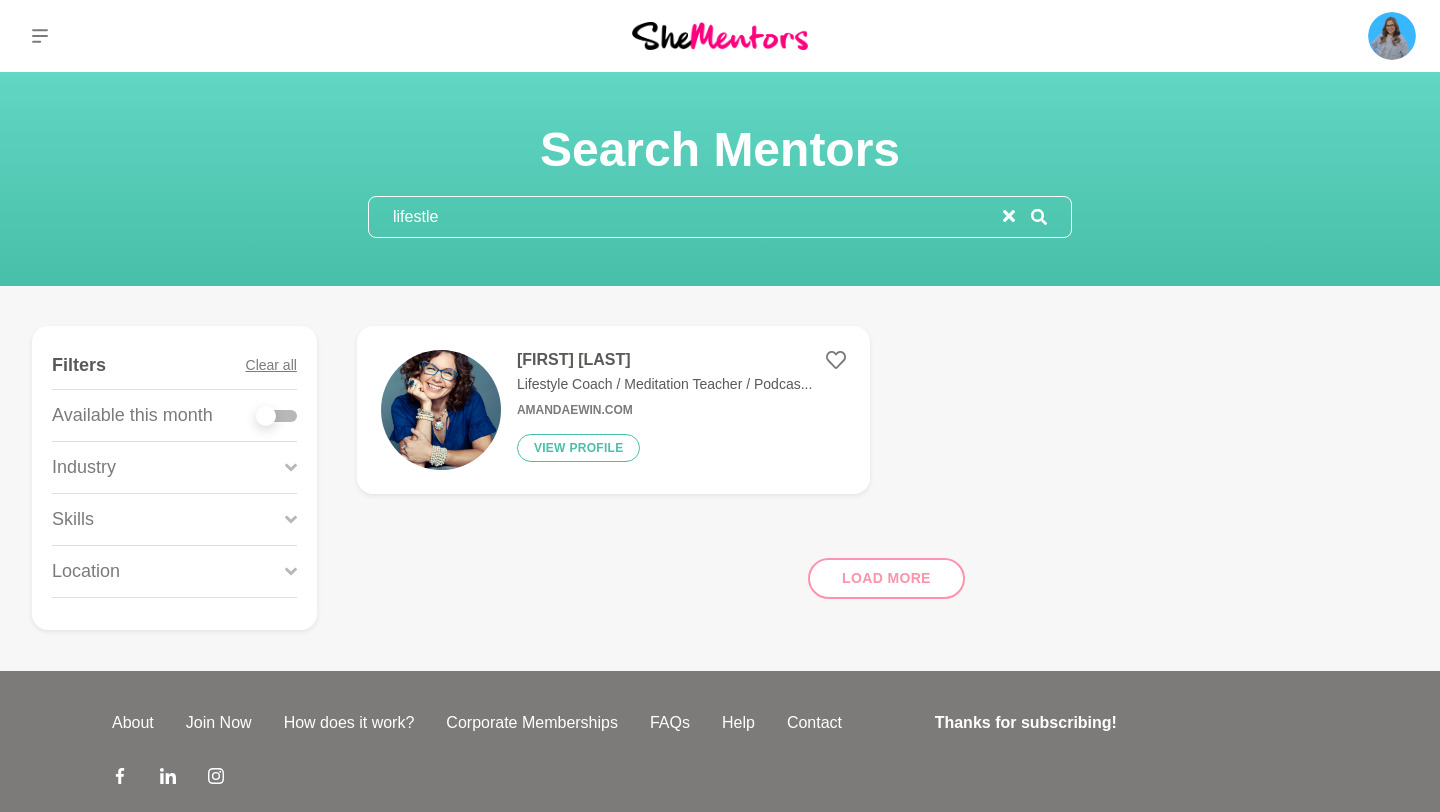 type on "lifestle" 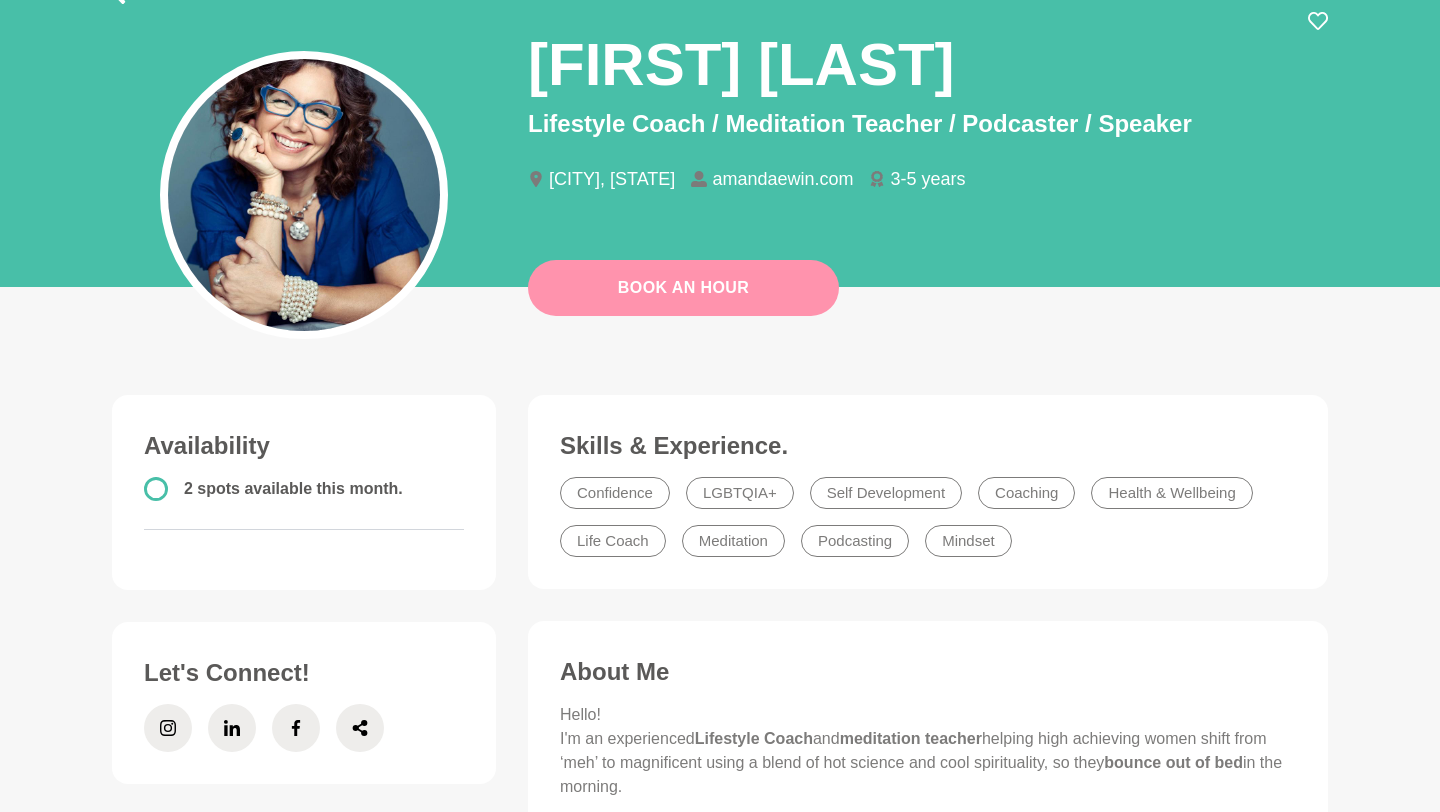 scroll, scrollTop: 136, scrollLeft: 0, axis: vertical 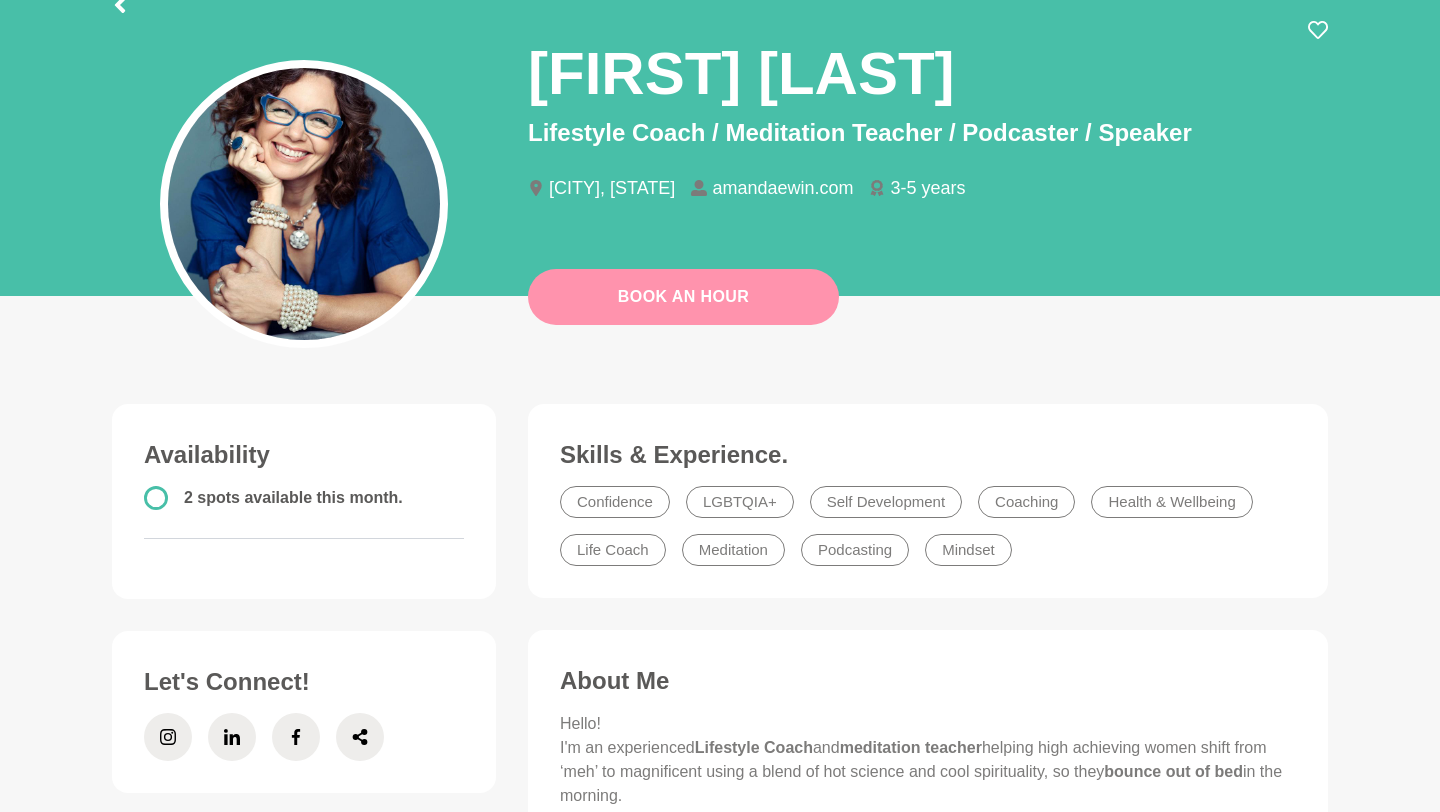 click on "Book An Hour" at bounding box center (683, 297) 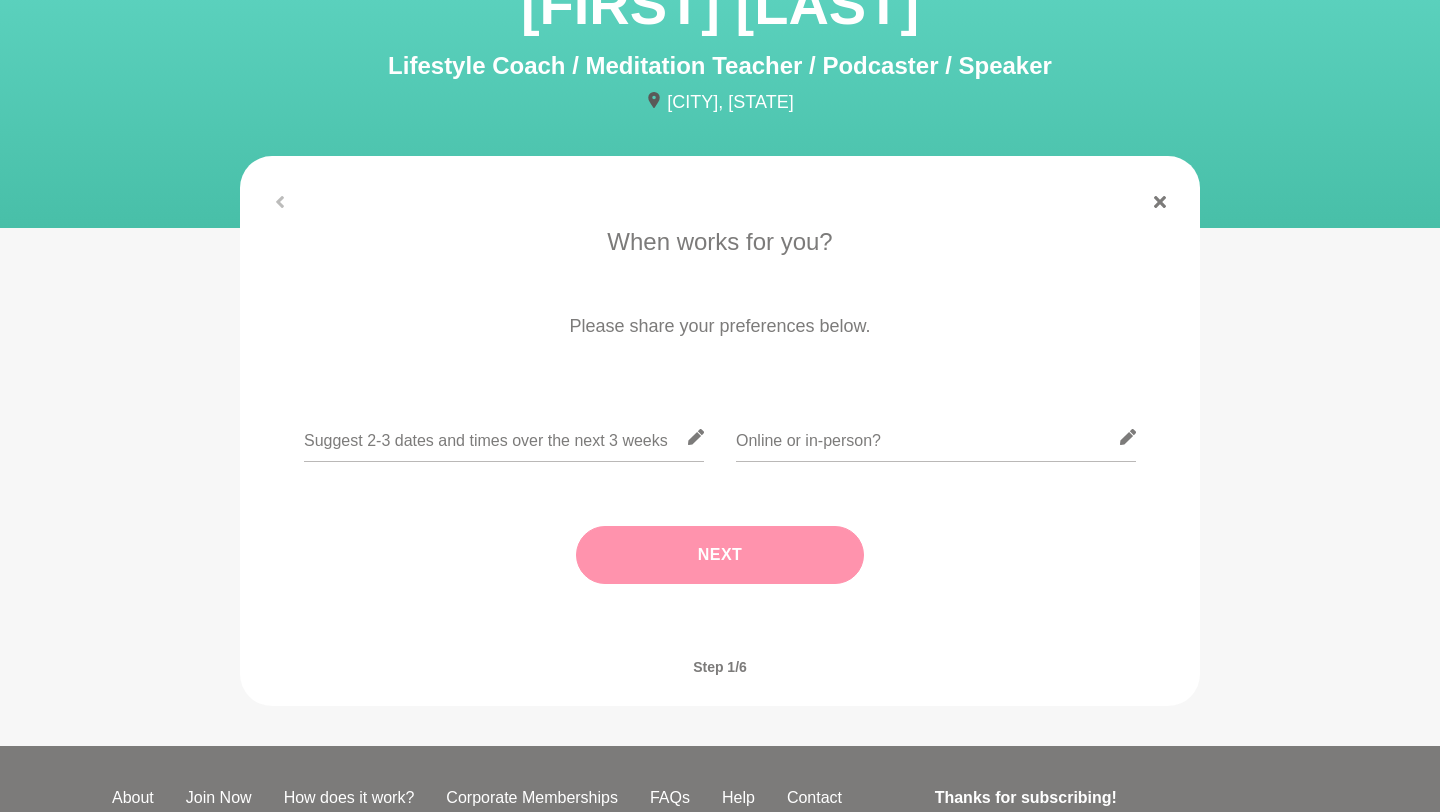 scroll, scrollTop: 203, scrollLeft: 0, axis: vertical 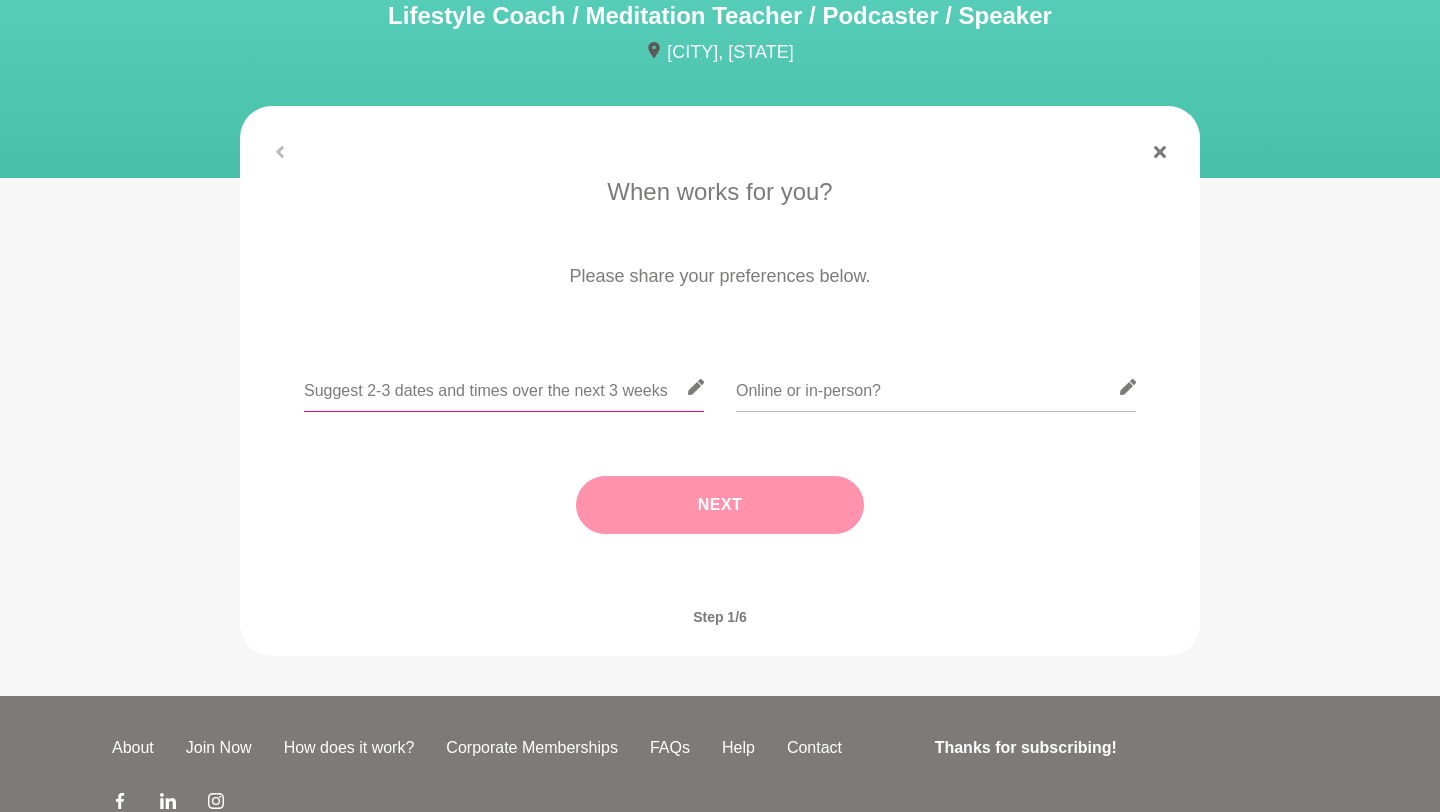 click at bounding box center (504, 387) 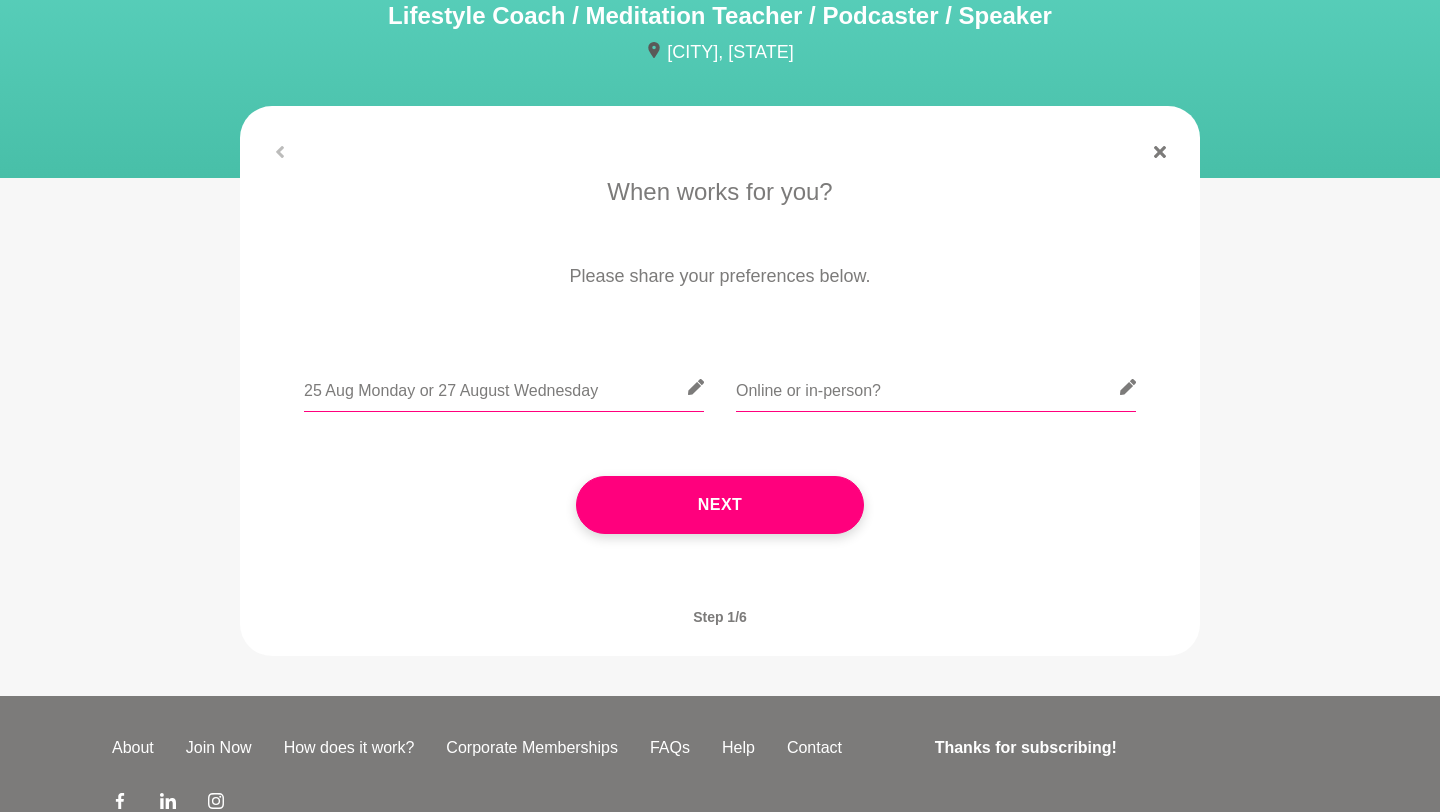 type on "25 Aug Monday or 27 August Wednesday" 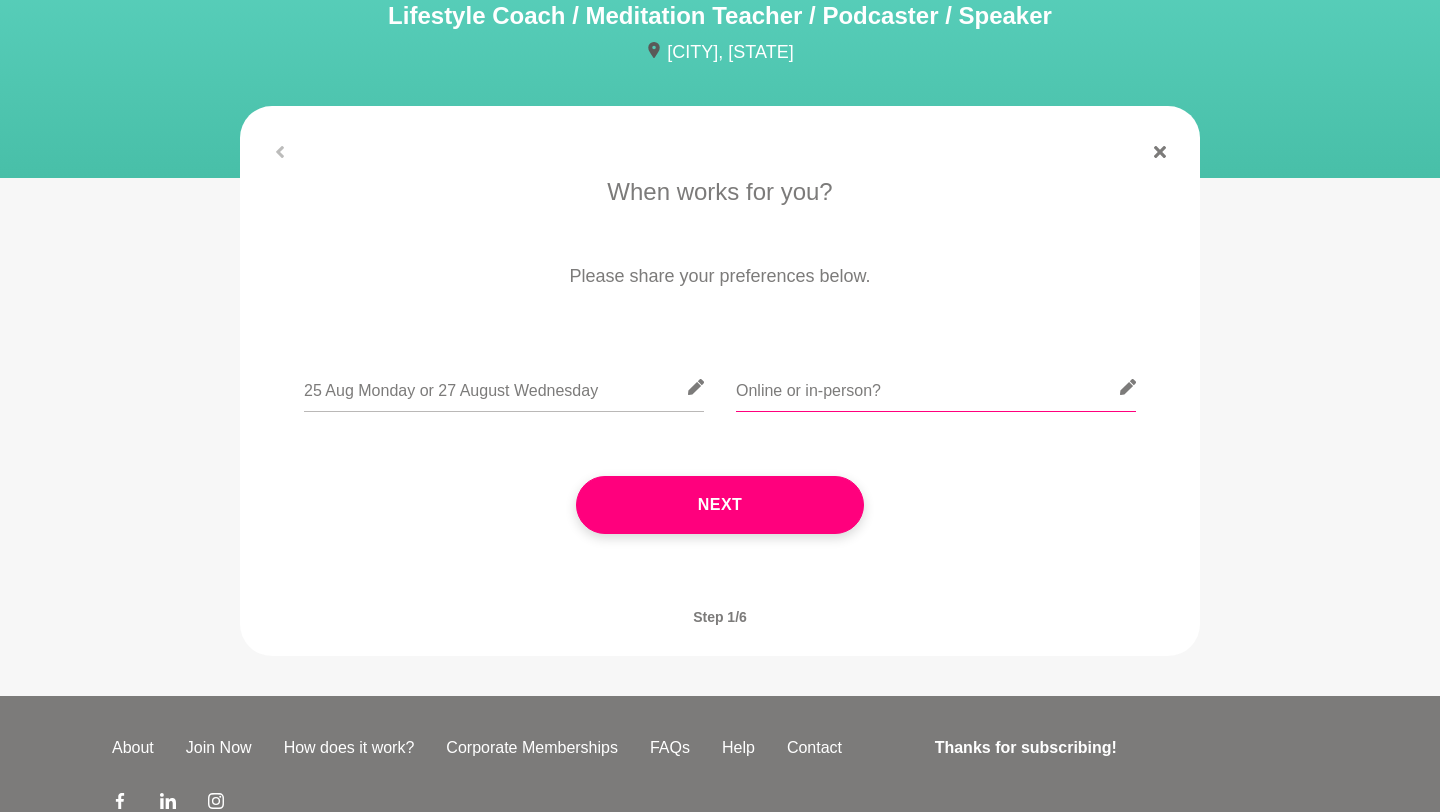click at bounding box center (936, 387) 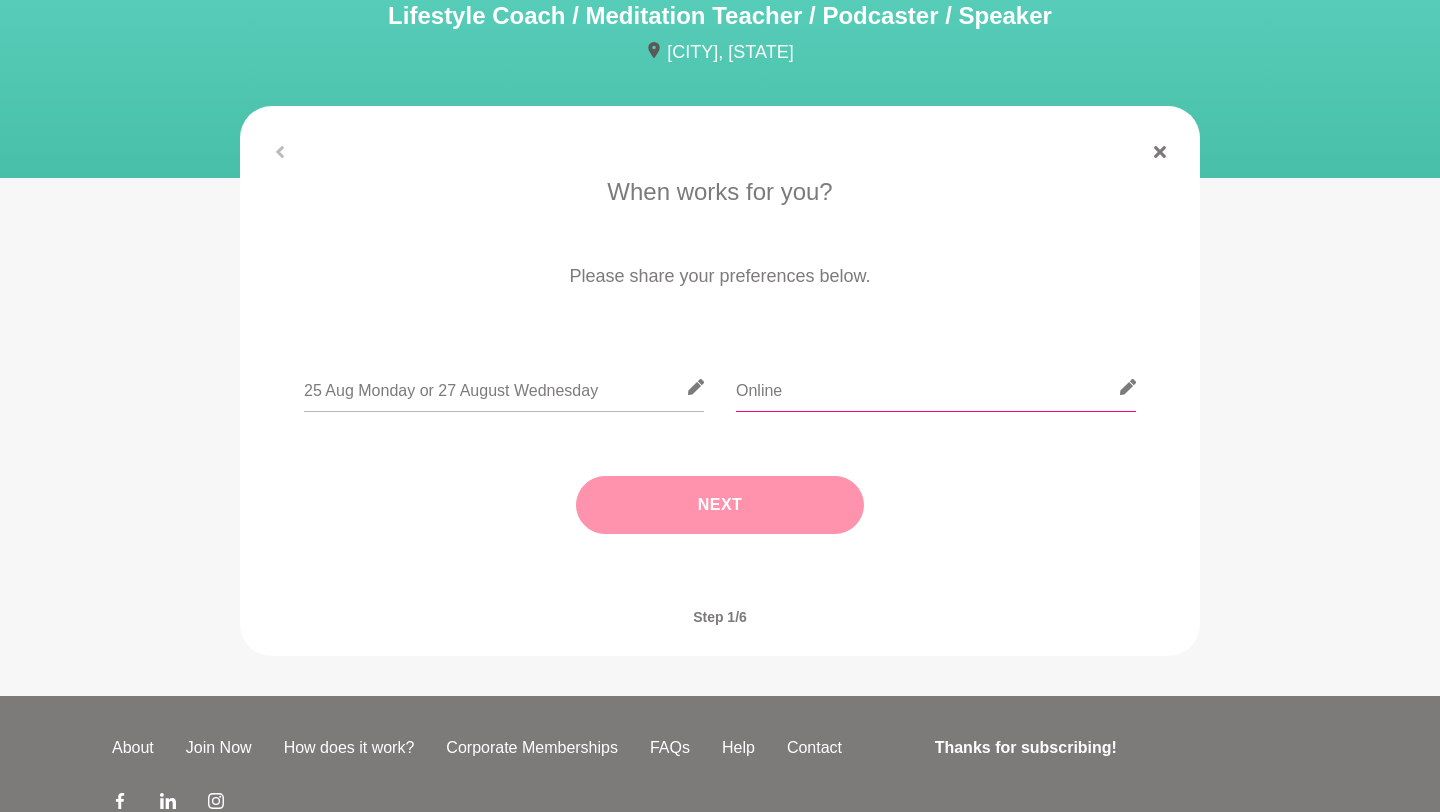 type on "Online" 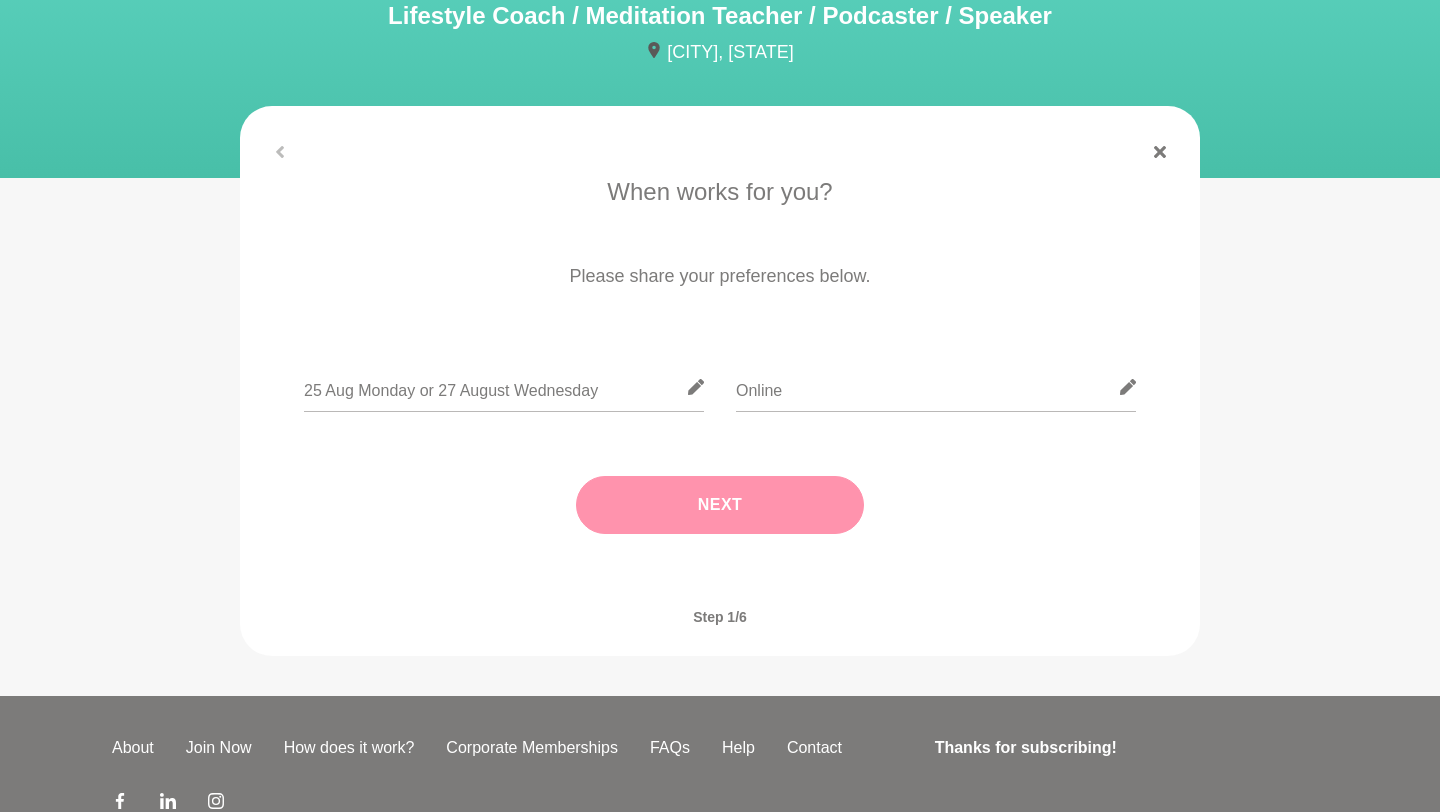 click on "Next" at bounding box center [720, 505] 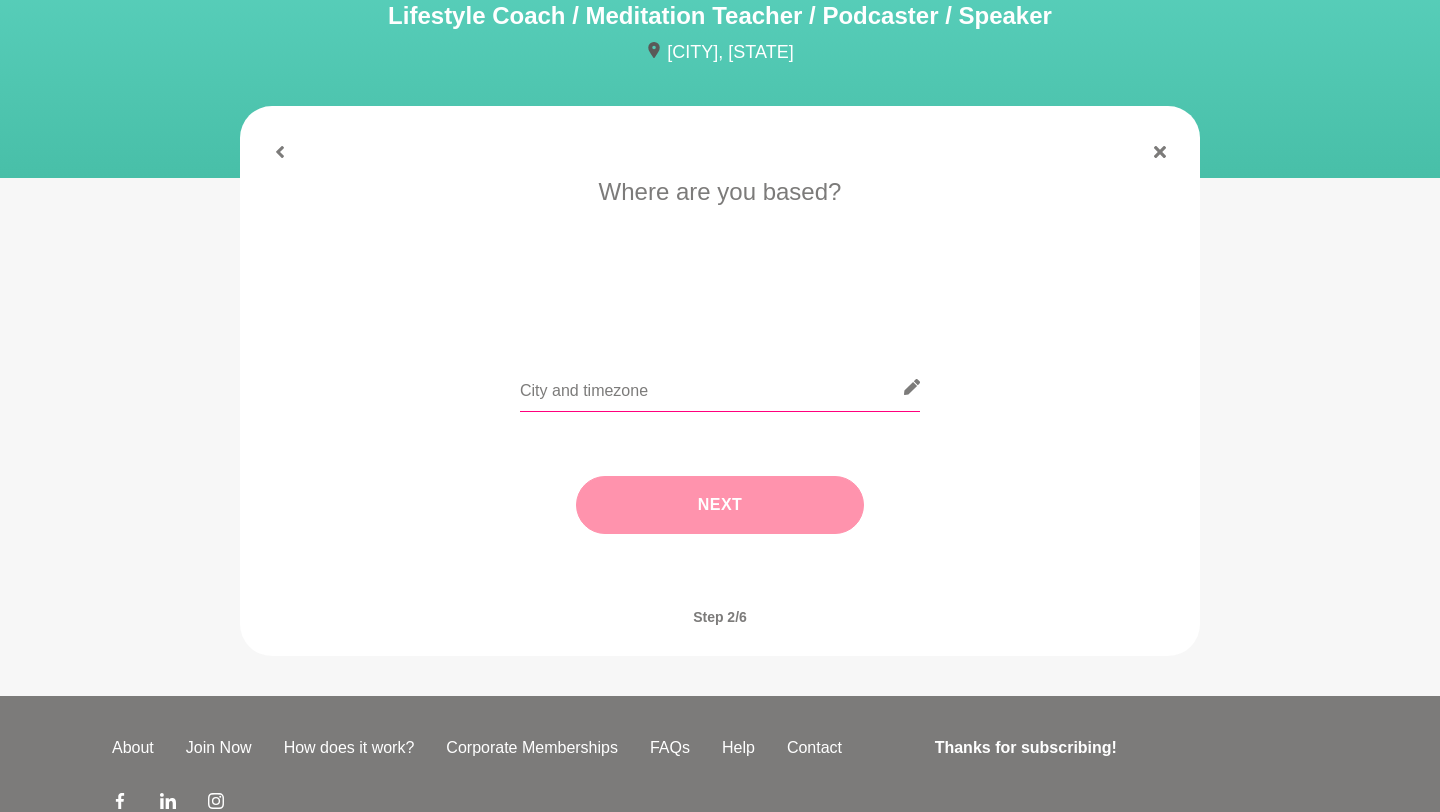 click at bounding box center [720, 387] 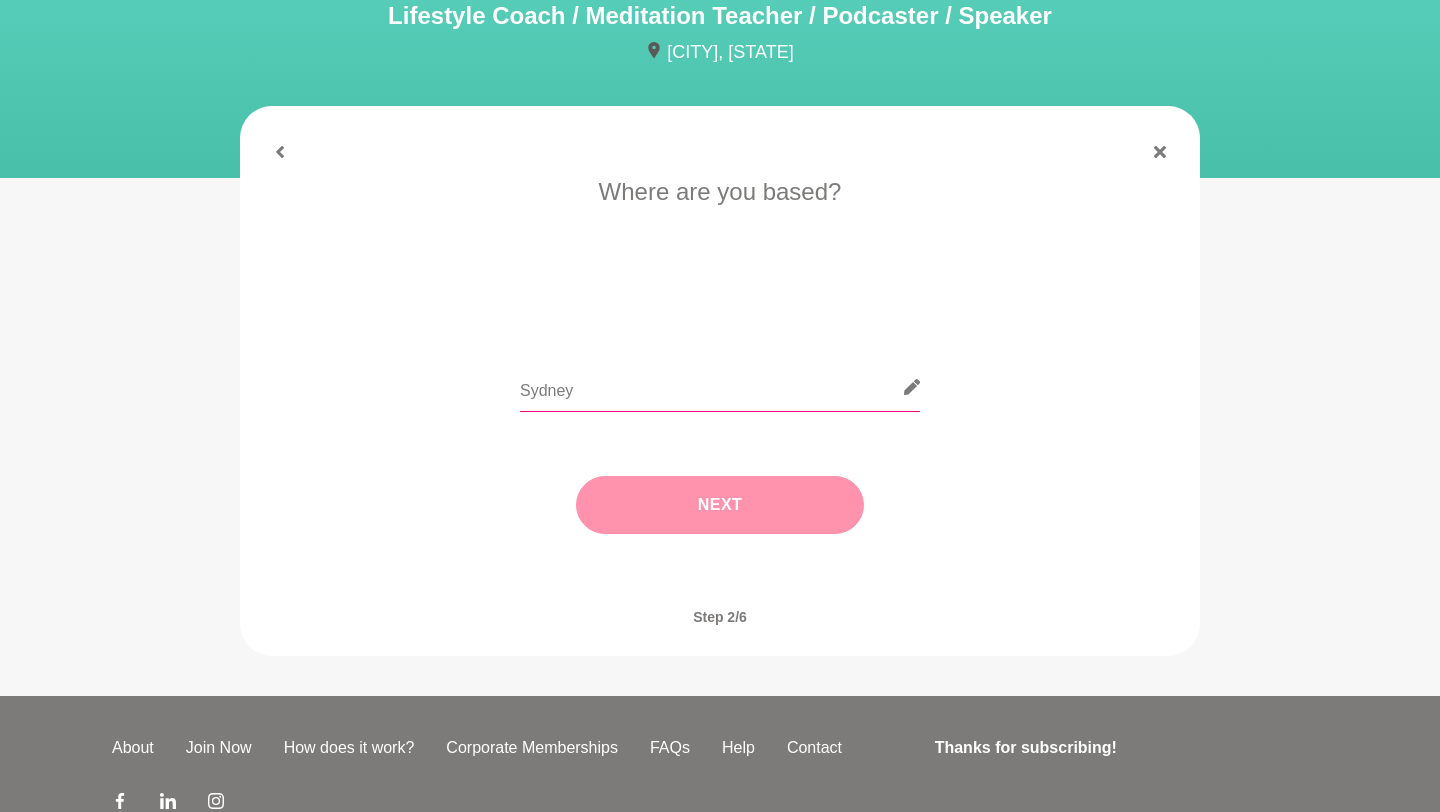 type on "Sydney" 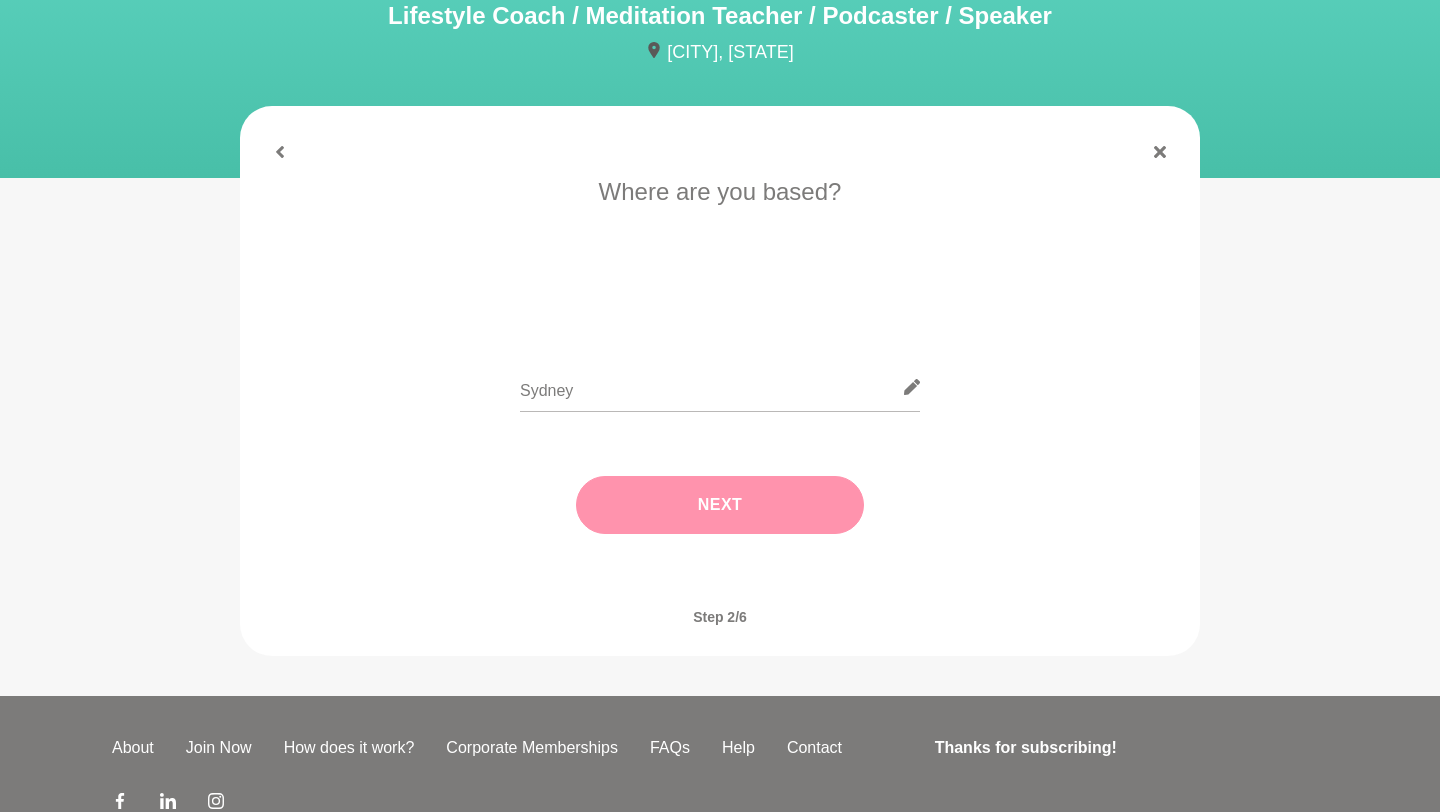 click on "Next" at bounding box center [720, 505] 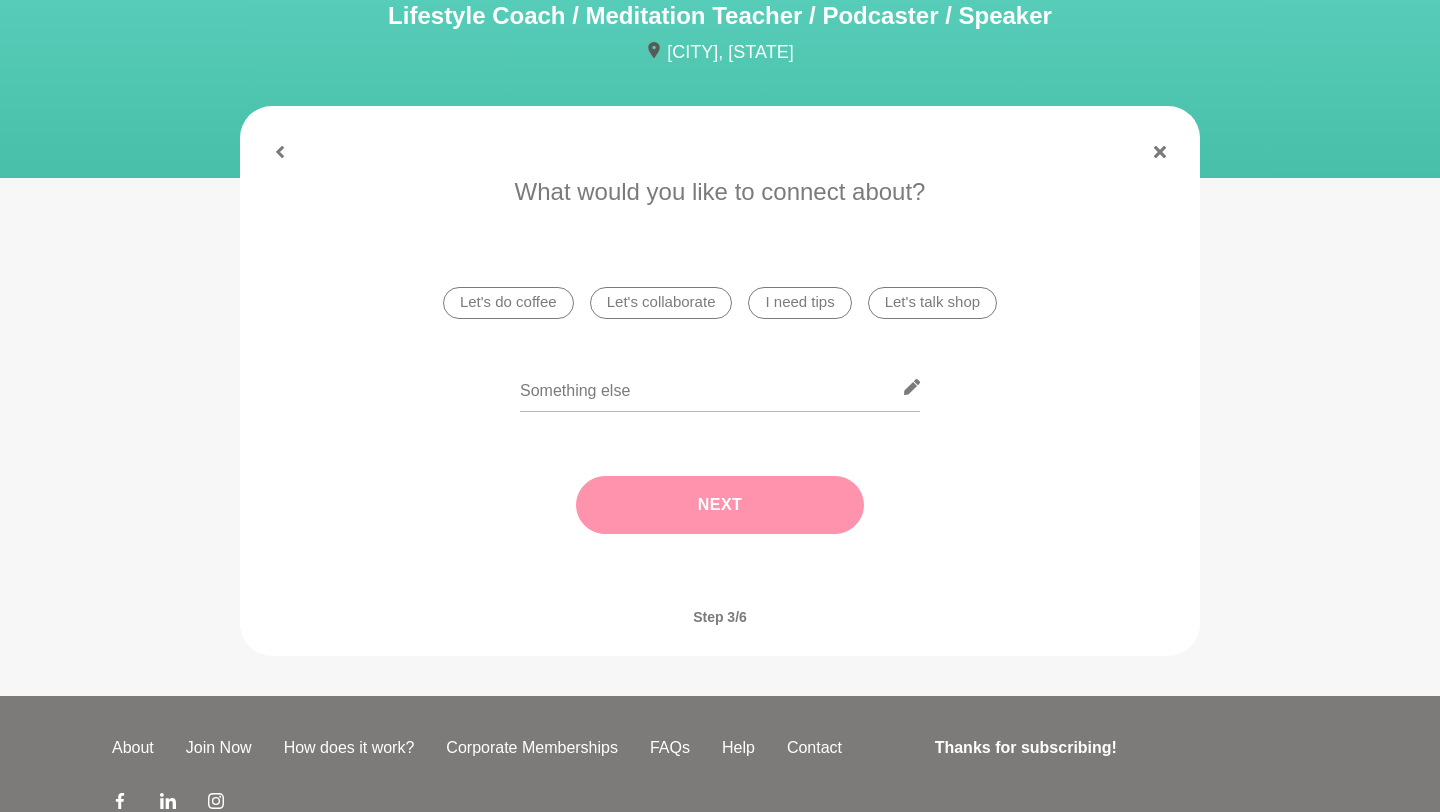 click on "I need tips" at bounding box center [799, 303] 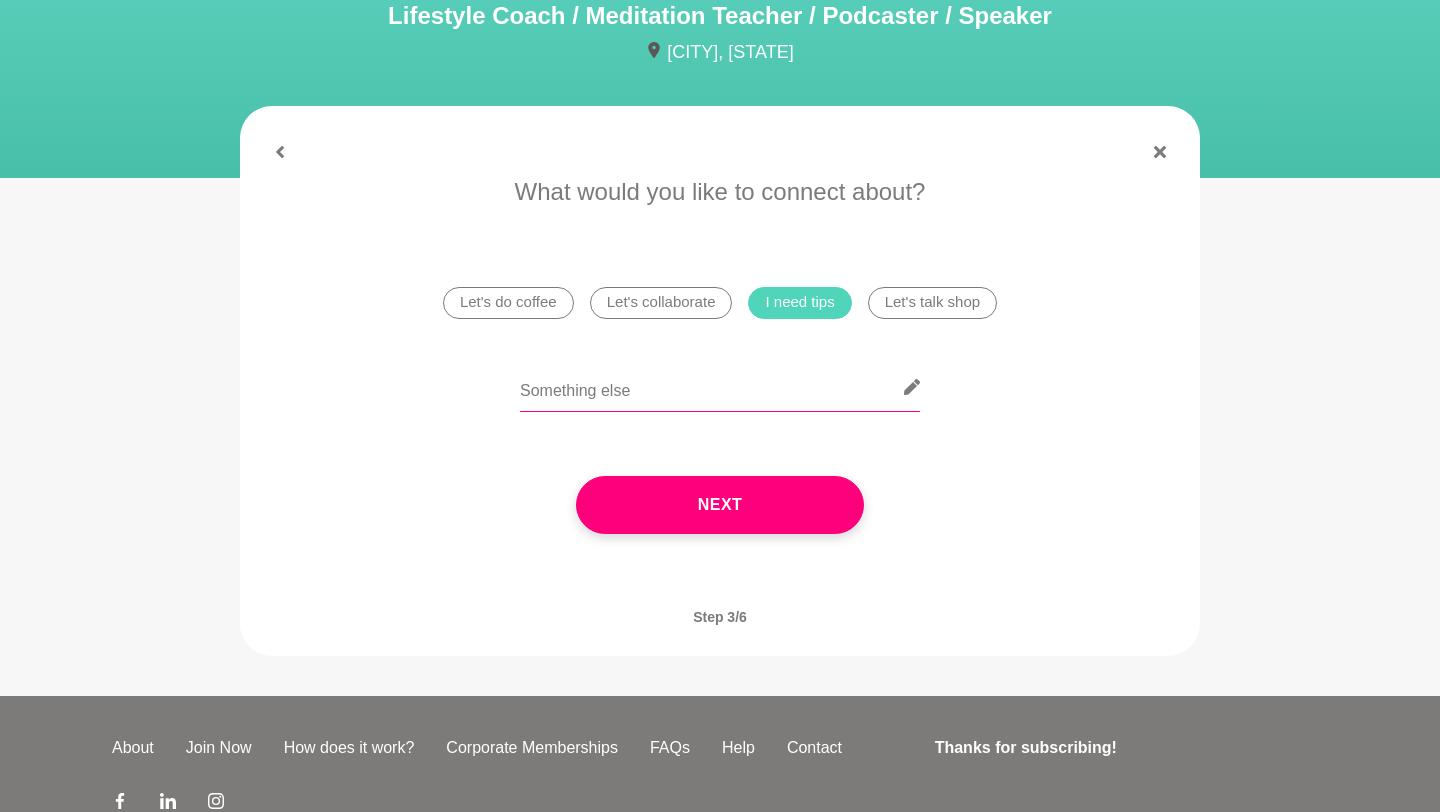 click at bounding box center (720, 387) 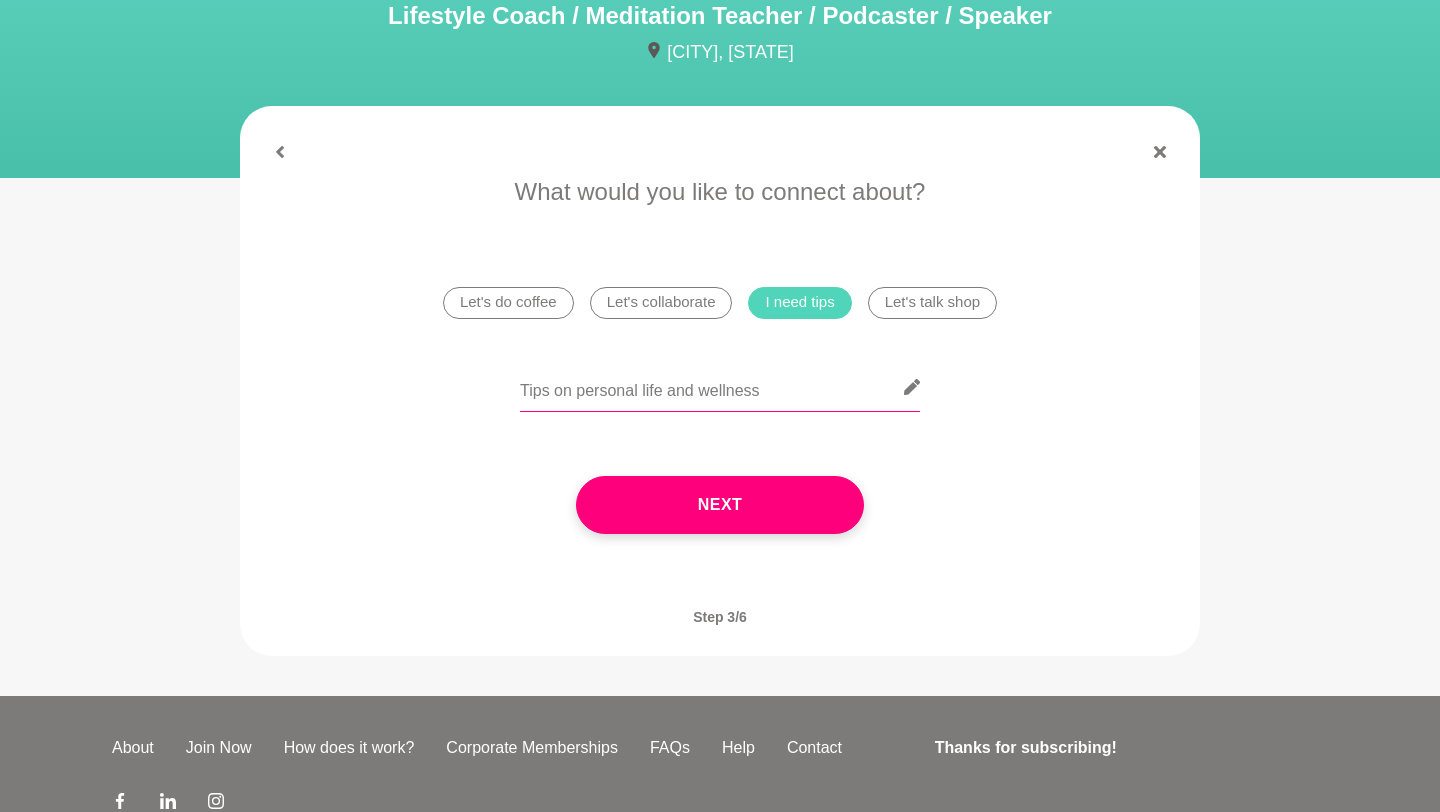 click on "Tips on personal life and wellness" at bounding box center (720, 387) 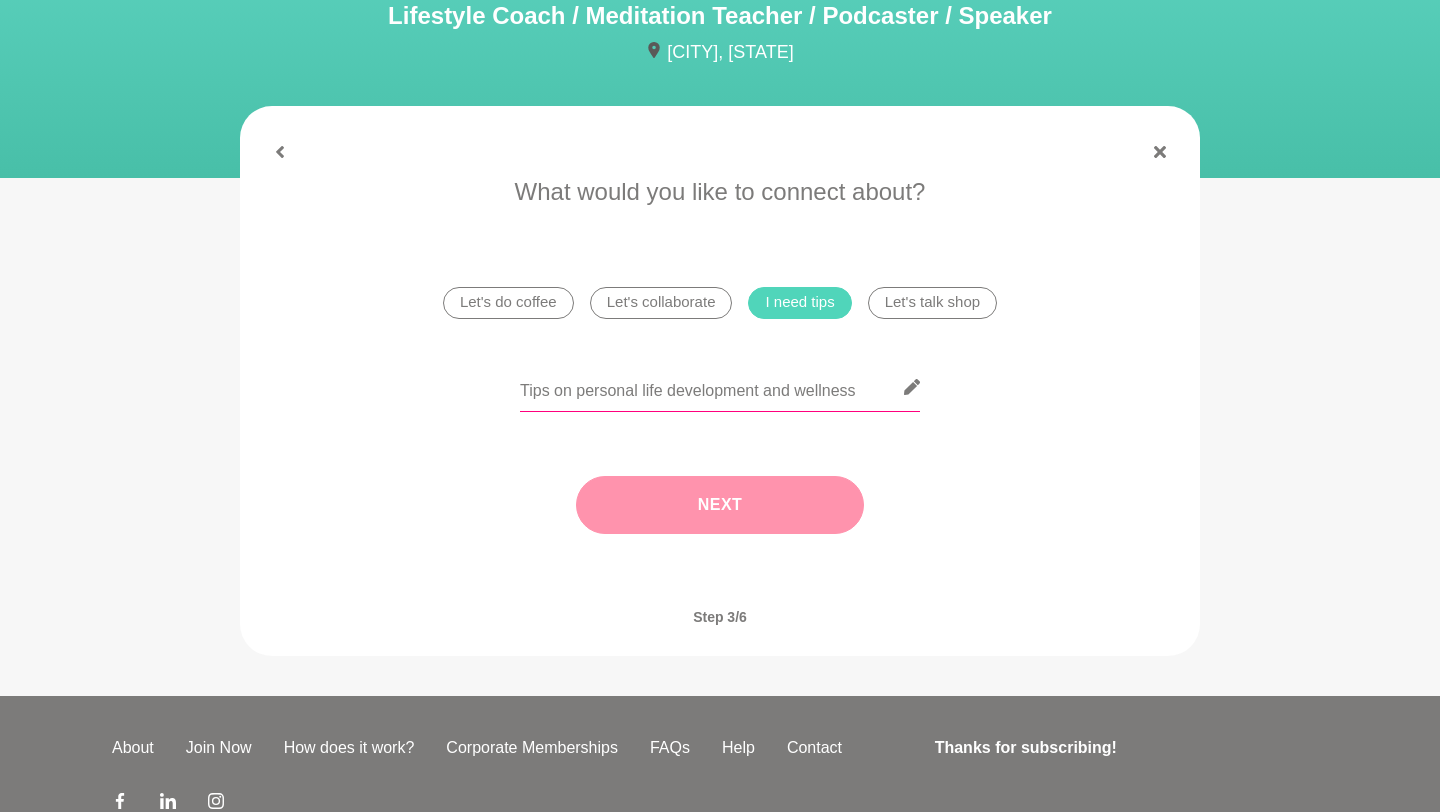 type on "Tips on personal life development and wellness" 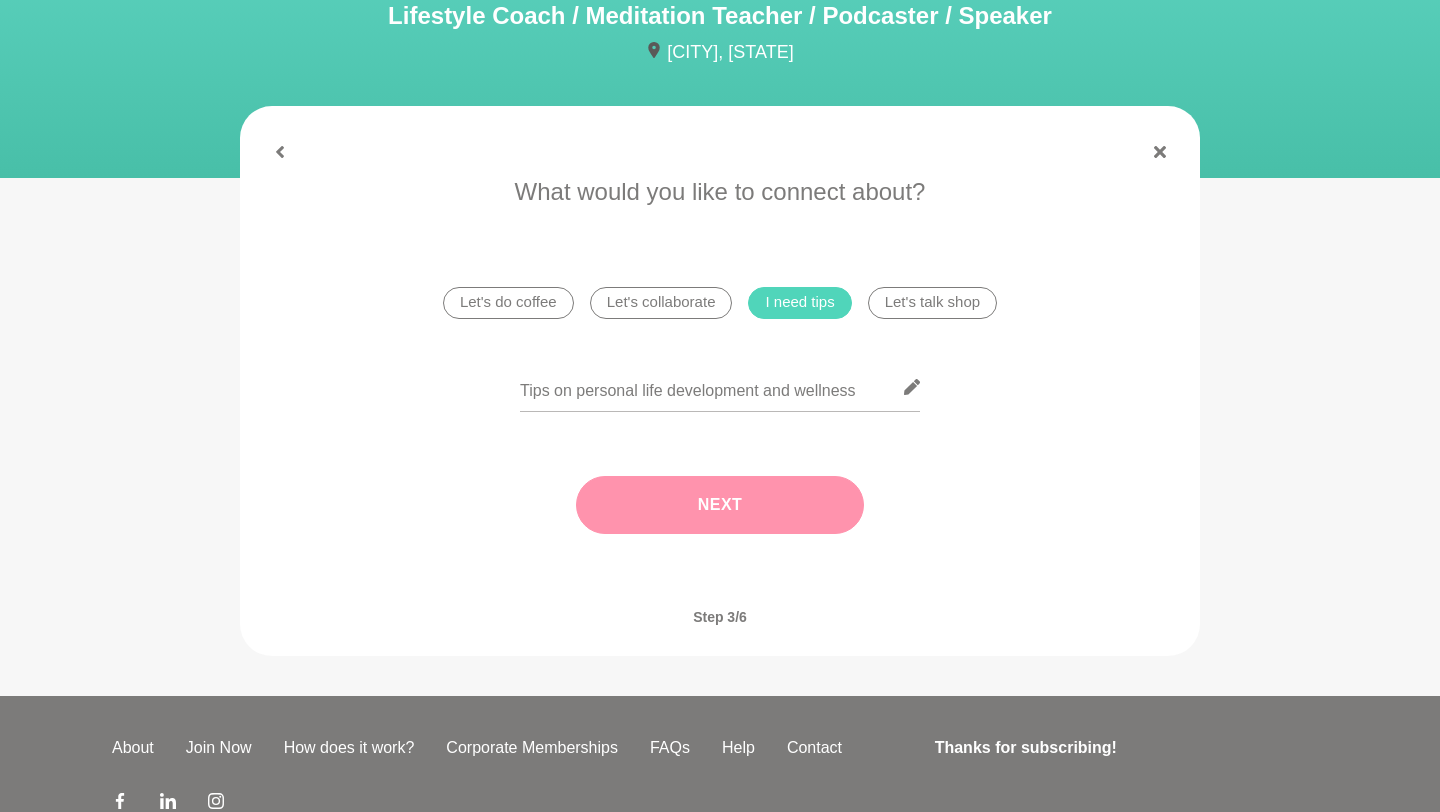 click on "Next" at bounding box center [720, 505] 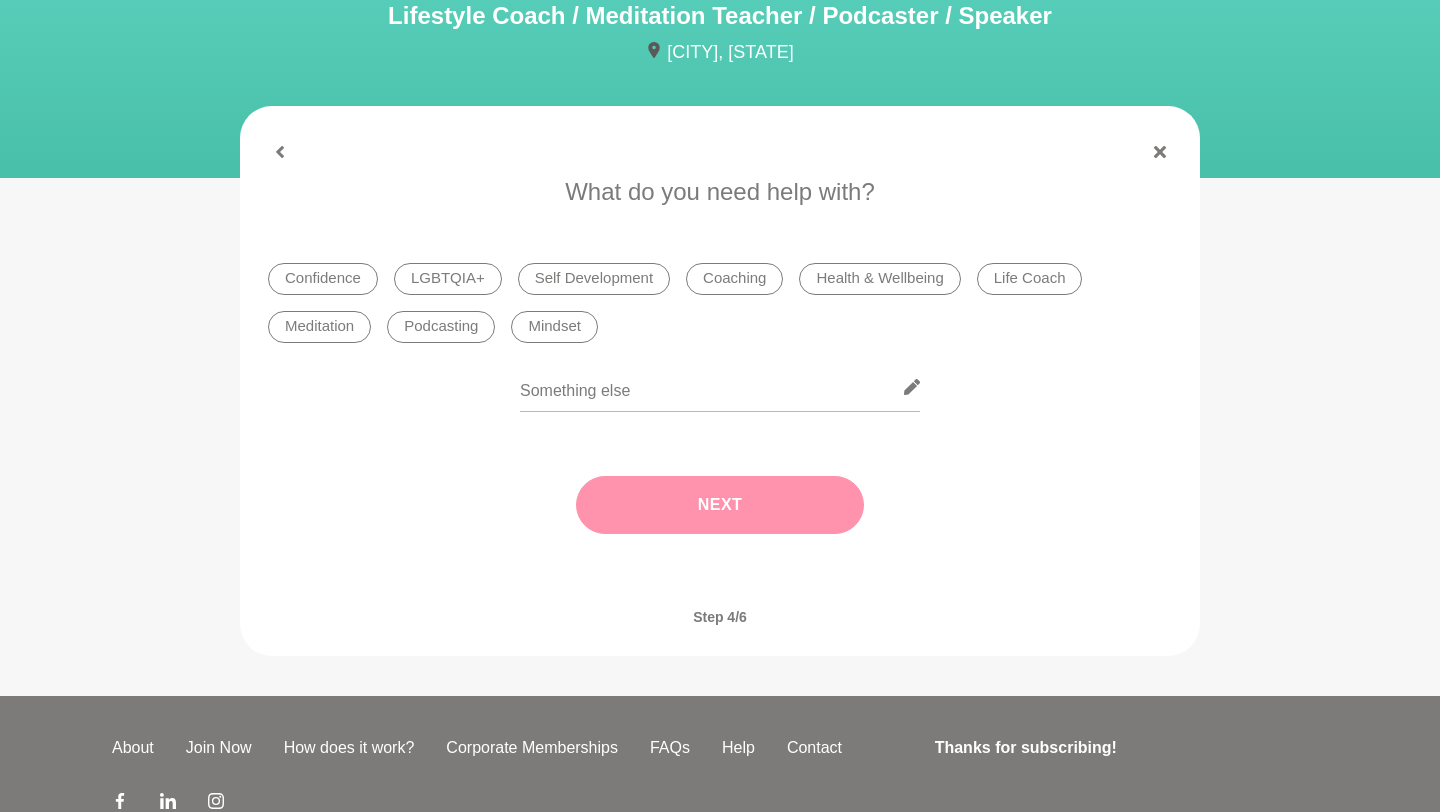 click on "Health & Wellbeing" at bounding box center [879, 279] 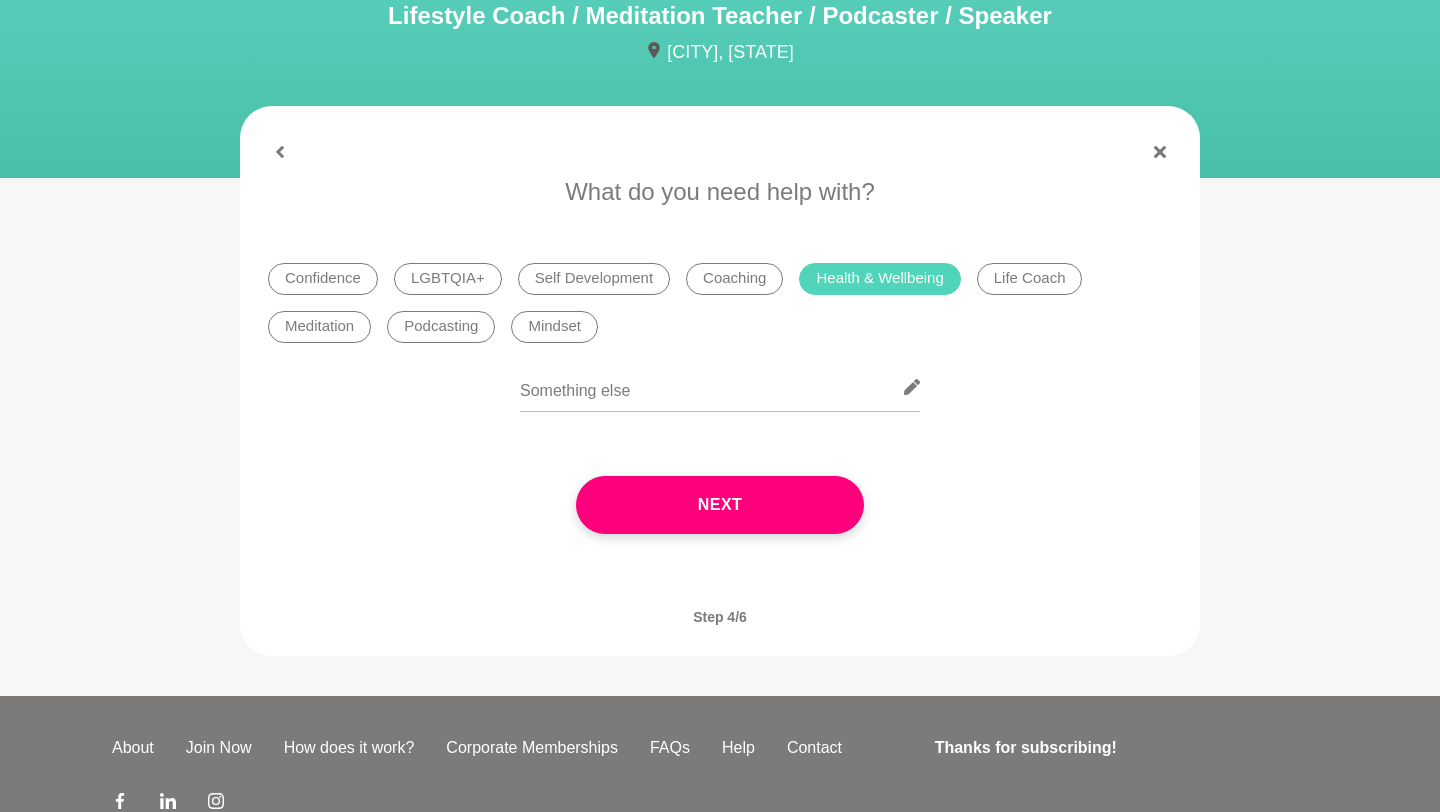 click on "Mindset" at bounding box center [554, 327] 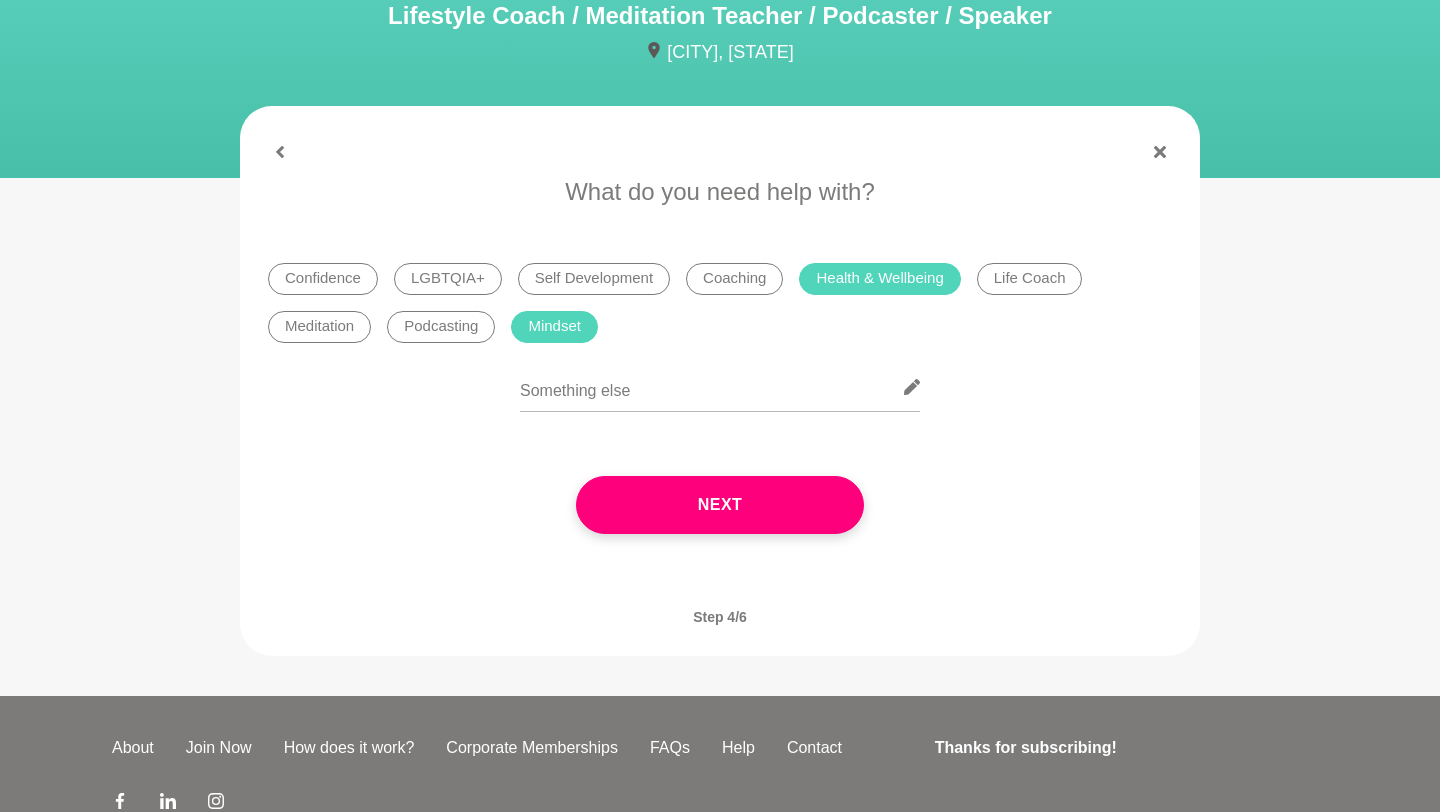 click on "Self Development" at bounding box center (594, 279) 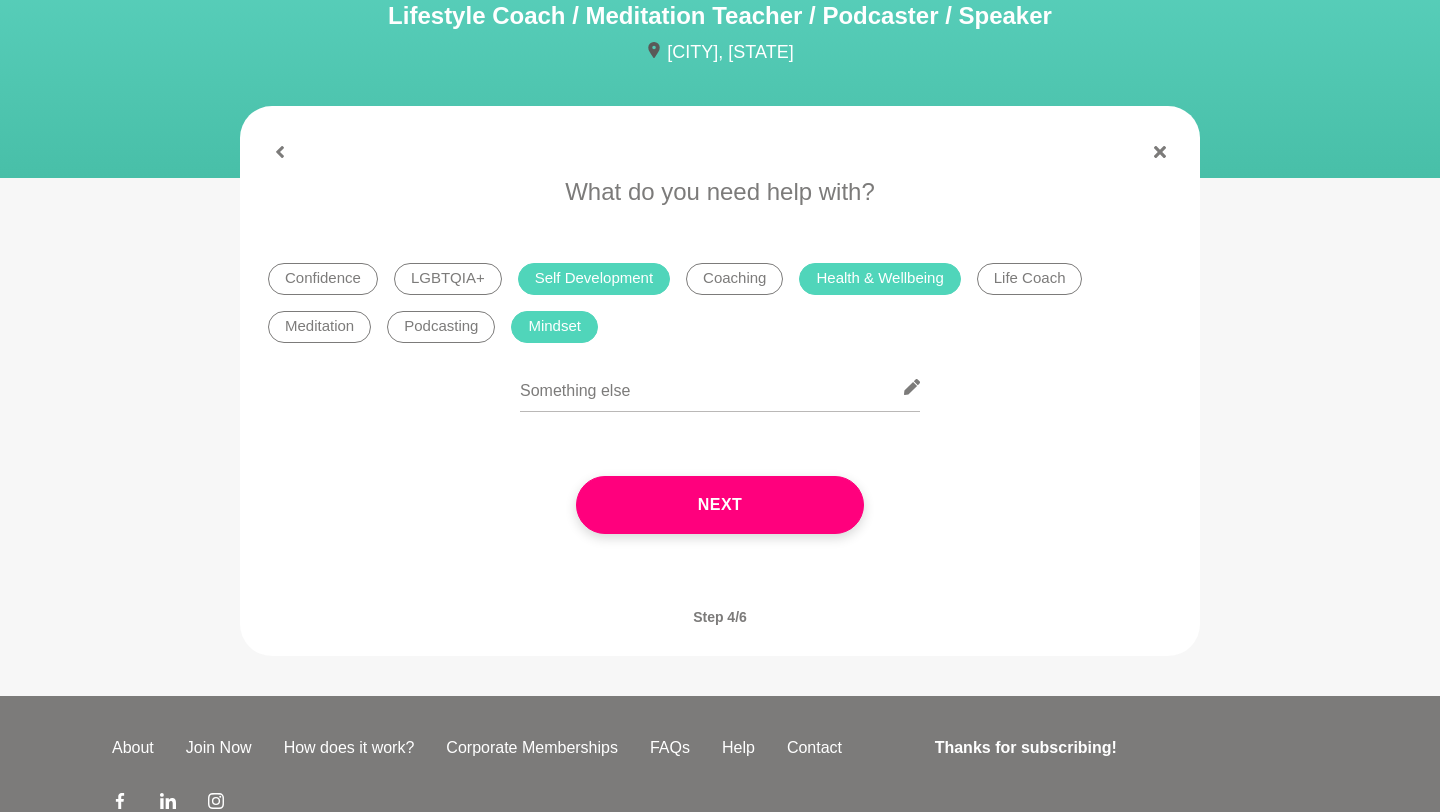 click on "Life Coach" at bounding box center (1030, 279) 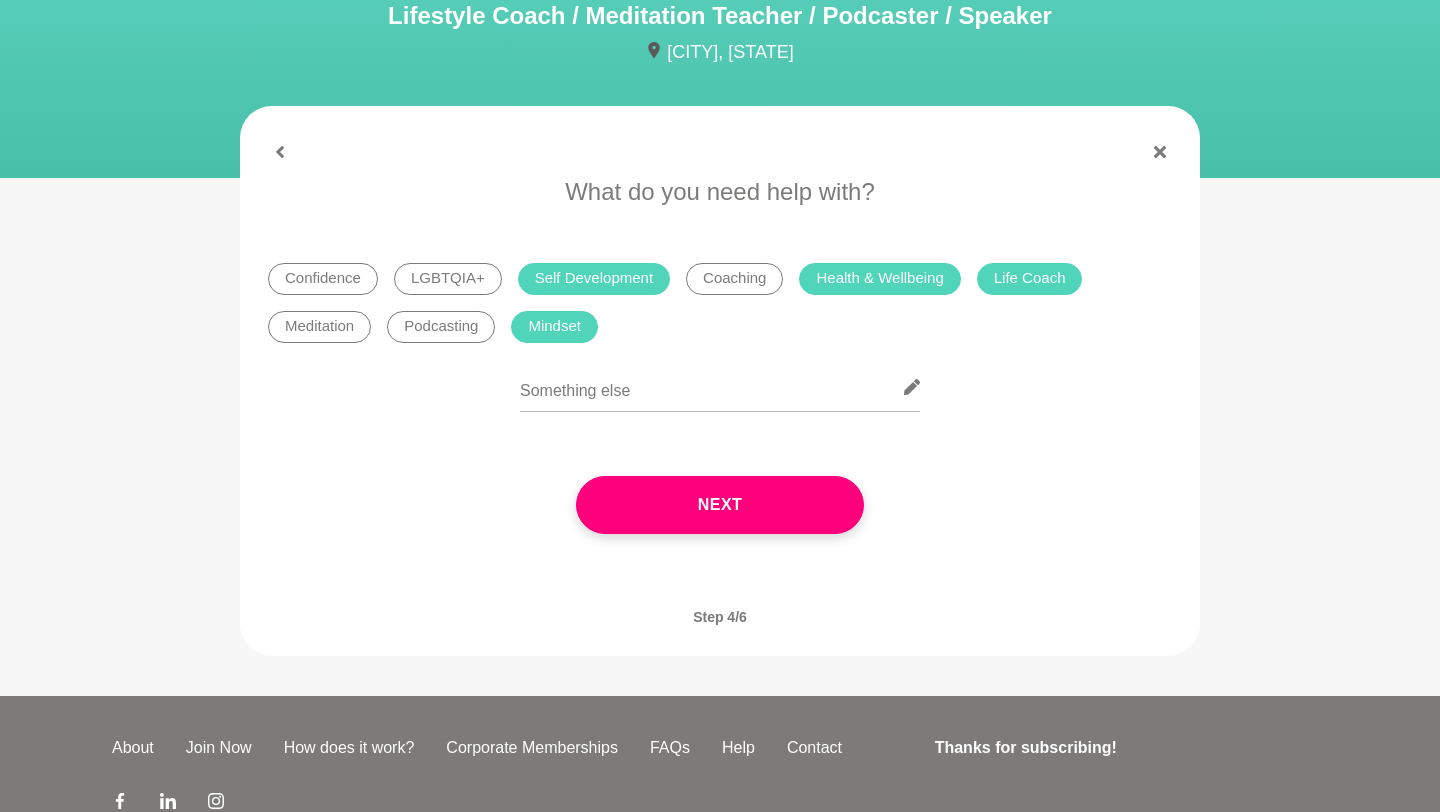 click on "Meditation" at bounding box center [319, 327] 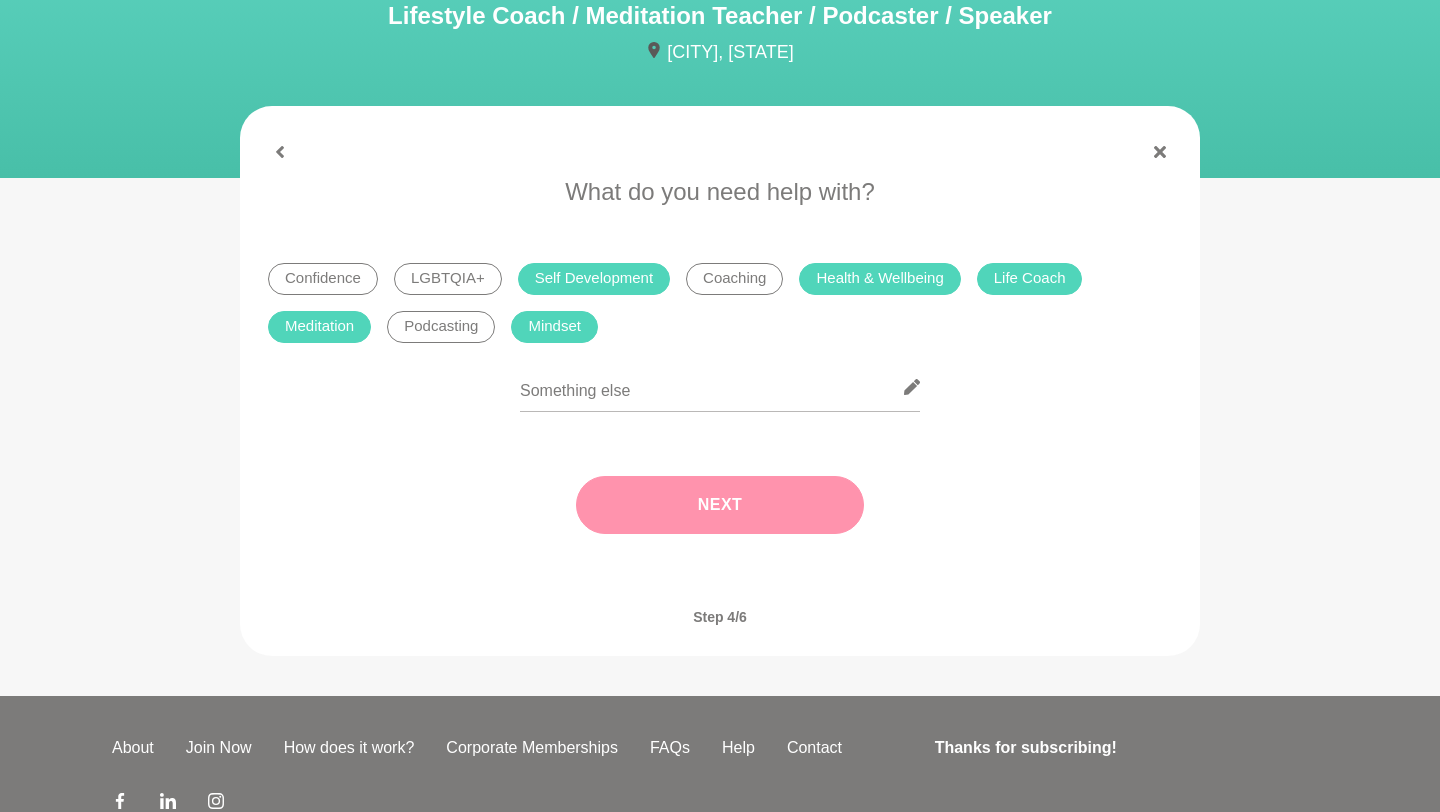 click on "Next" at bounding box center (720, 505) 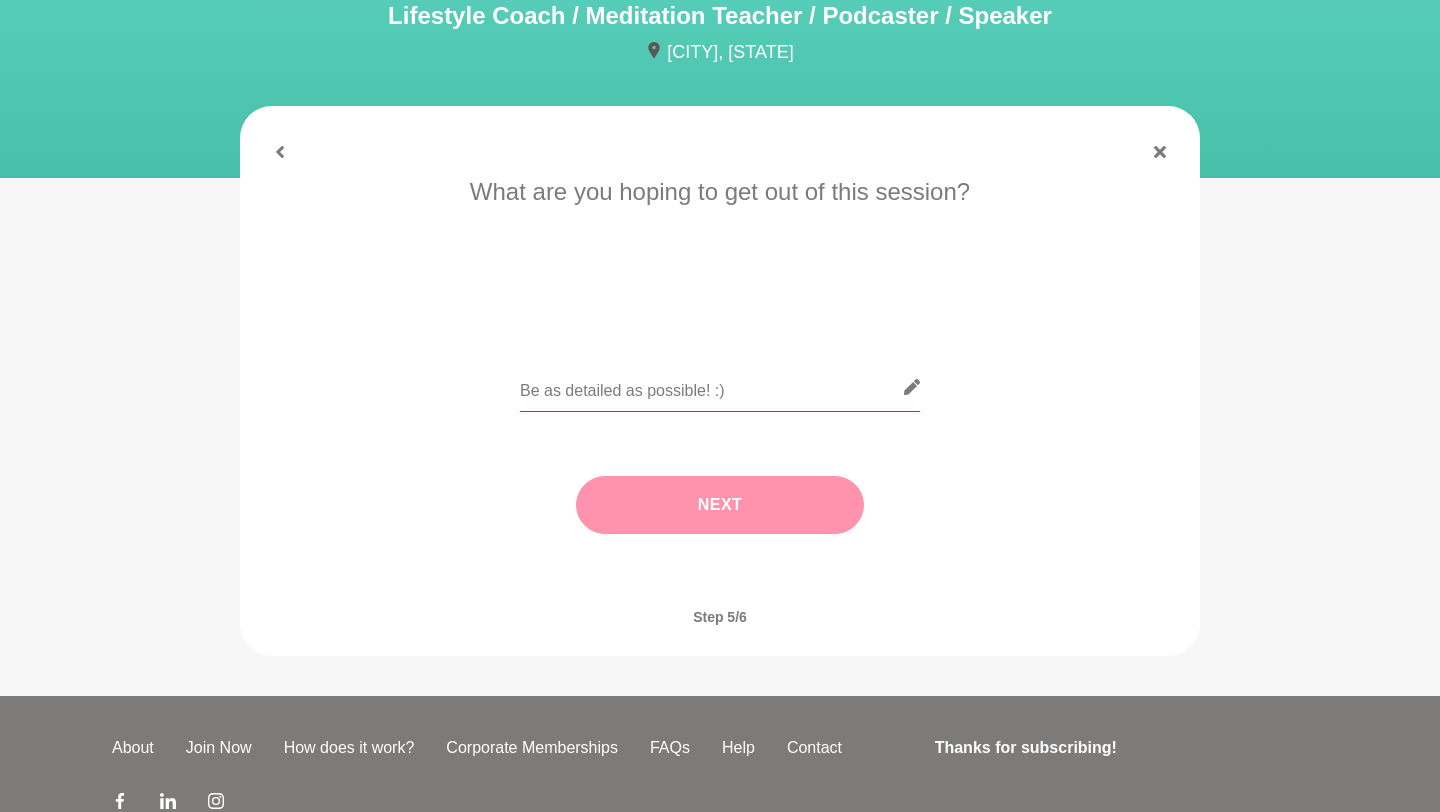 click at bounding box center [720, 387] 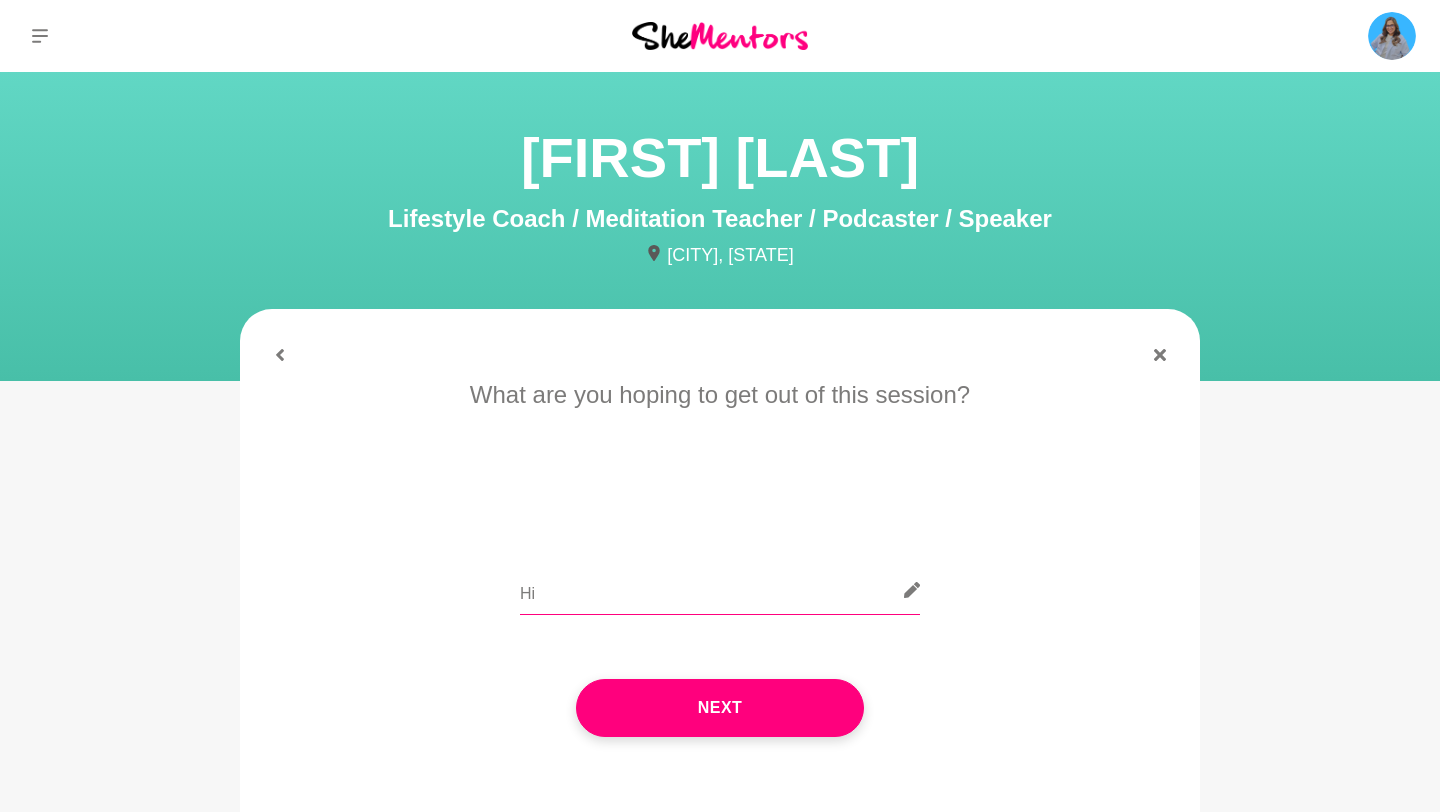 scroll, scrollTop: 169, scrollLeft: 0, axis: vertical 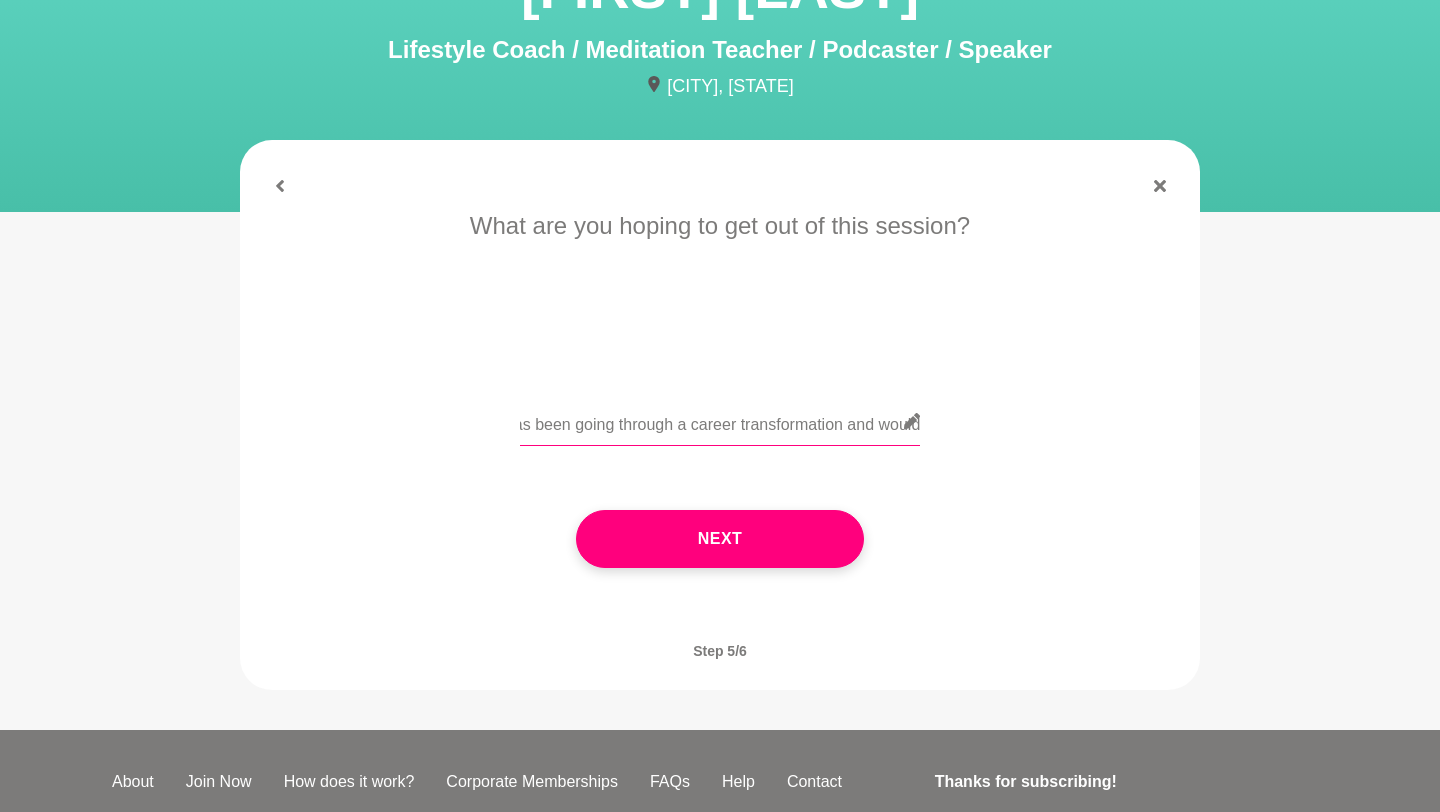 click on "Hi [FIRST], I am a marketing business consultant who has been going through a career transformation and would" at bounding box center [720, 421] 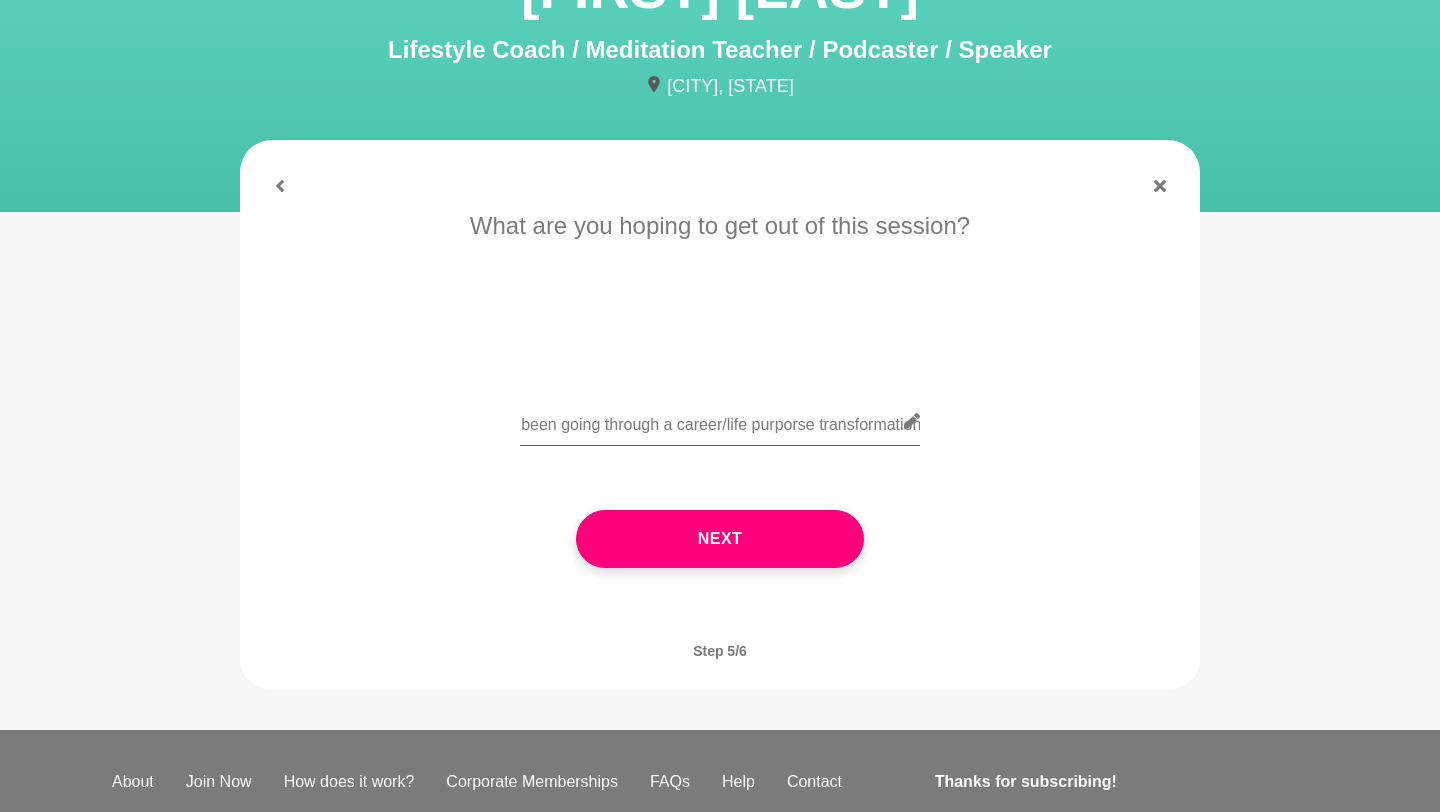 click on "Hi [FIRST], I am a marketing business consultant who has been going through a career/life purporse transformation and would" at bounding box center [720, 421] 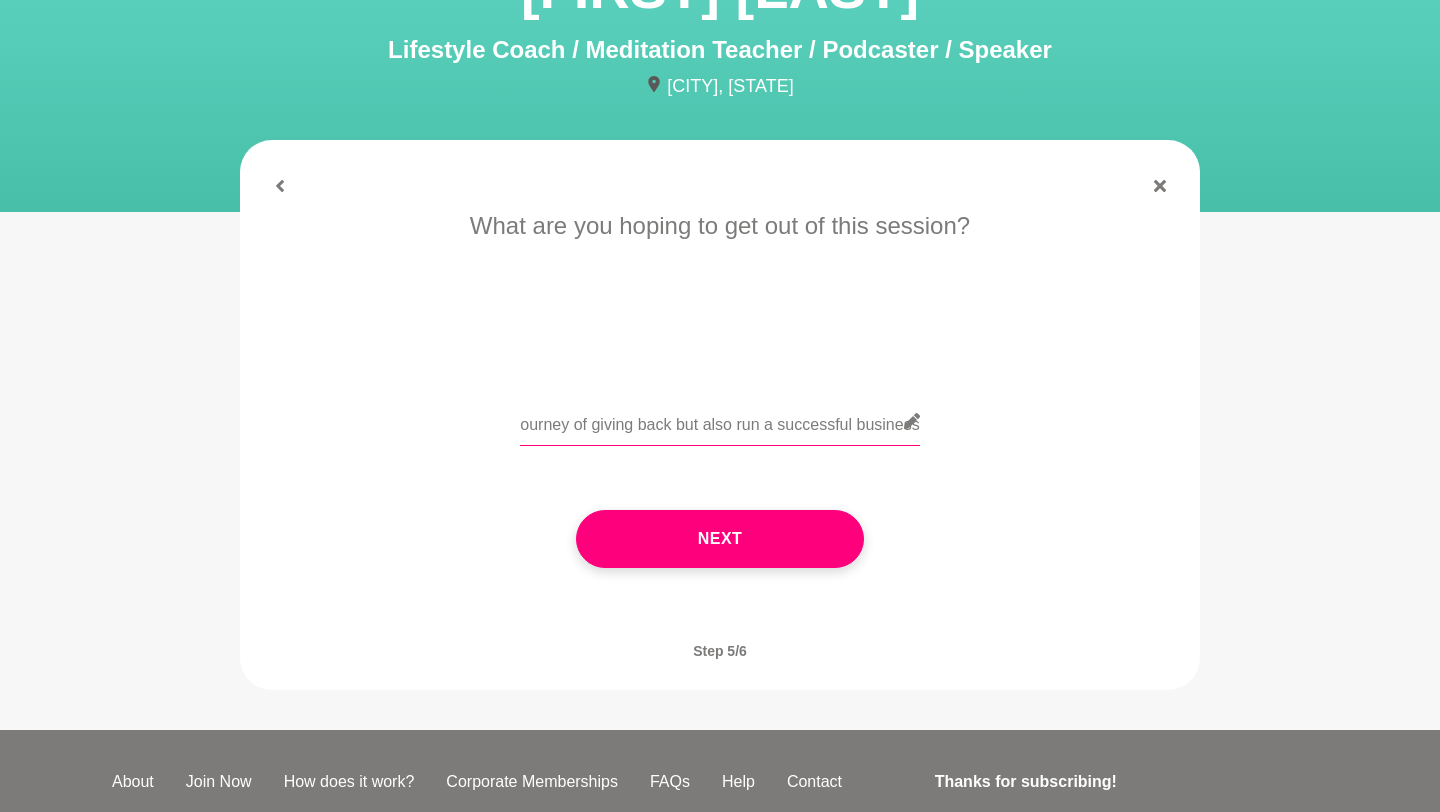 scroll, scrollTop: 0, scrollLeft: 2051, axis: horizontal 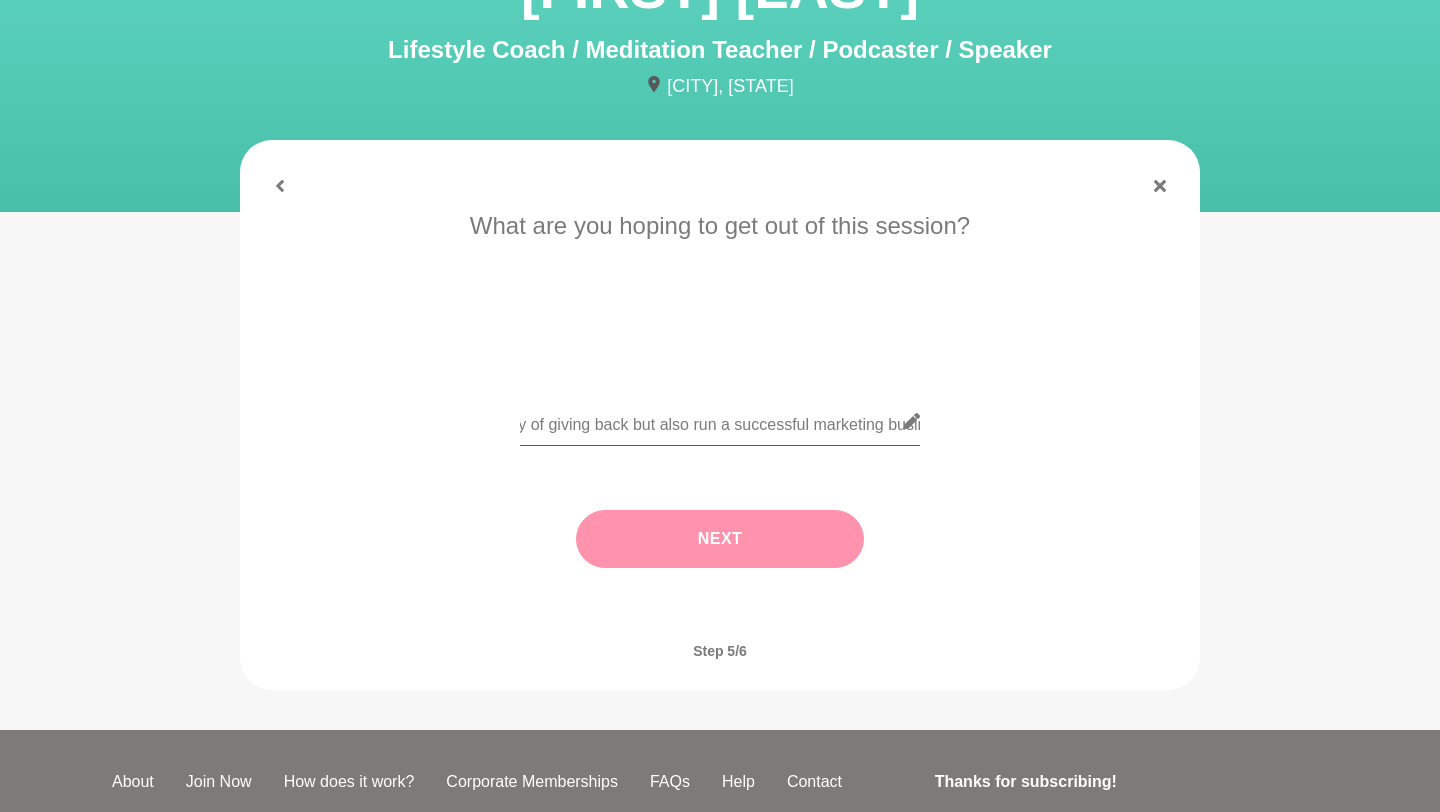 type on "Hi [FIRST], I am a marketing business consultant who has been going through a career/life purpose transformation and would like to be more compassionate with myself during this period of change. I would love to  hear some suggestions on how to develop a mindset when I am on my journey of giving back but also run a successful marketing business" 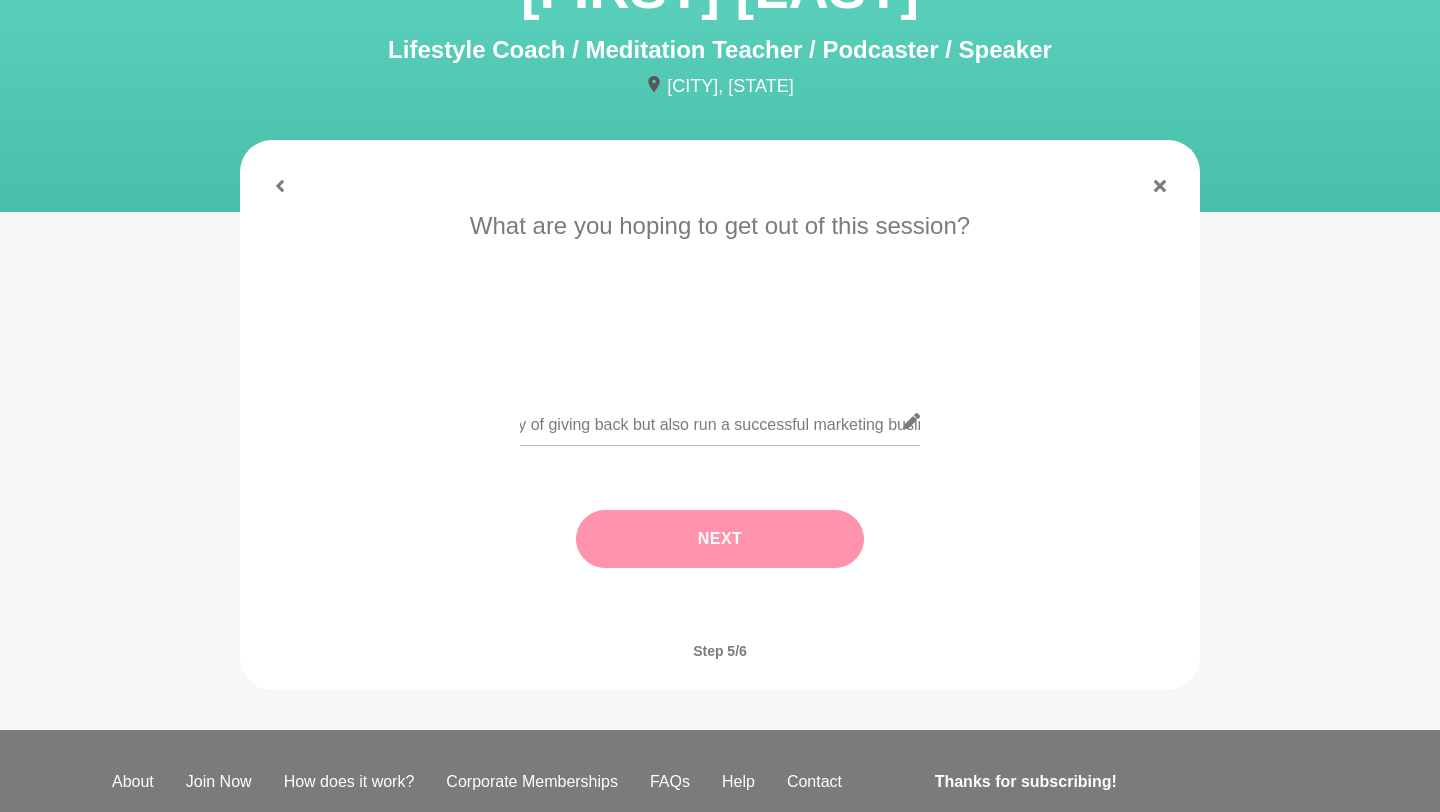 scroll, scrollTop: 0, scrollLeft: 0, axis: both 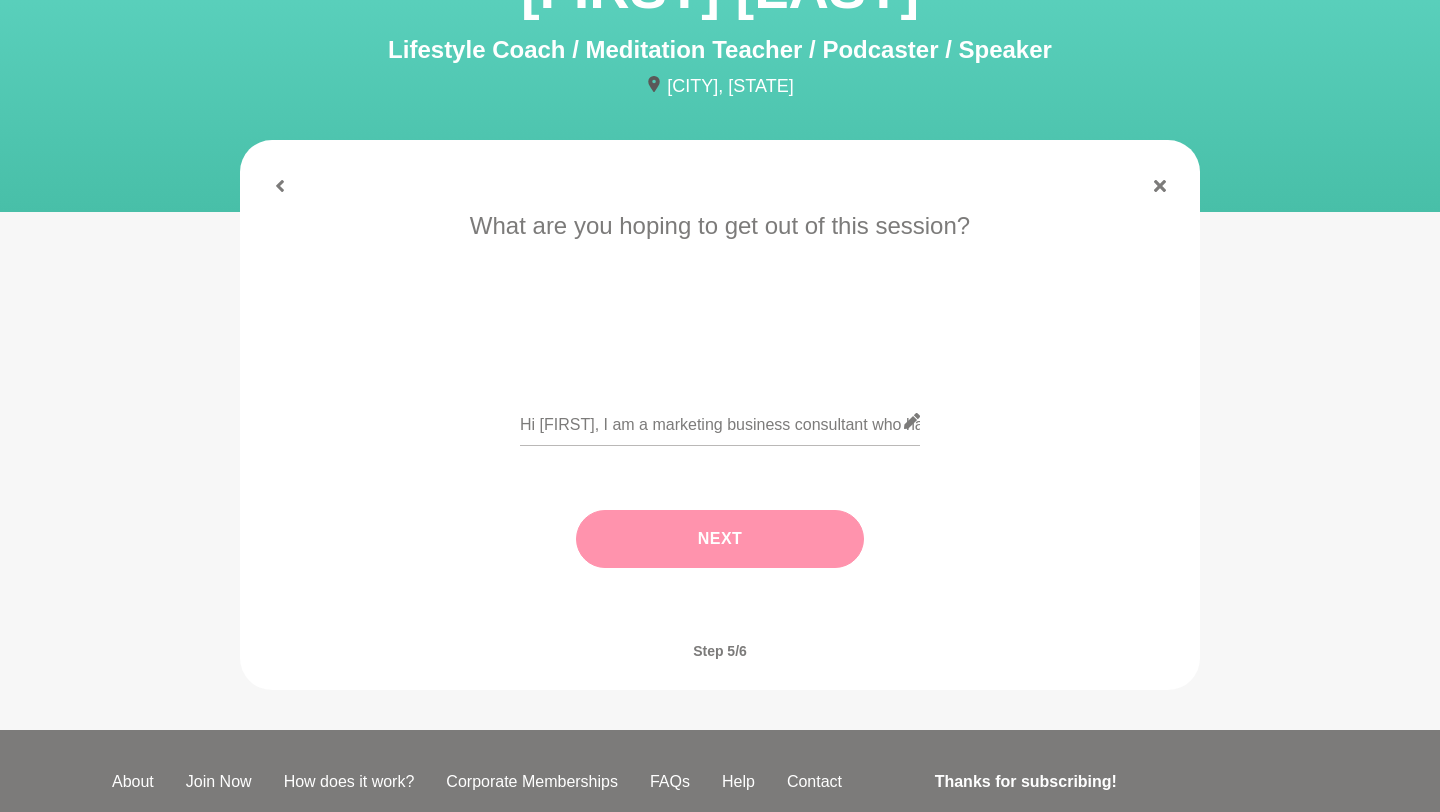click on "Next" at bounding box center [720, 539] 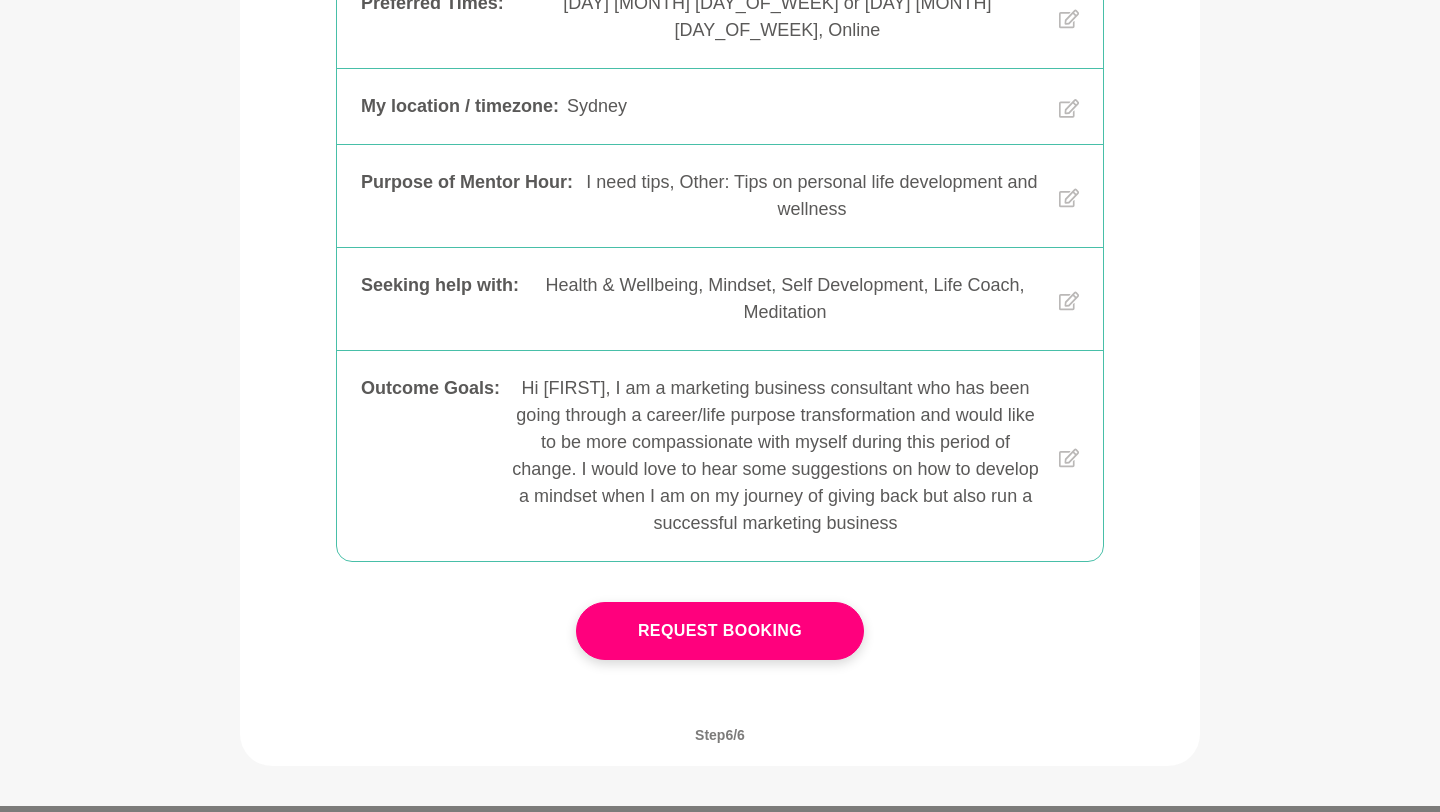 scroll, scrollTop: 481, scrollLeft: 0, axis: vertical 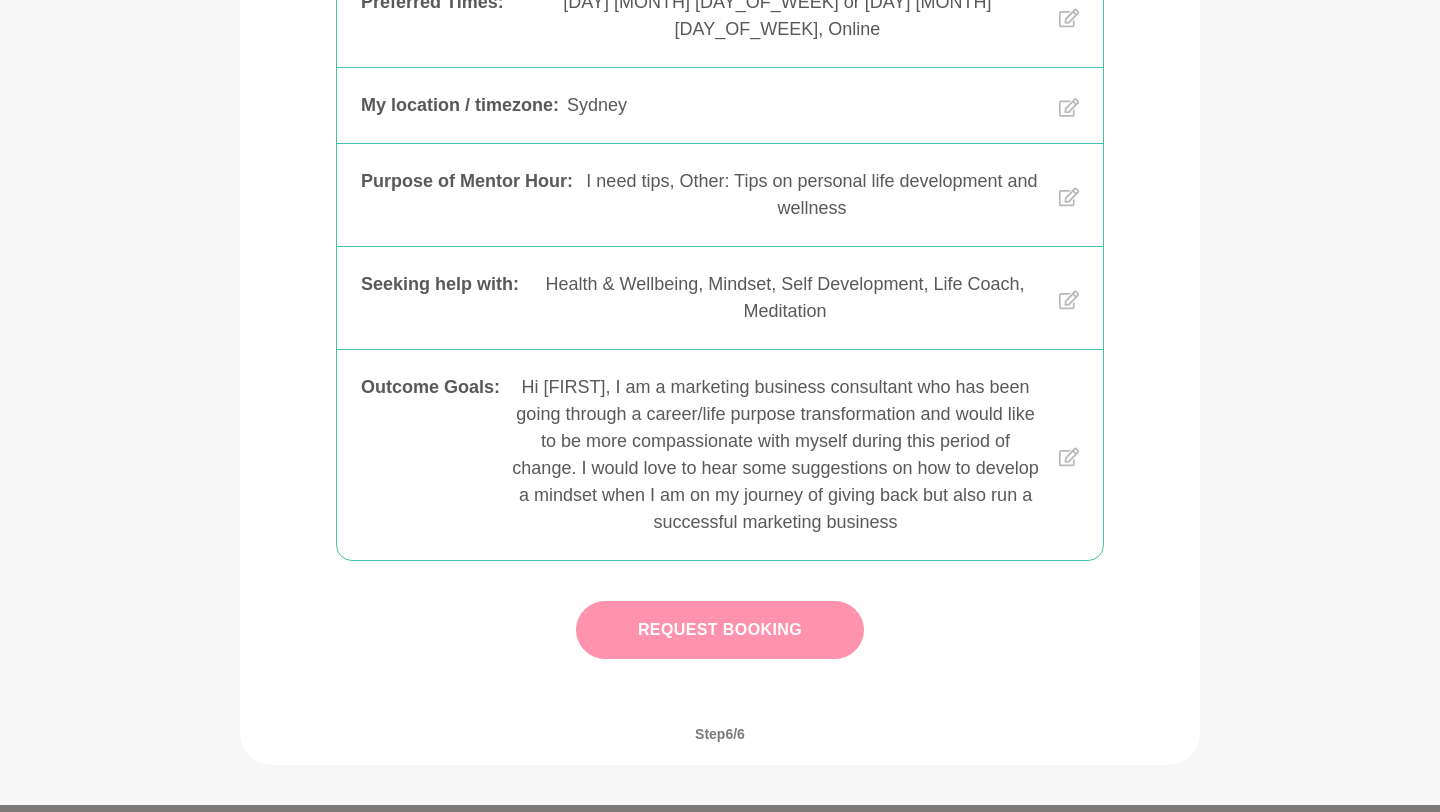 click on "Request Booking" at bounding box center [720, 630] 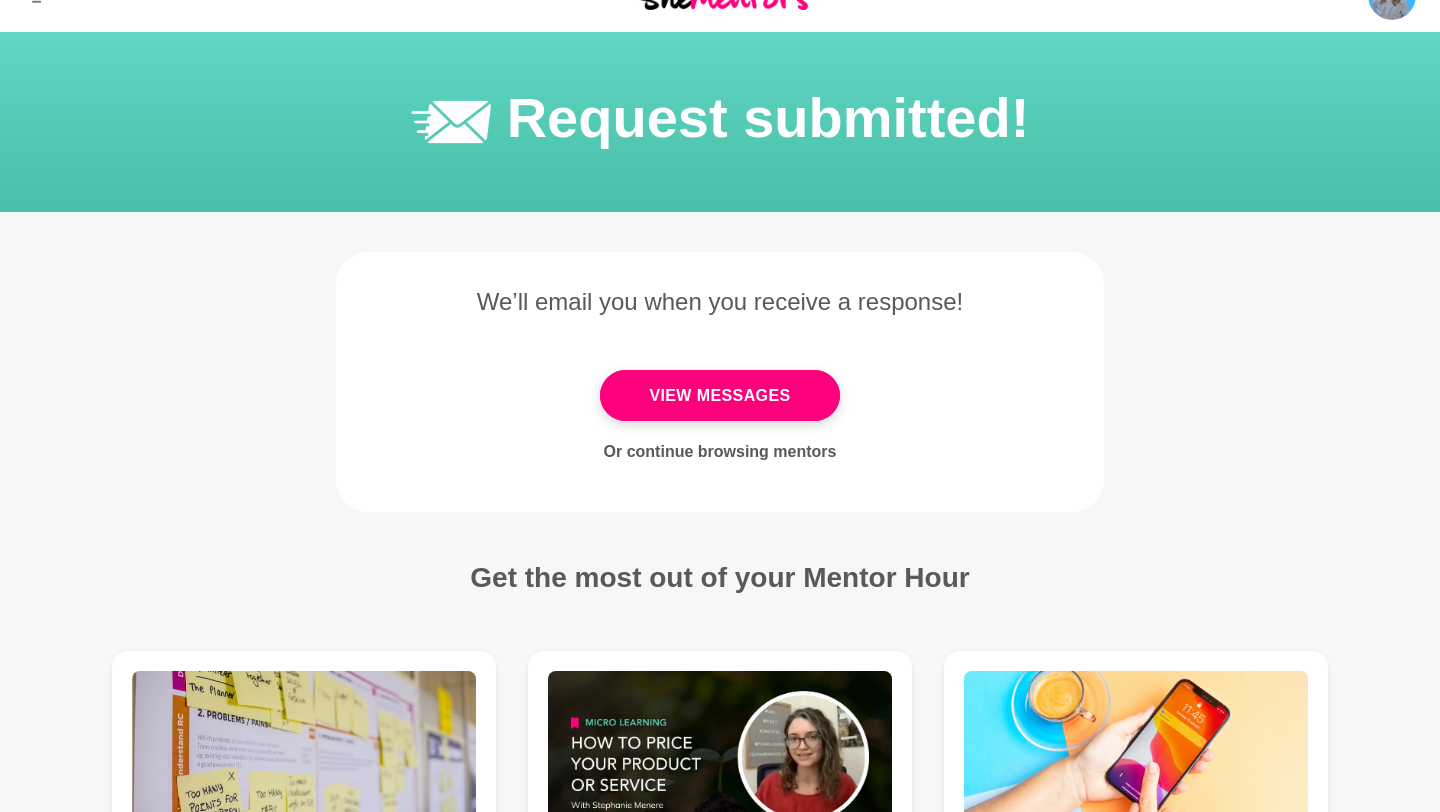 scroll, scrollTop: 0, scrollLeft: 0, axis: both 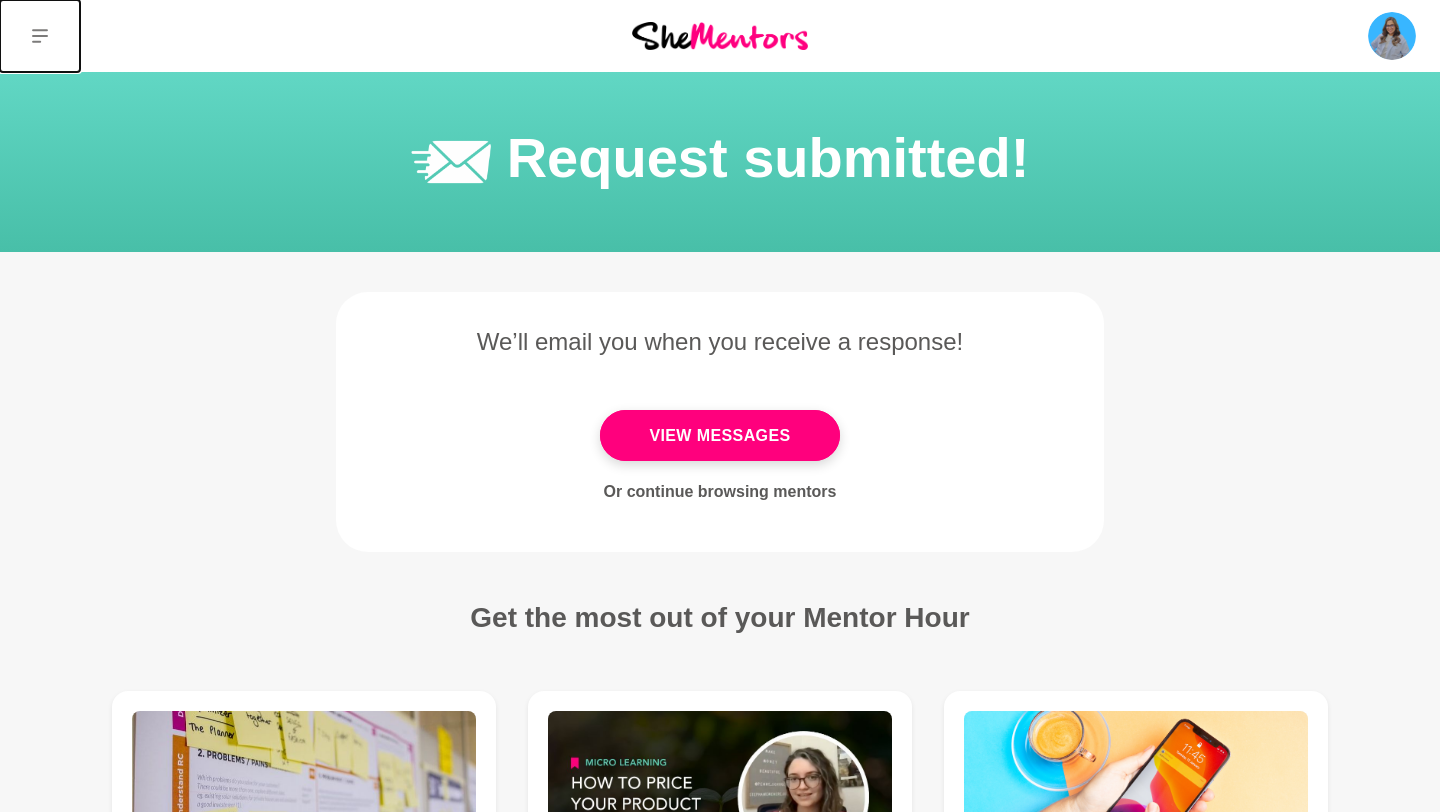 click at bounding box center (40, 36) 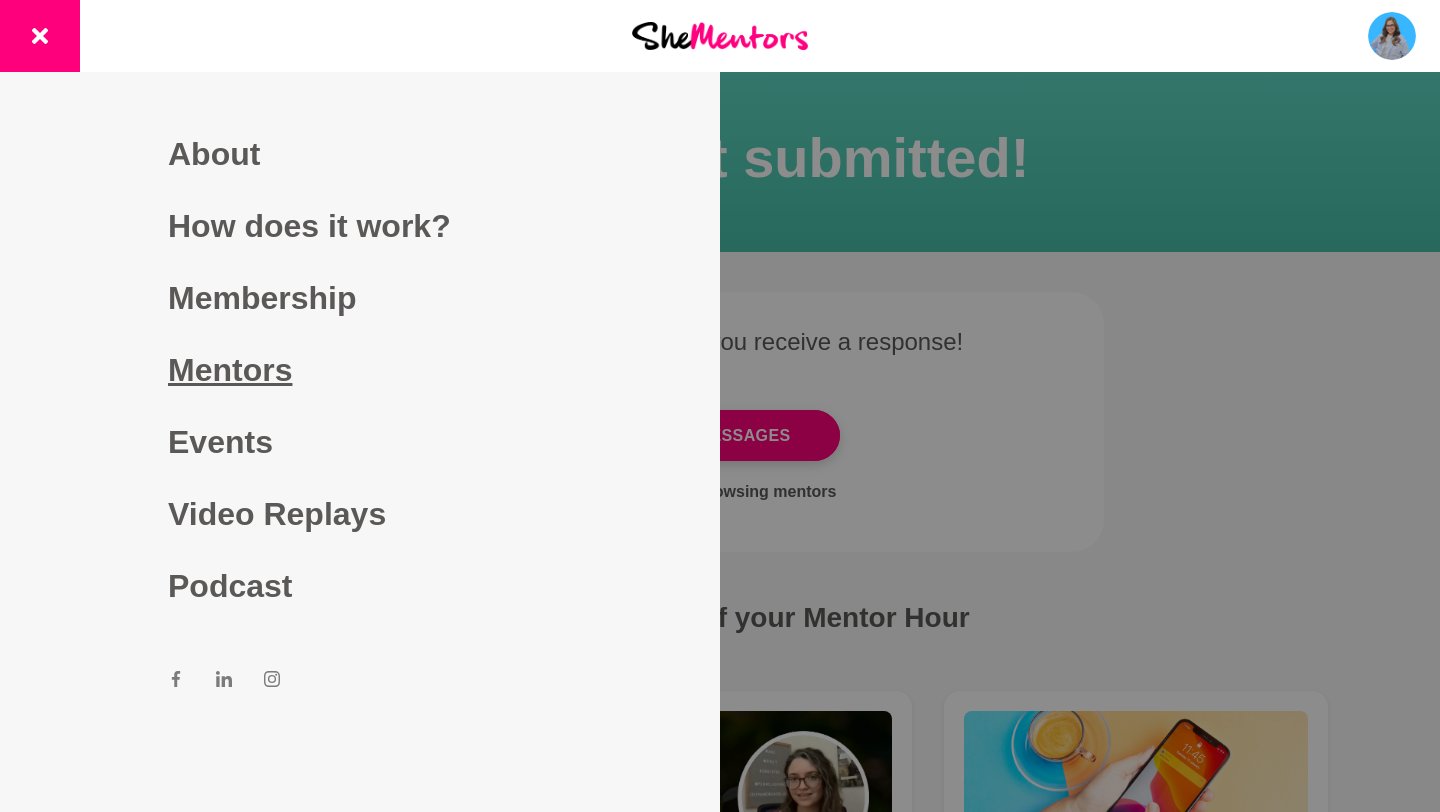 click on "Mentors" at bounding box center (360, 370) 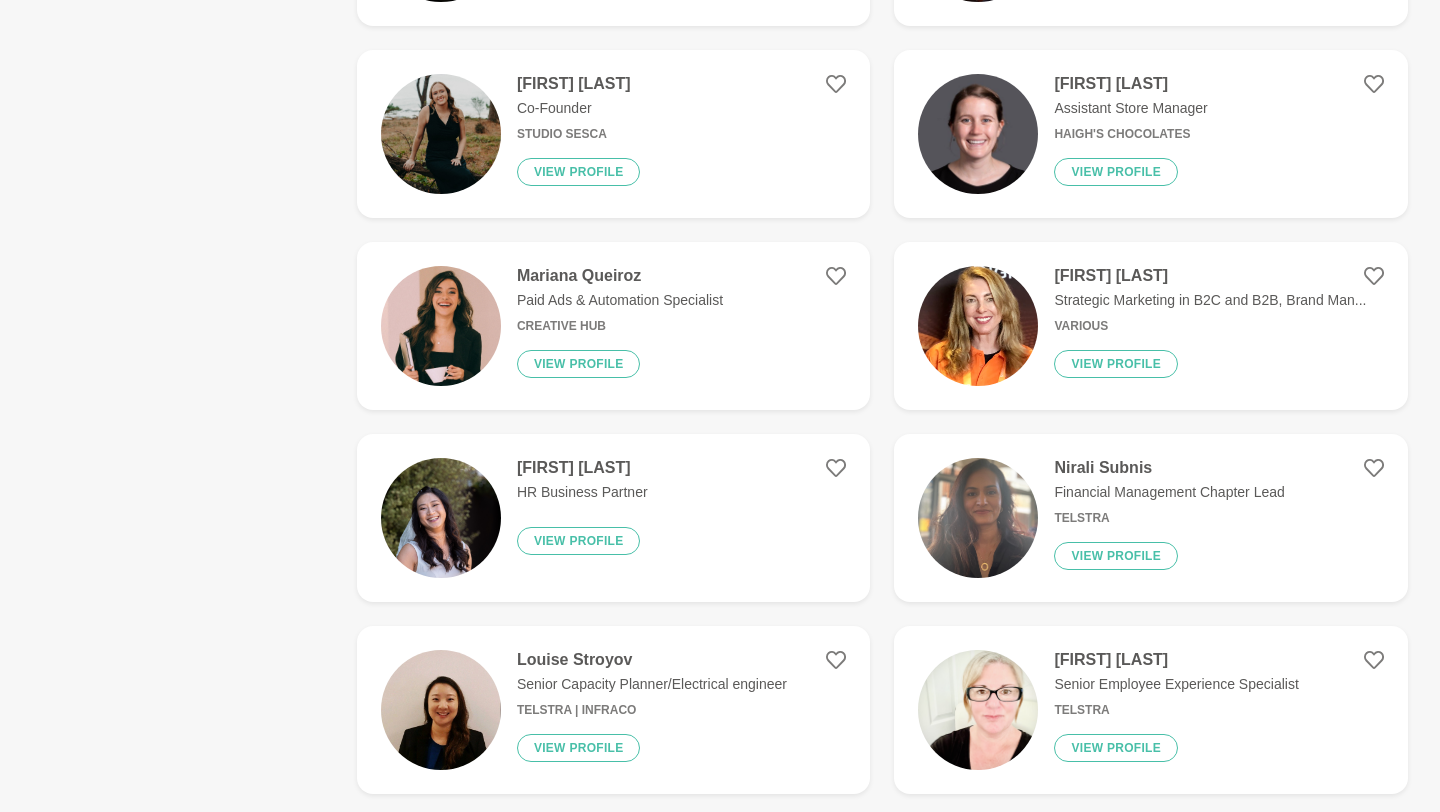 scroll, scrollTop: 1633, scrollLeft: 0, axis: vertical 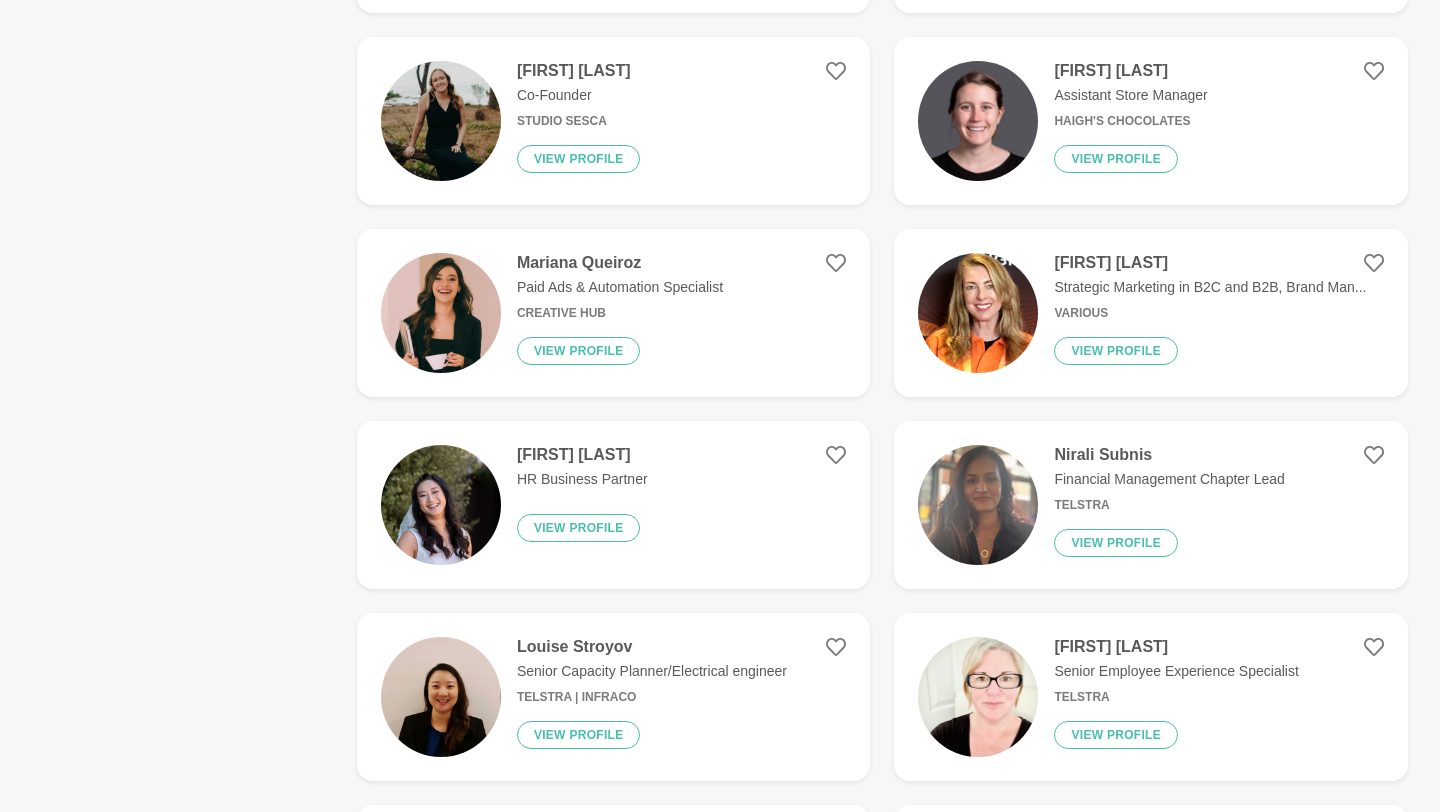 click on "[FIRST] [LAST] Co-Founder  Studio Sesca View profile" at bounding box center [614, 121] 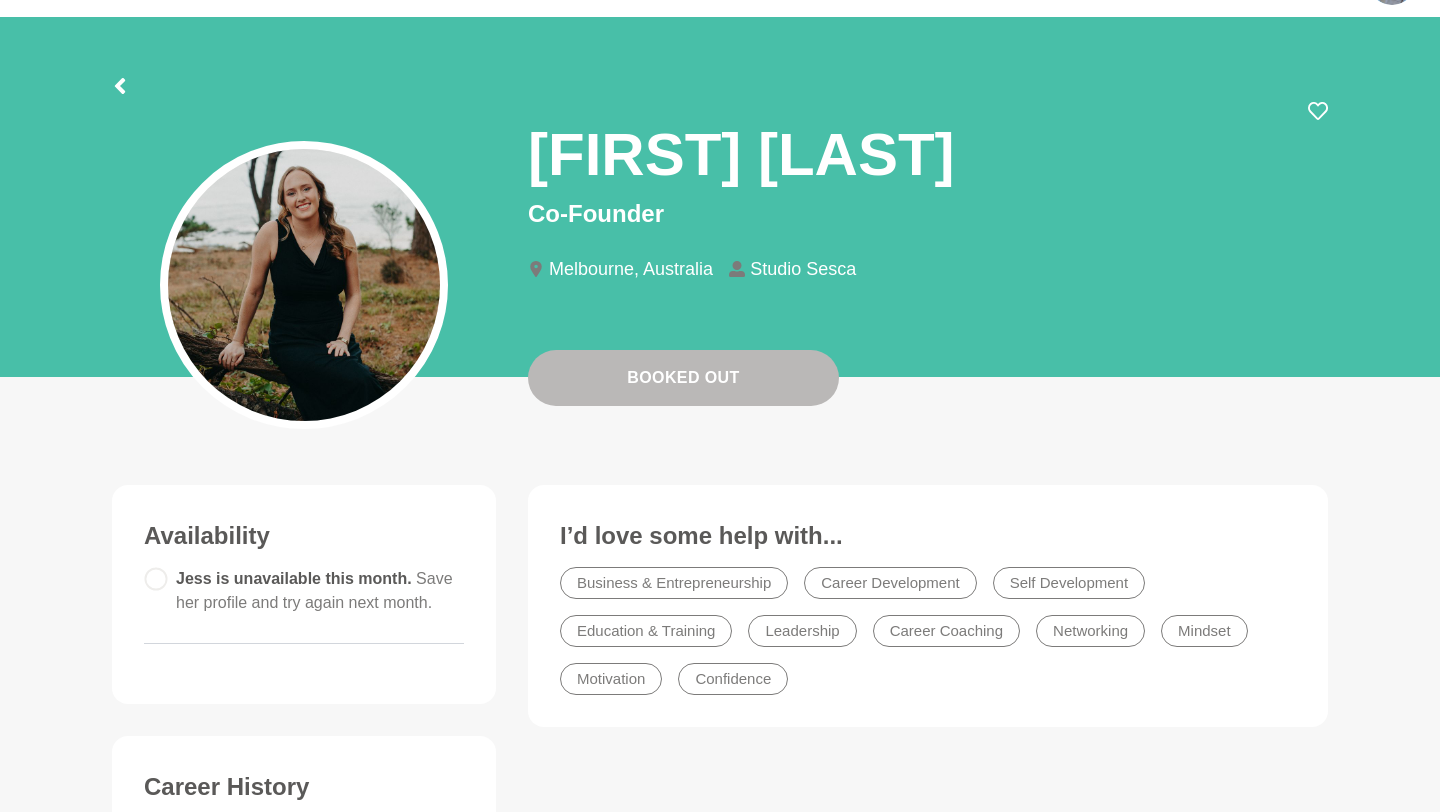 scroll, scrollTop: 223, scrollLeft: 0, axis: vertical 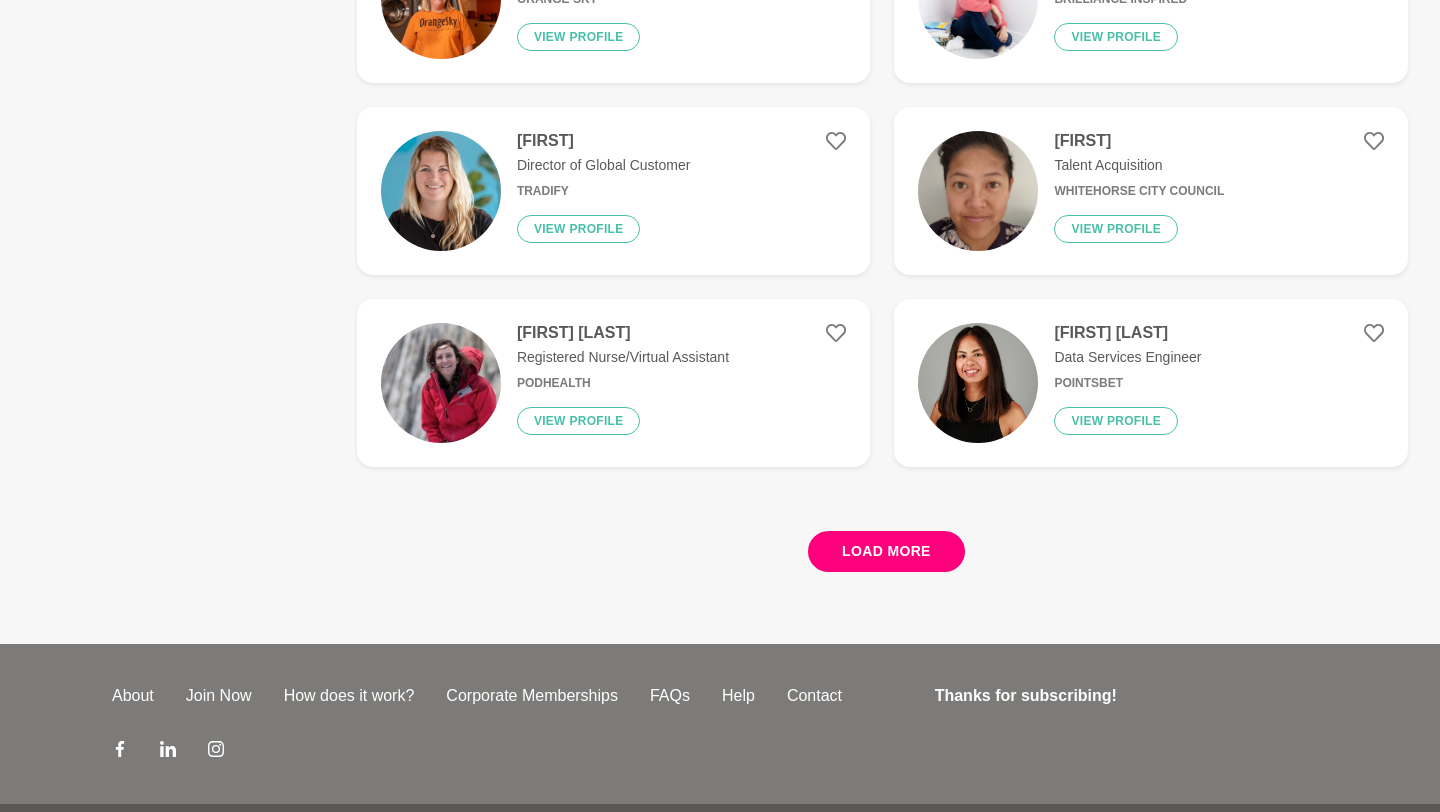 click on "Load more" at bounding box center (886, 551) 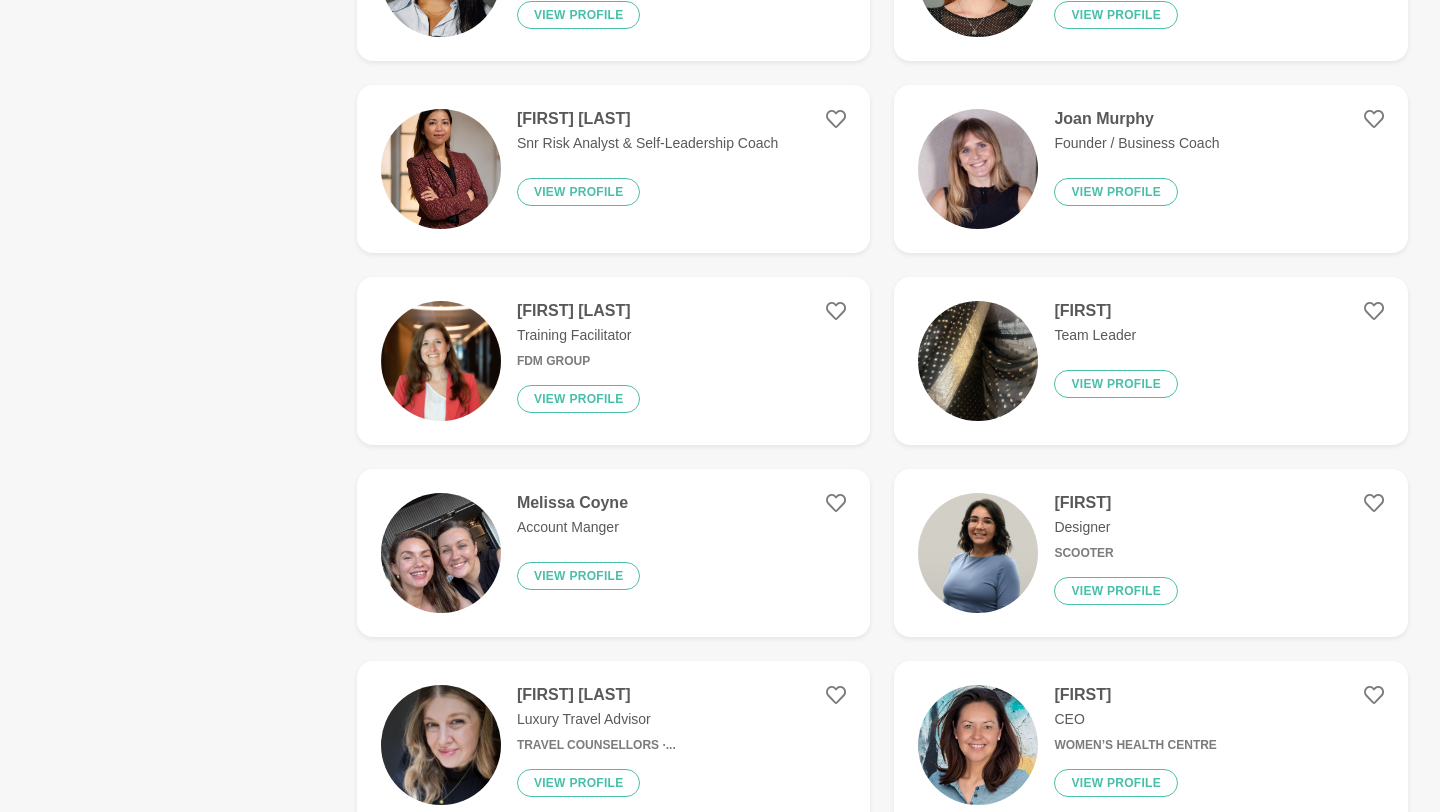 scroll, scrollTop: 4859, scrollLeft: 0, axis: vertical 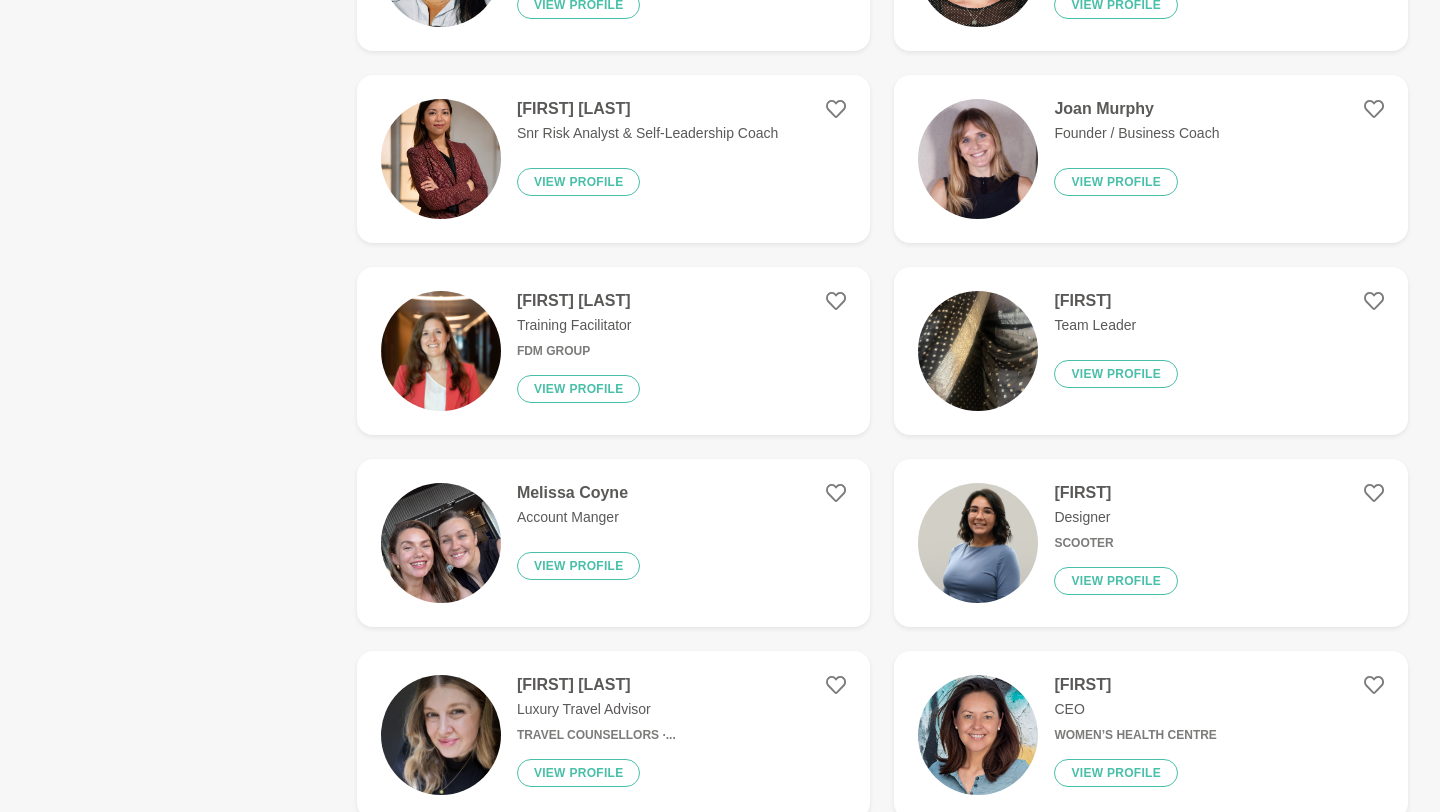 click on "[FIRST] [LAST] Founder / Business Coach View profile" at bounding box center (1128, 159) 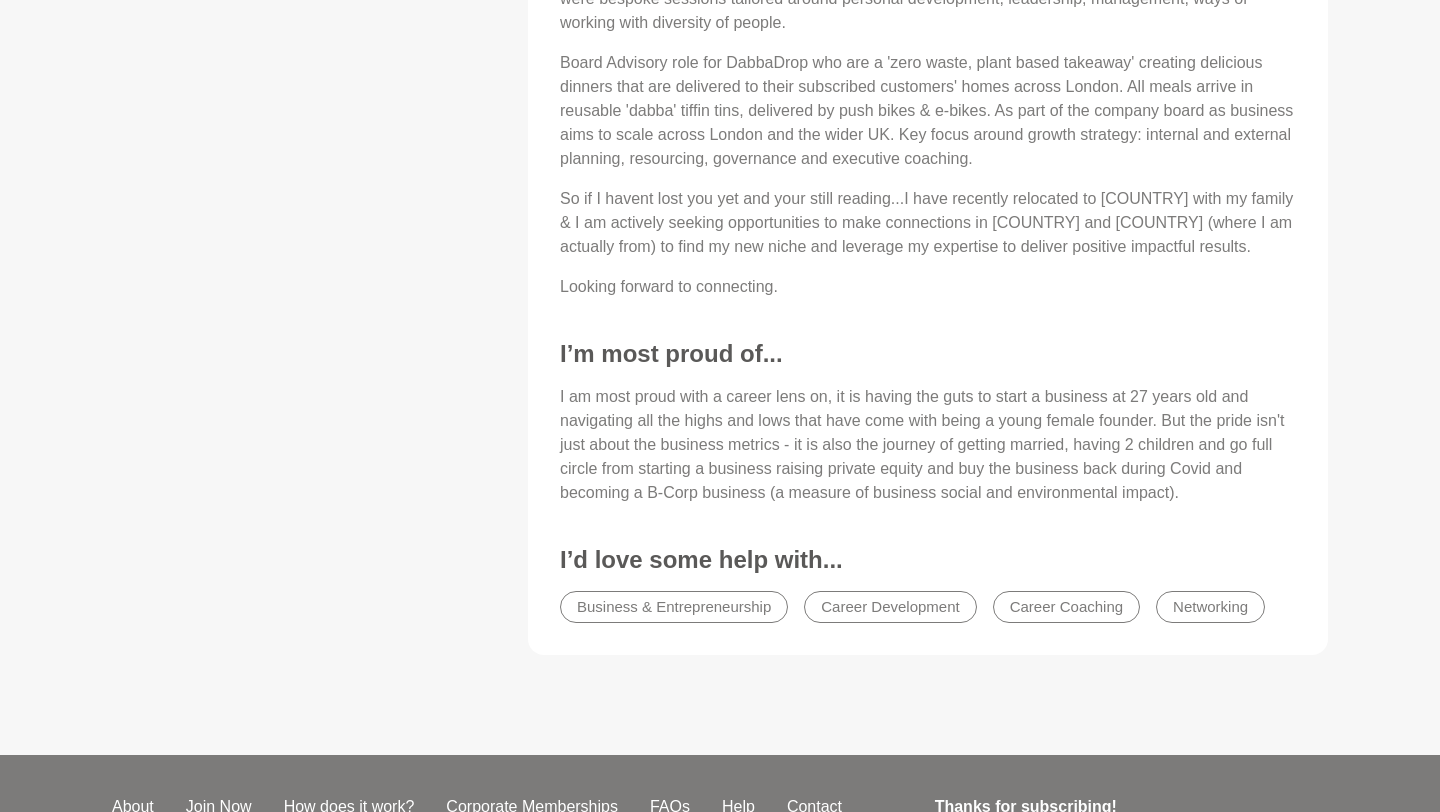 scroll, scrollTop: 1335, scrollLeft: 0, axis: vertical 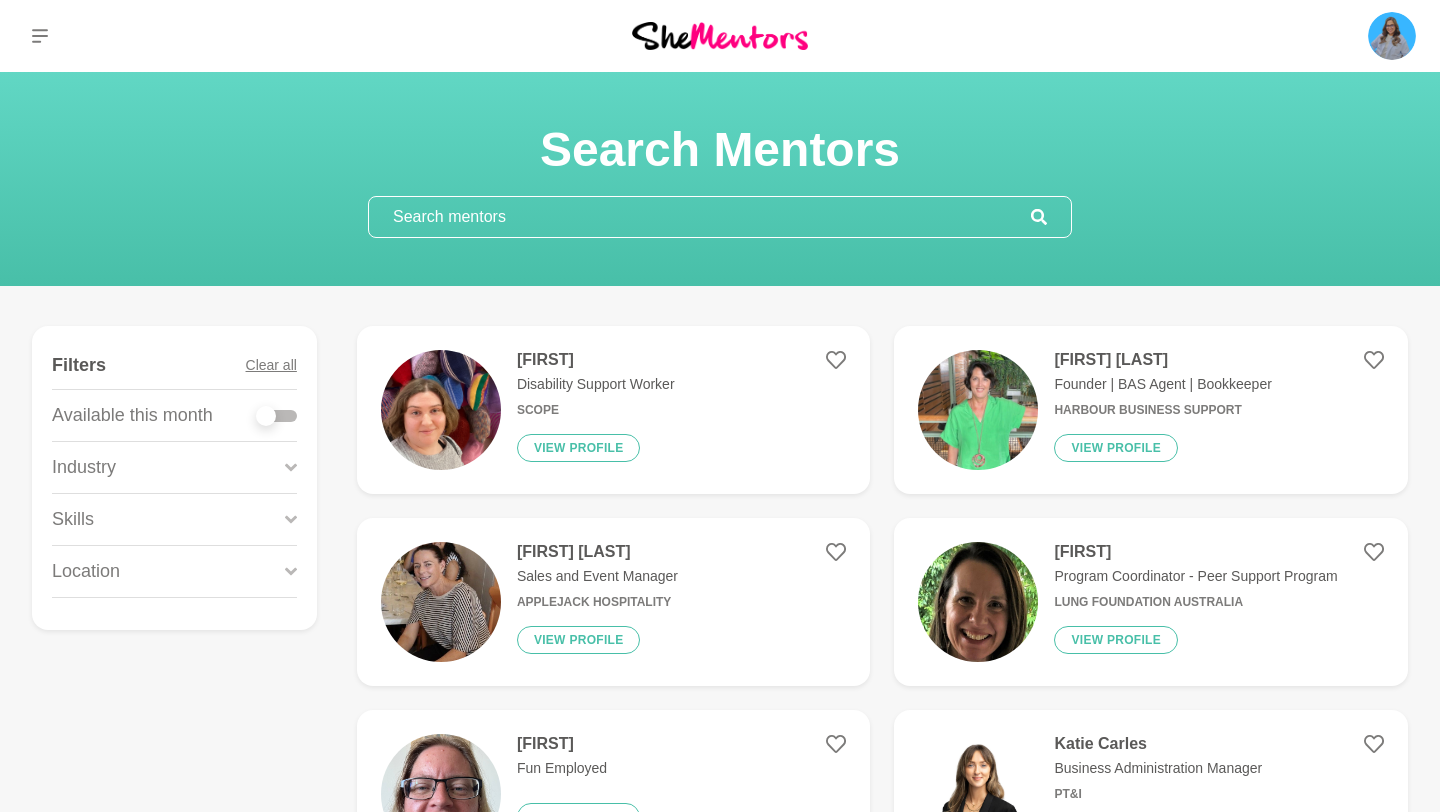 click at bounding box center (700, 217) 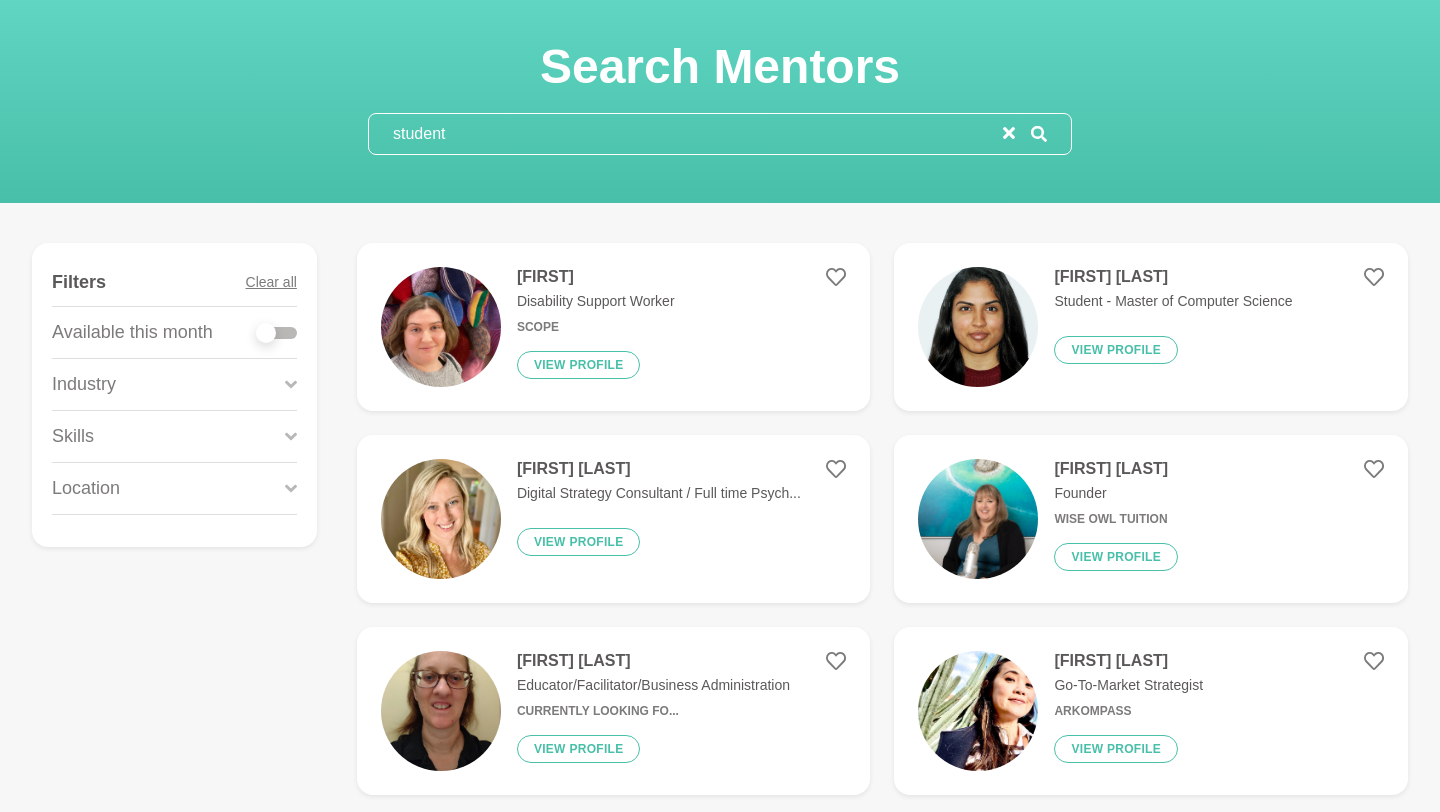 scroll, scrollTop: 47, scrollLeft: 0, axis: vertical 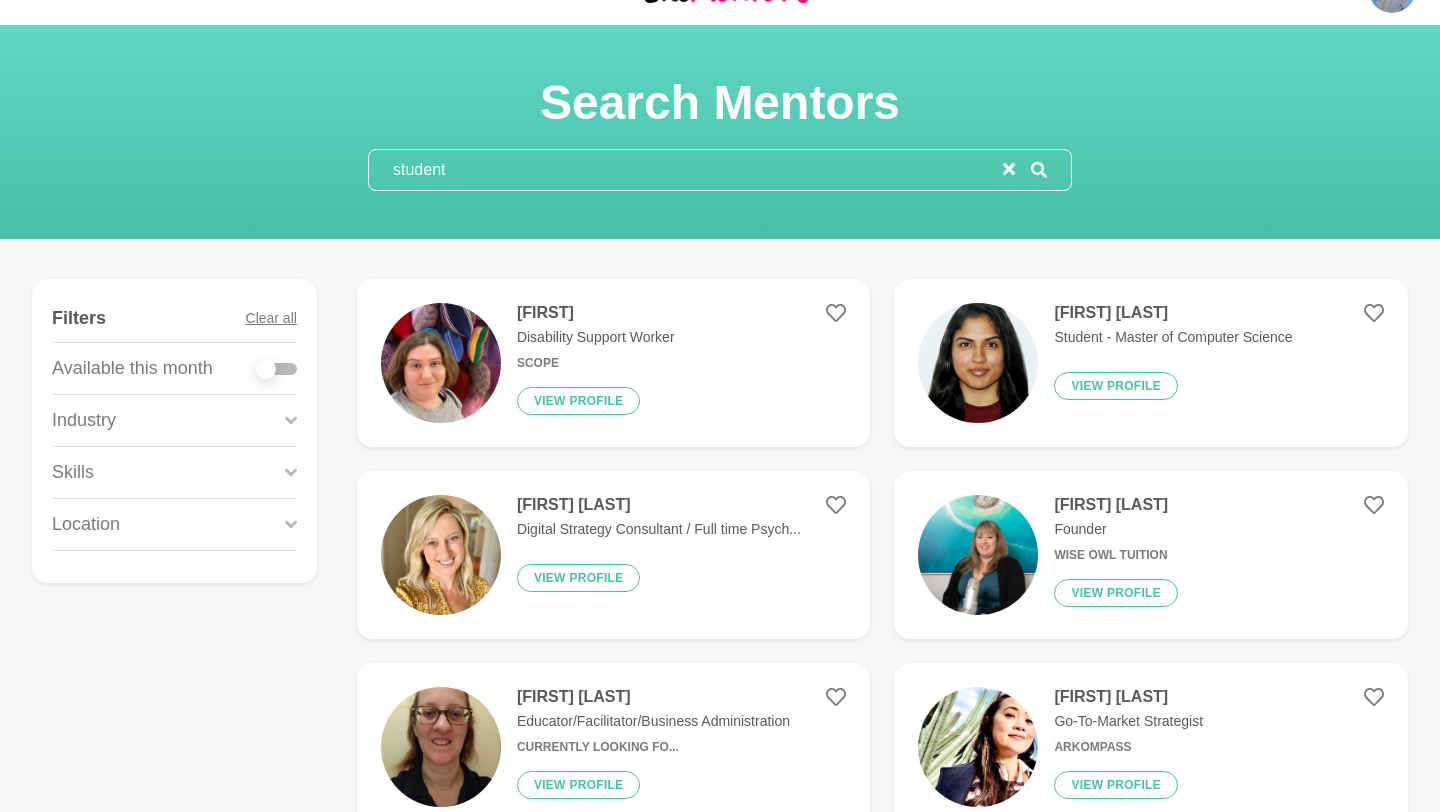 type on "student" 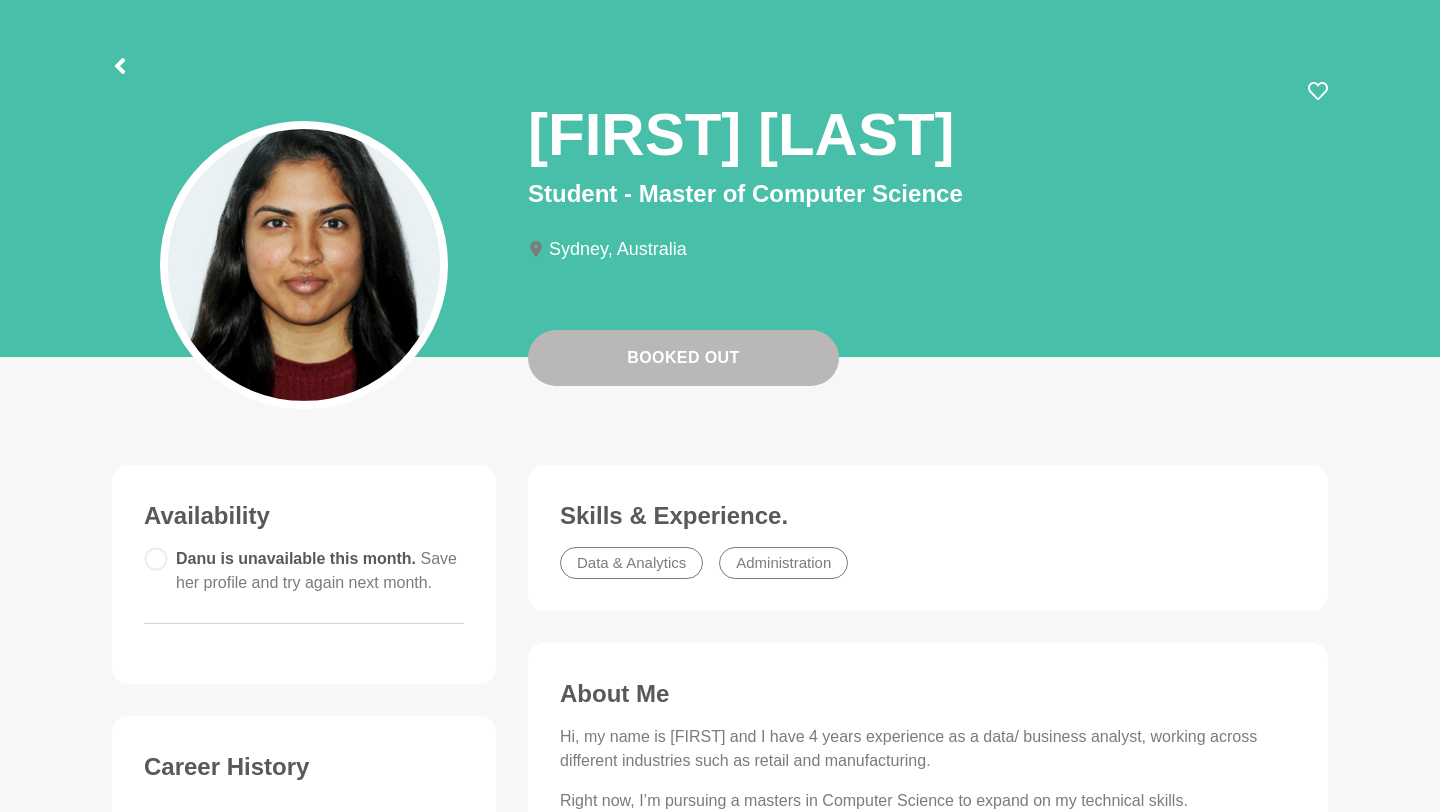 scroll, scrollTop: 0, scrollLeft: 0, axis: both 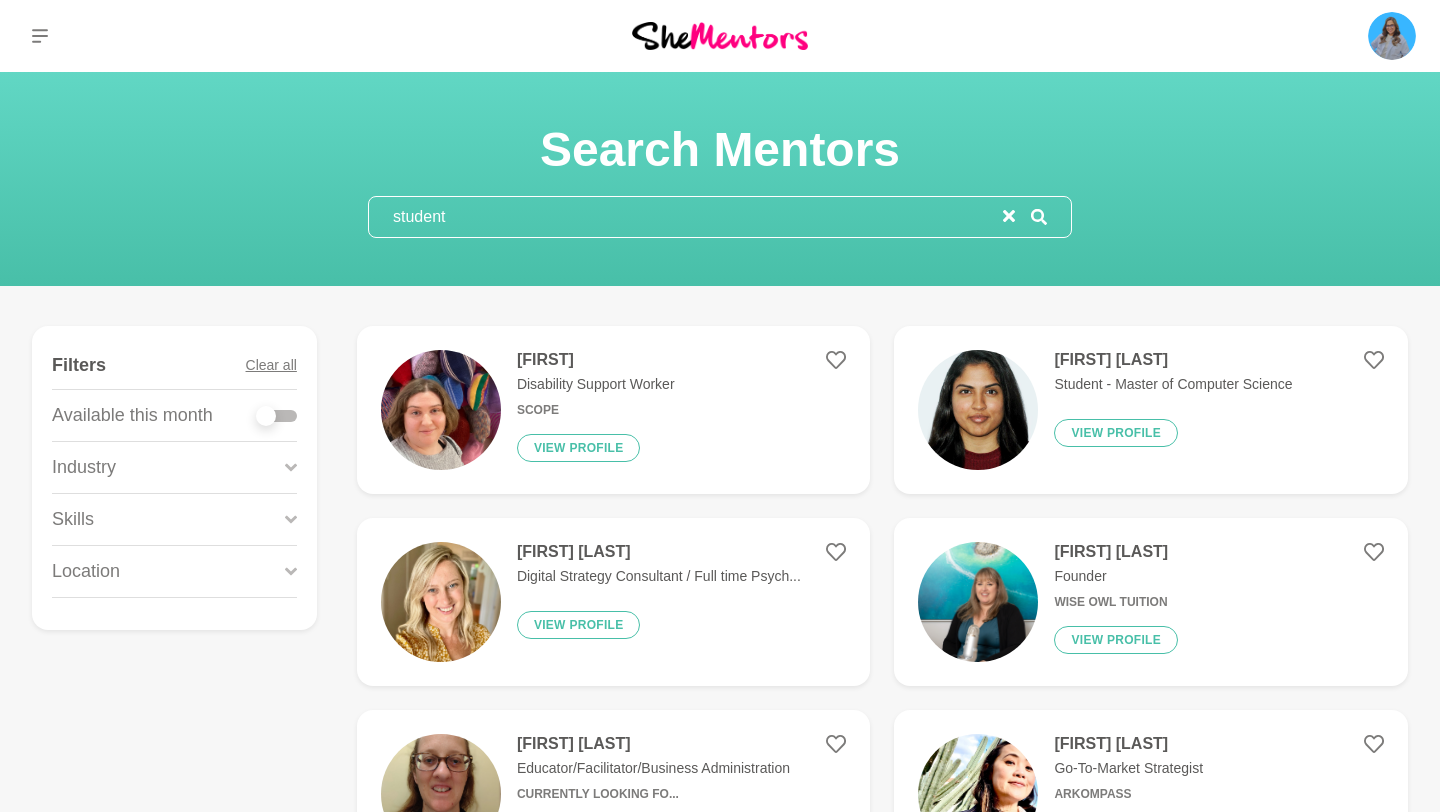 click on "student" at bounding box center [686, 217] 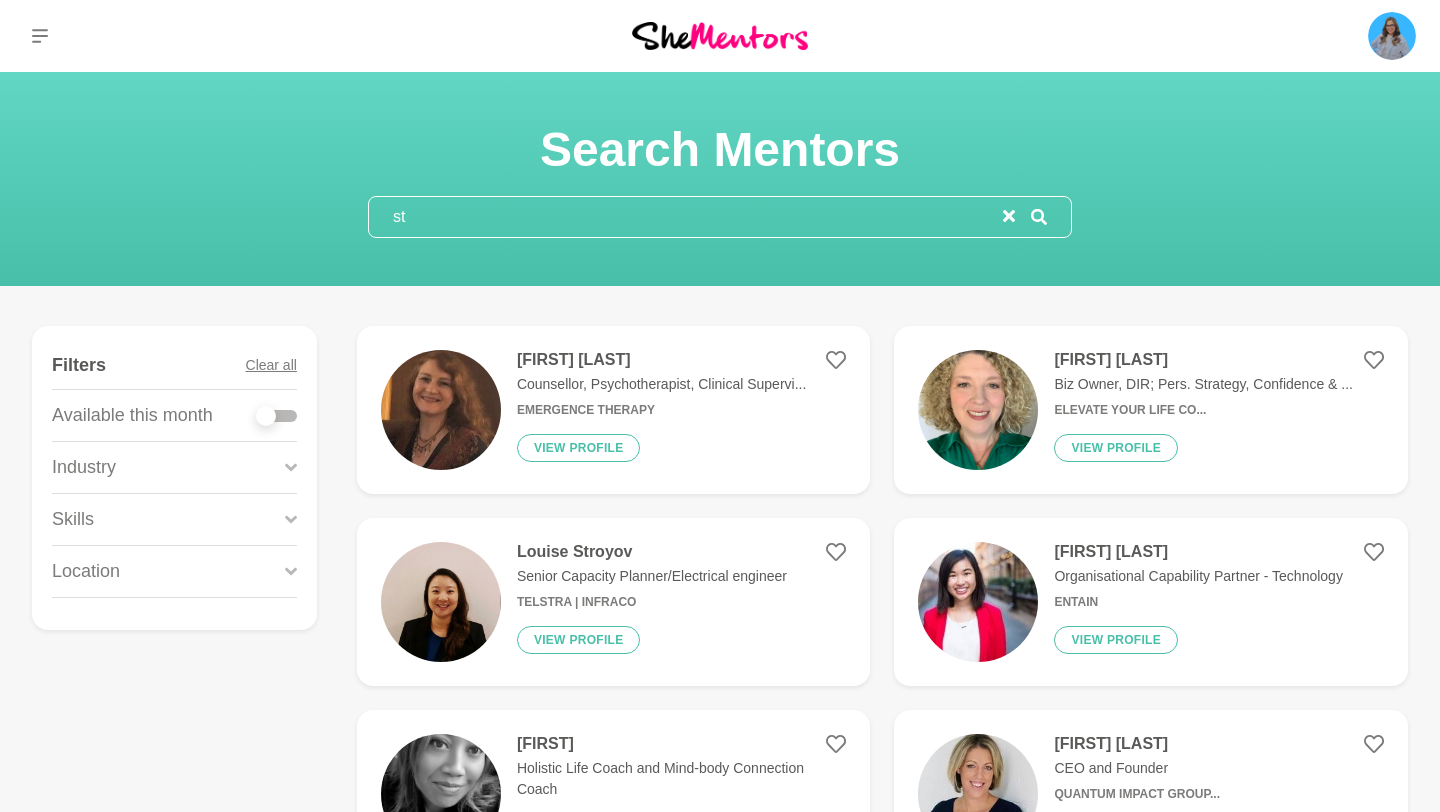 type on "s" 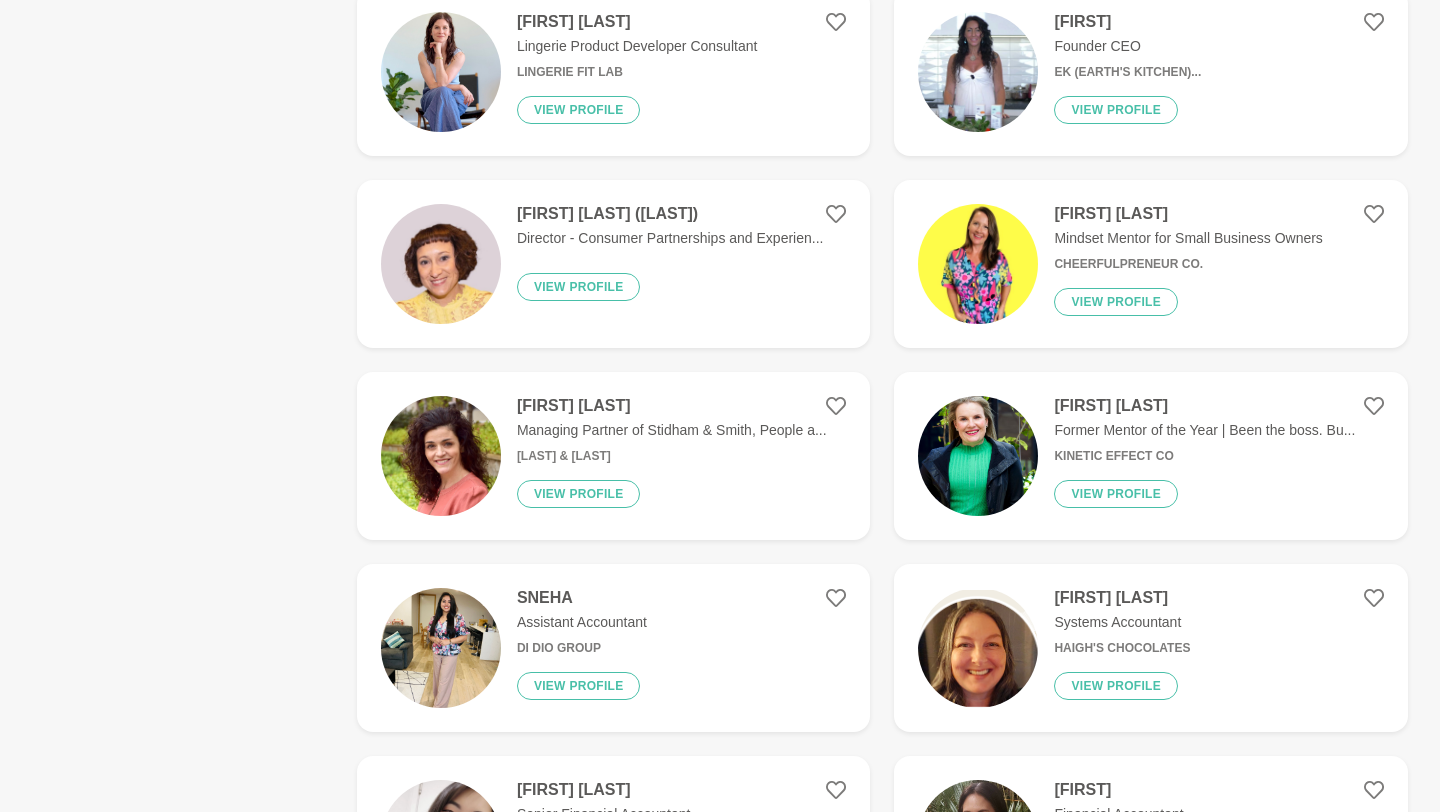 scroll, scrollTop: 917, scrollLeft: 0, axis: vertical 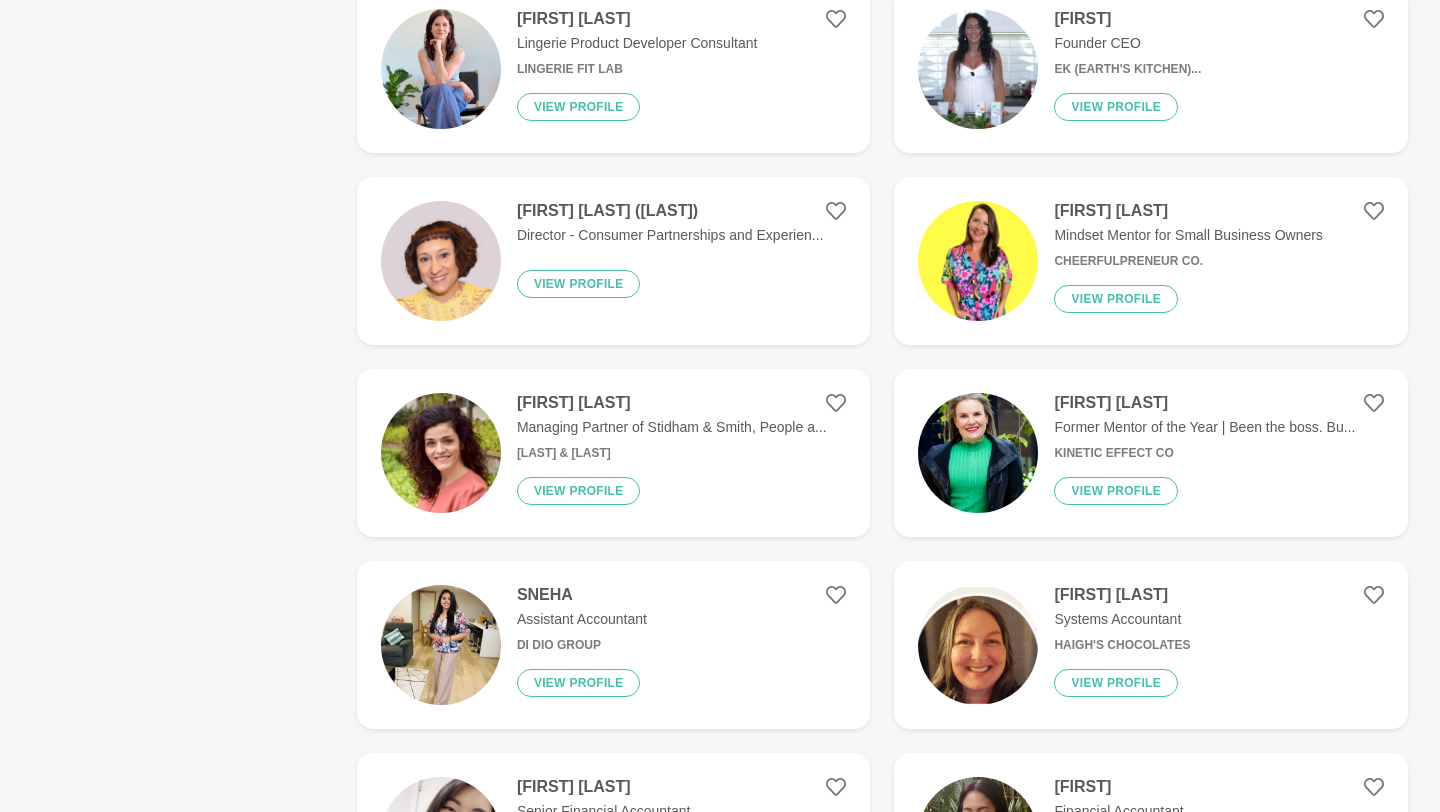type on "accounting" 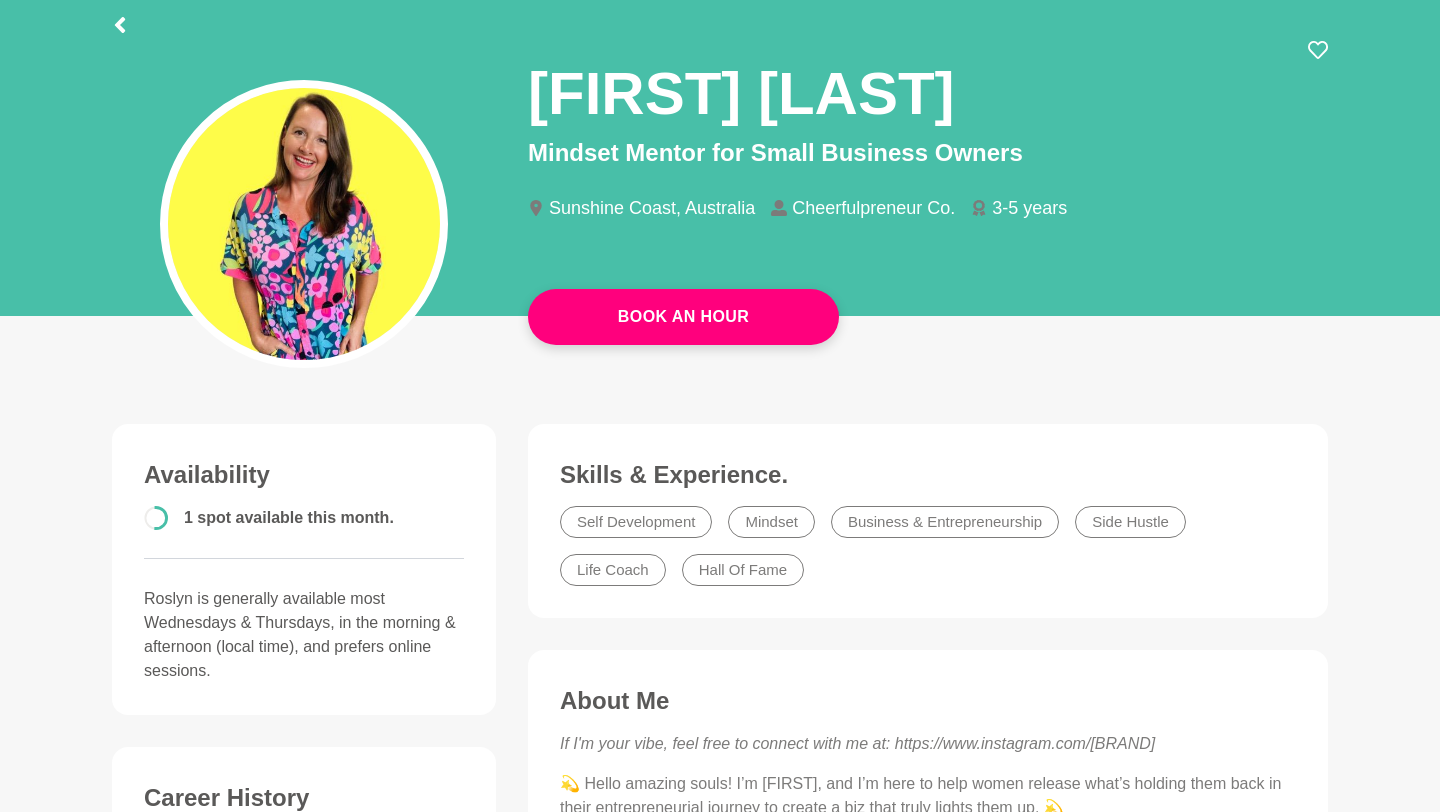 scroll, scrollTop: 139, scrollLeft: 0, axis: vertical 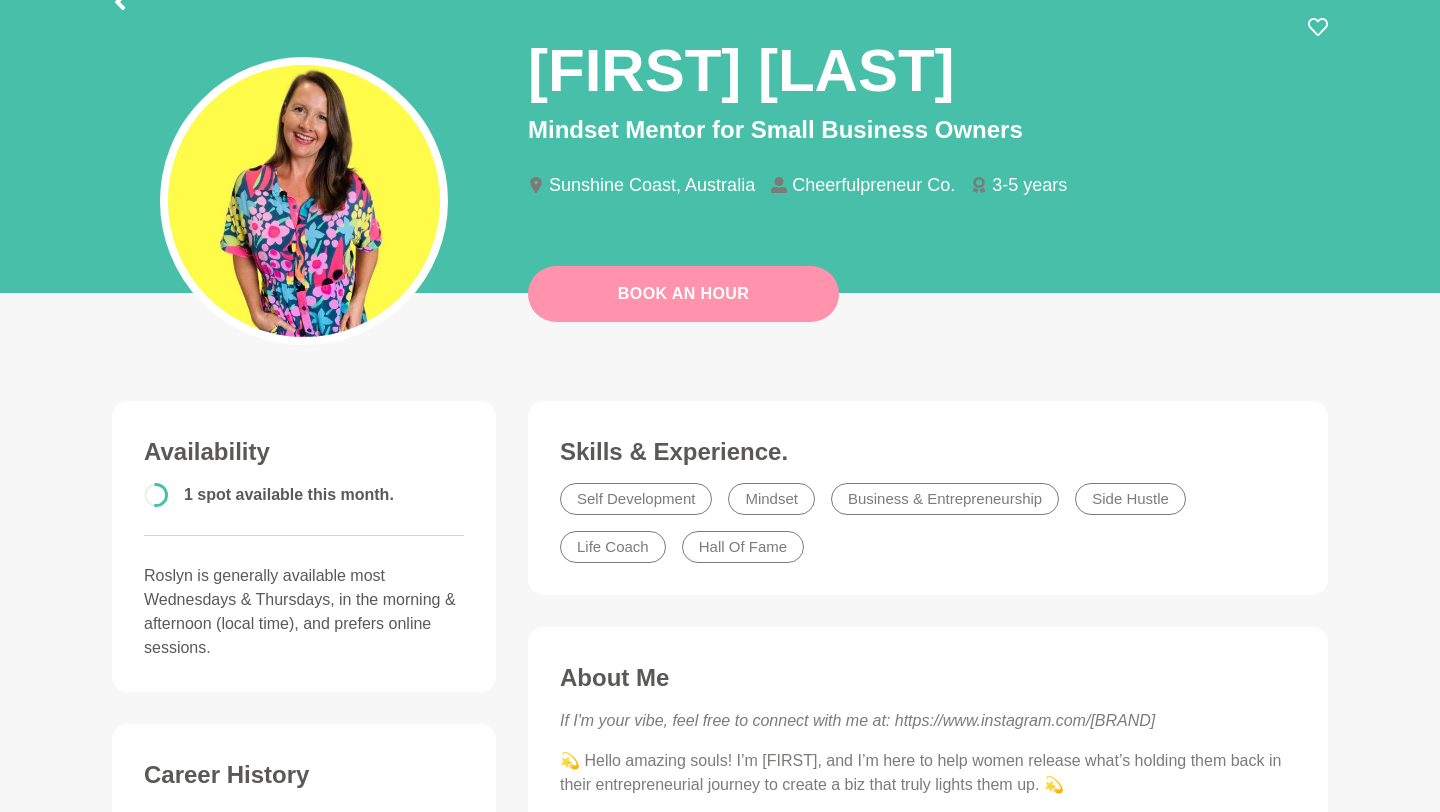 click on "Book An Hour" at bounding box center [683, 294] 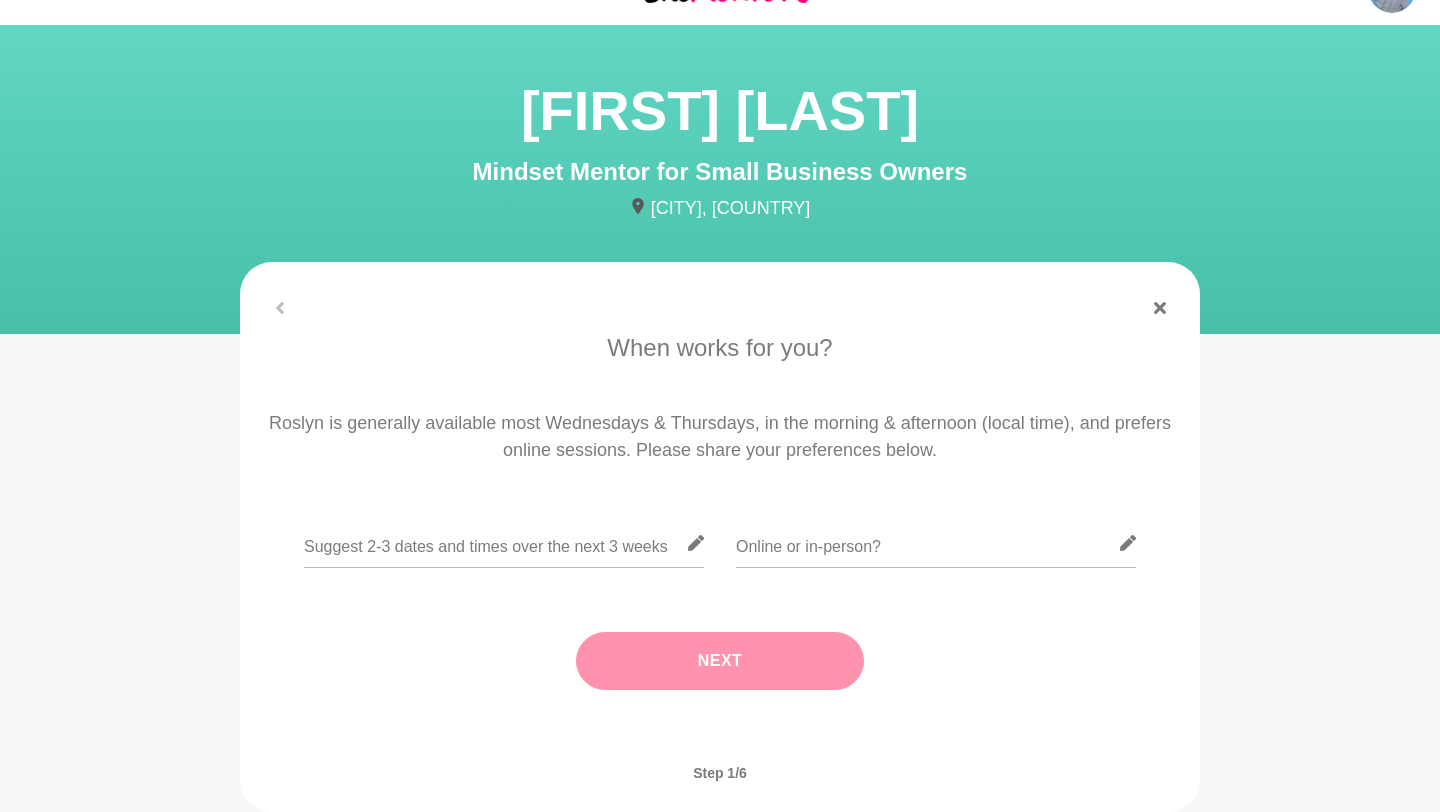 scroll, scrollTop: 105, scrollLeft: 0, axis: vertical 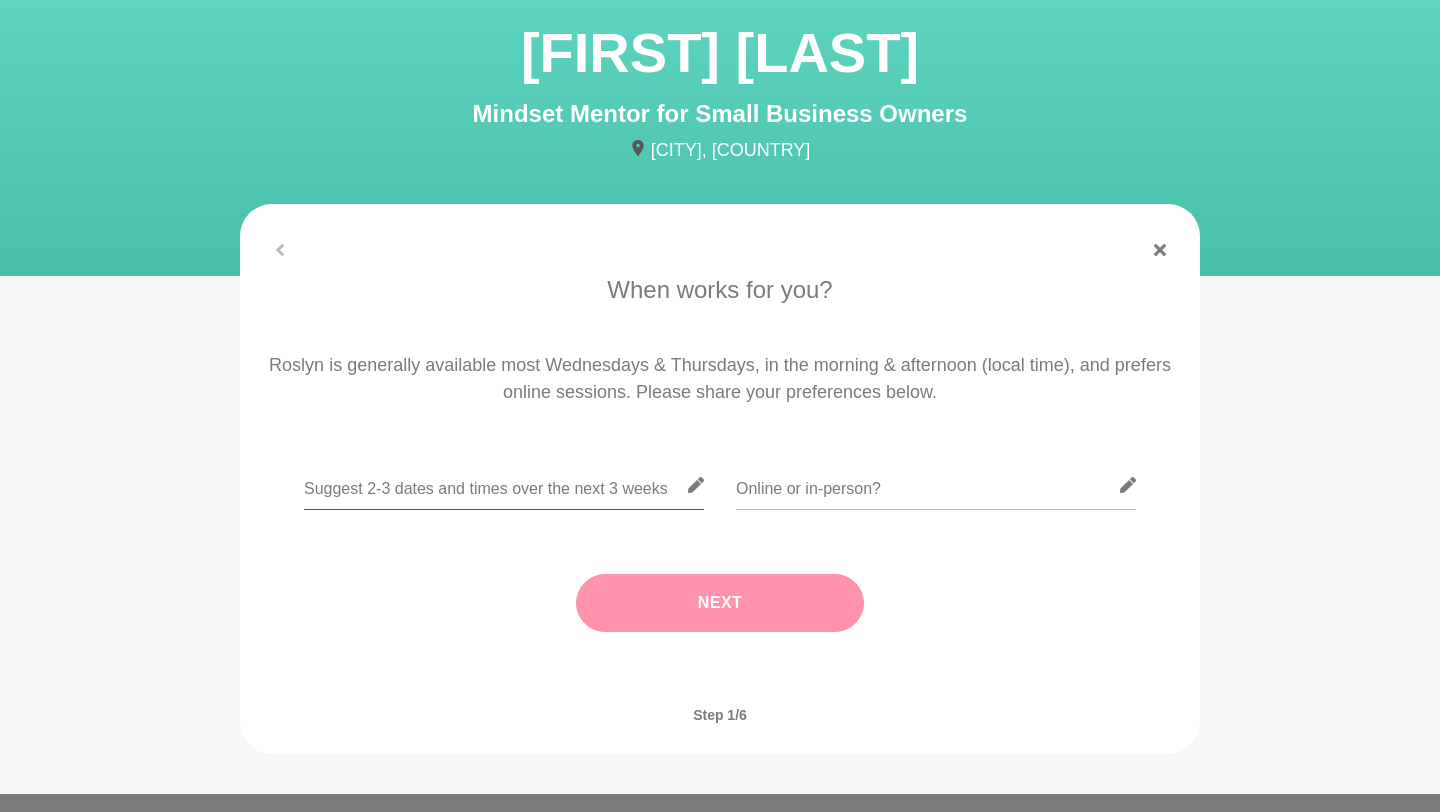 click at bounding box center (504, 485) 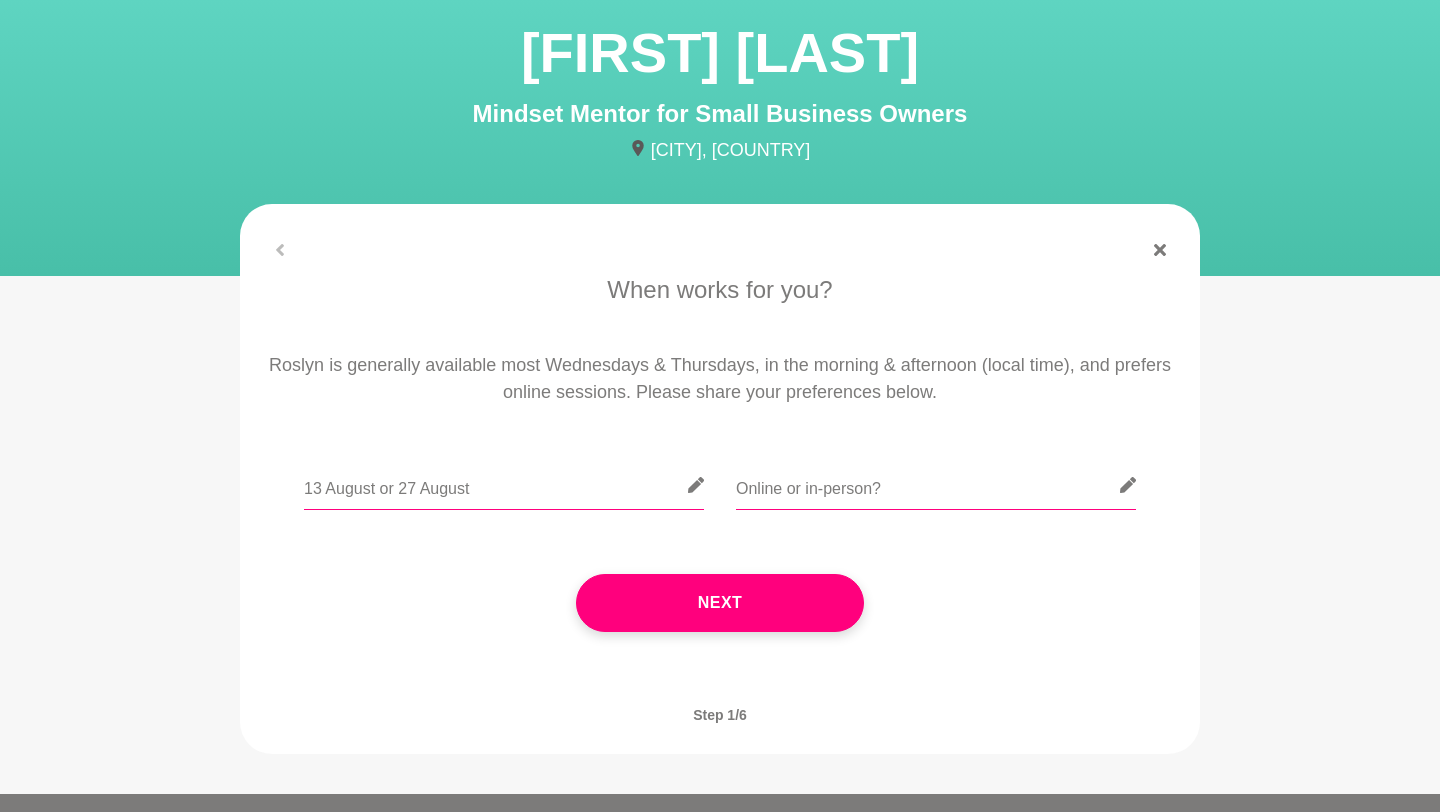 type on "13 August or 27 August" 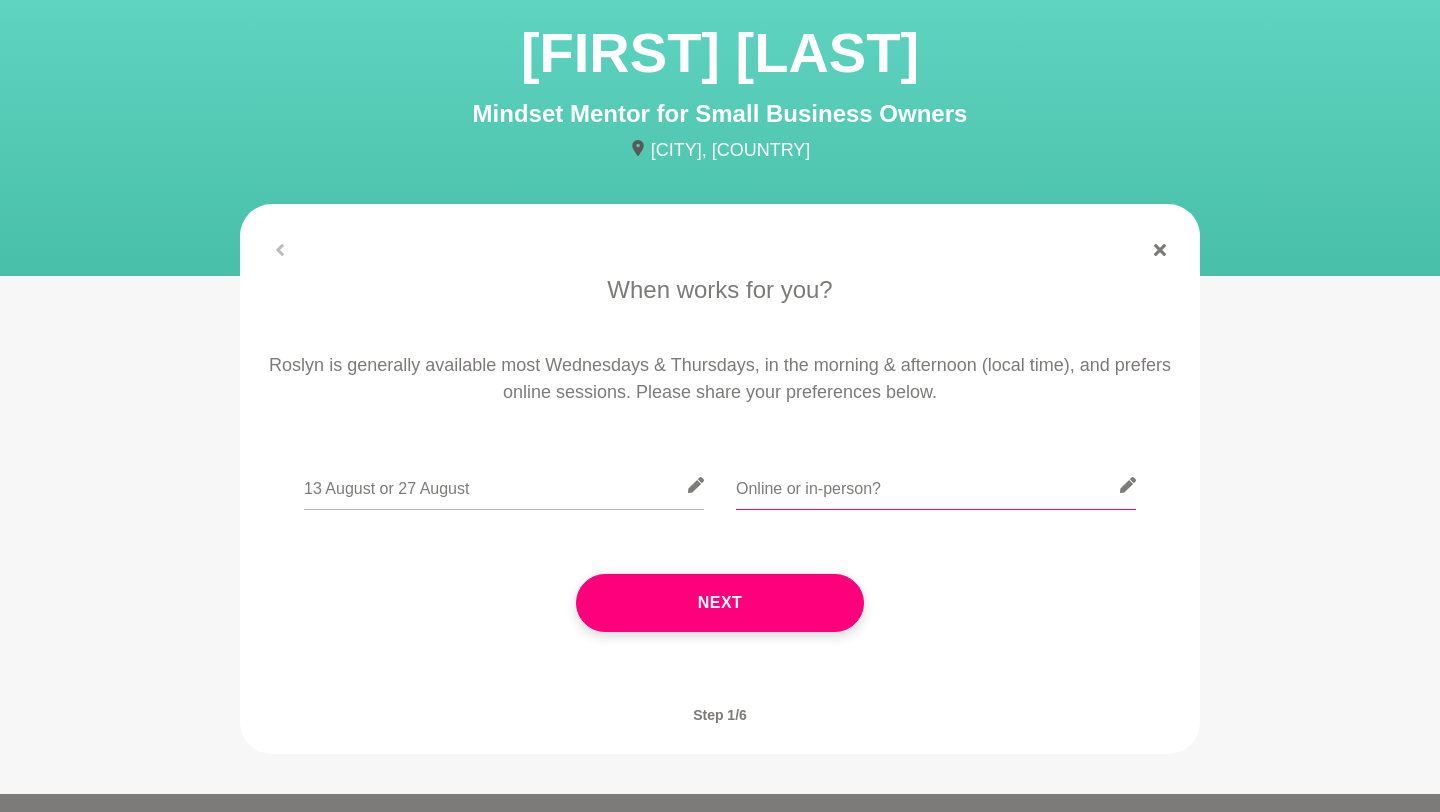 click at bounding box center [936, 485] 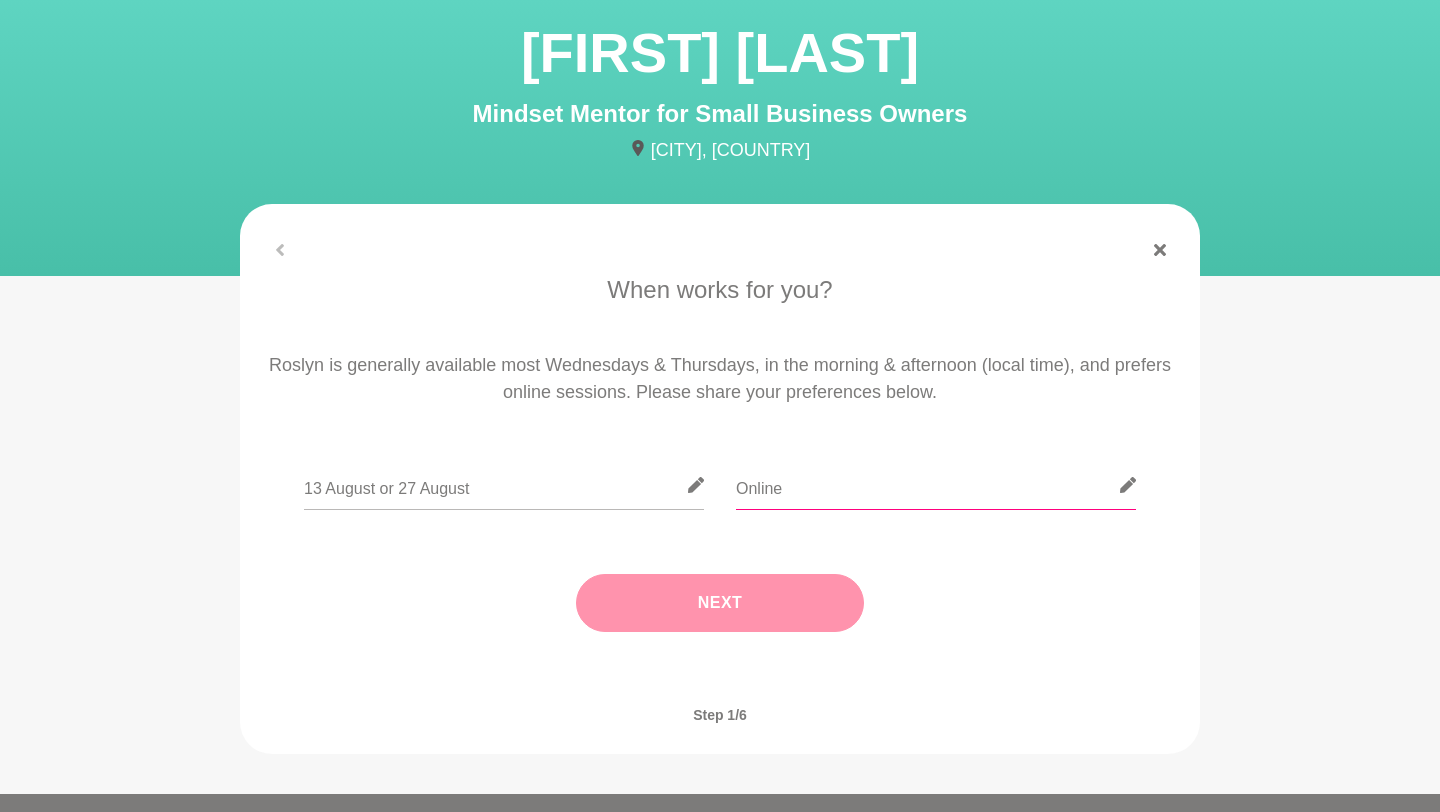 type on "Online" 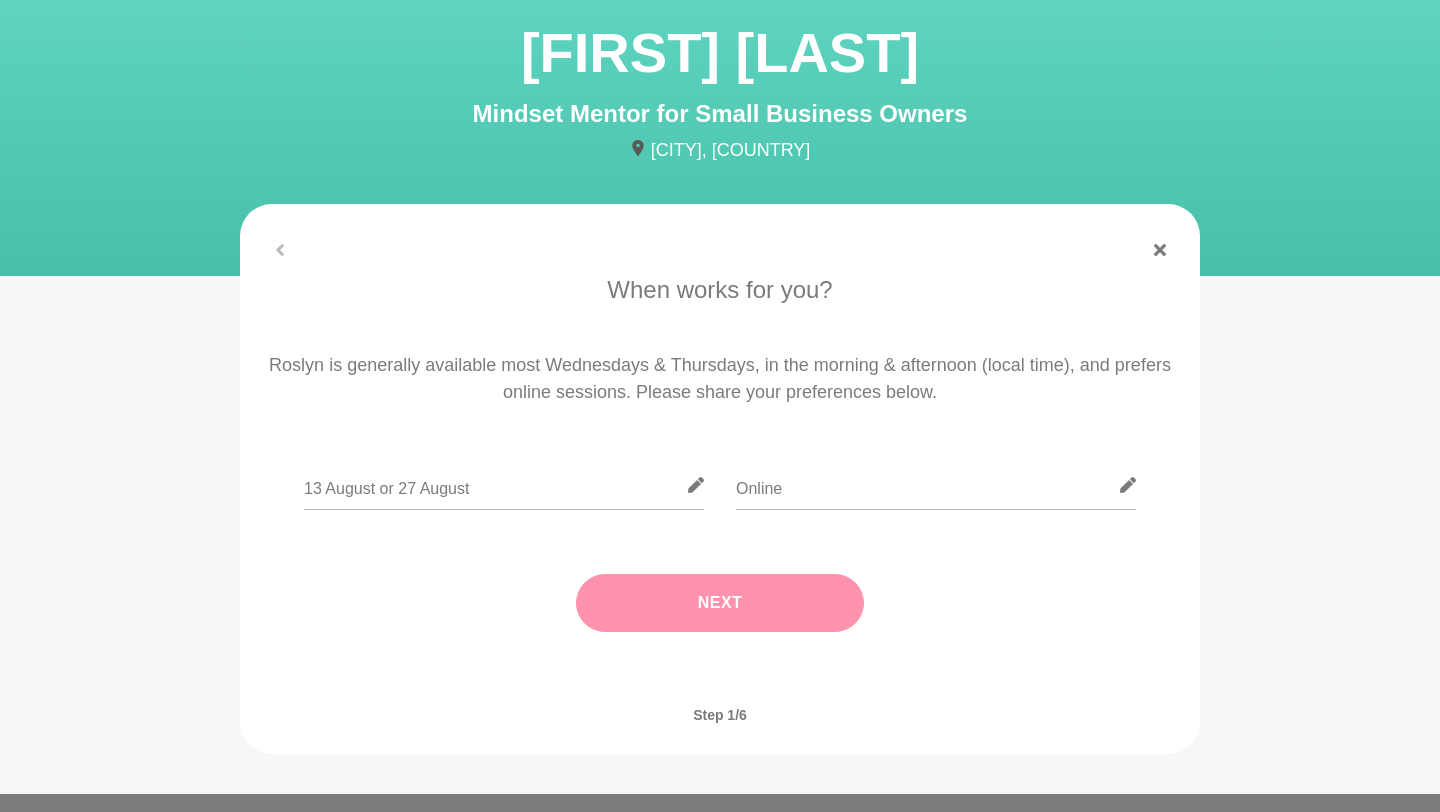 click on "Next" at bounding box center [720, 603] 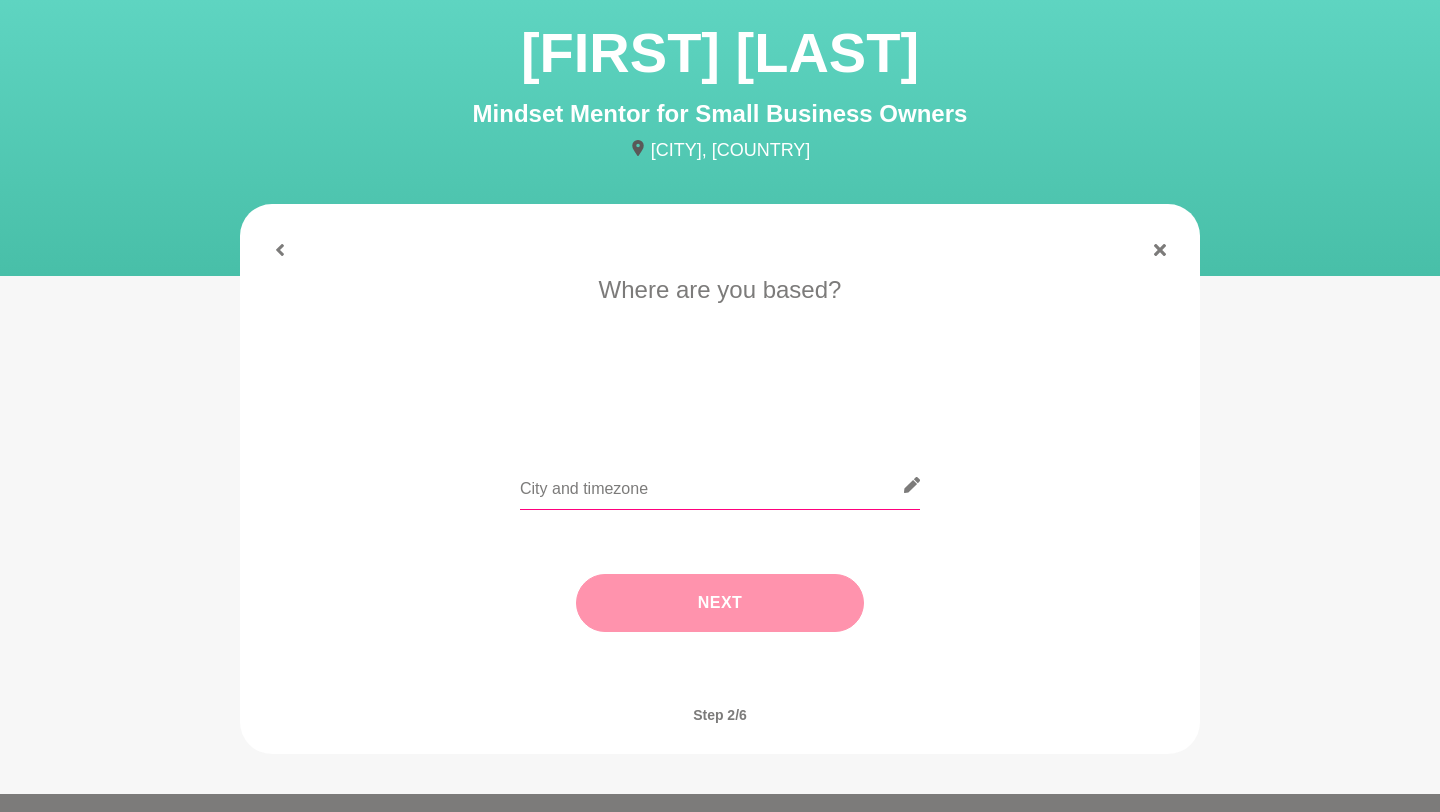 click at bounding box center (720, 485) 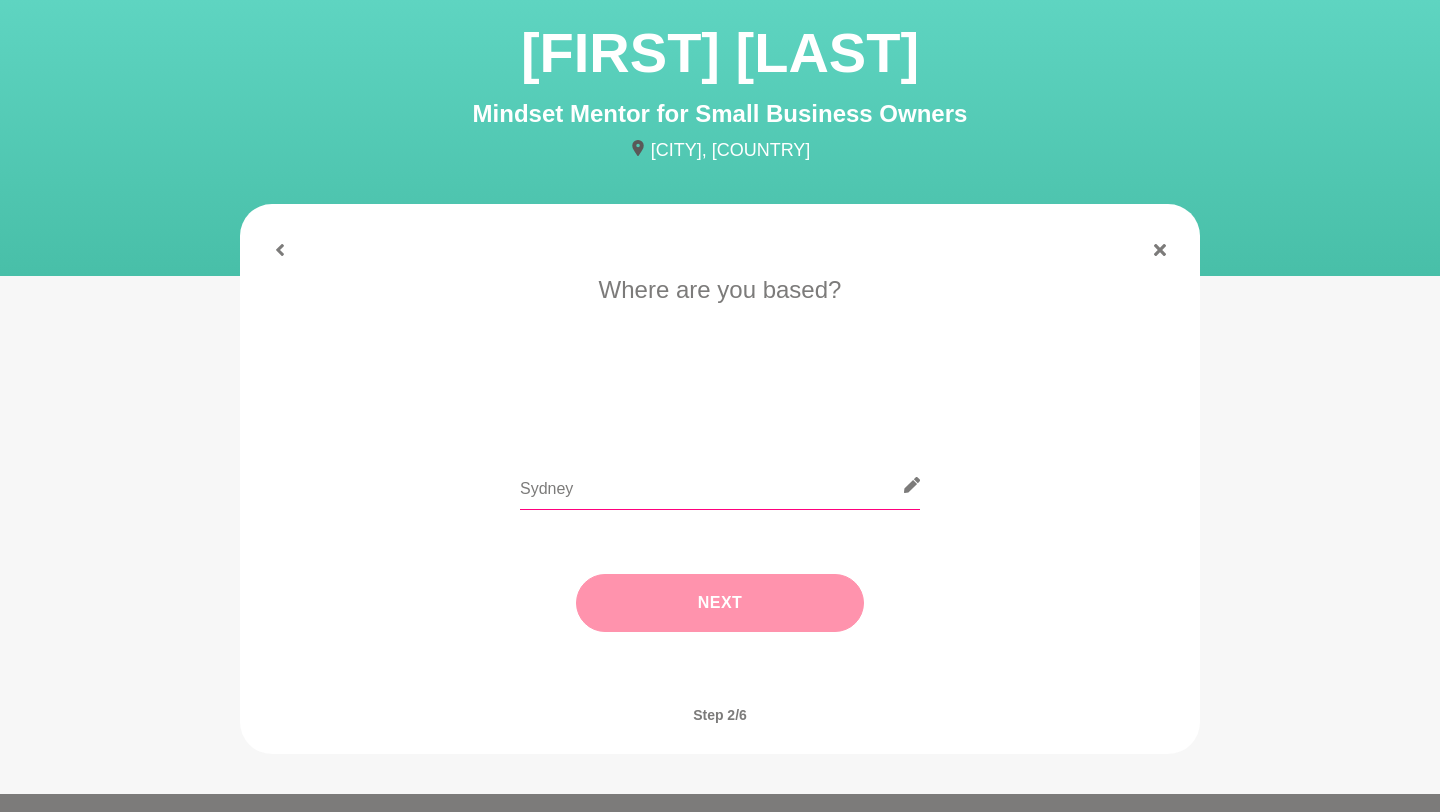 type on "Sydney" 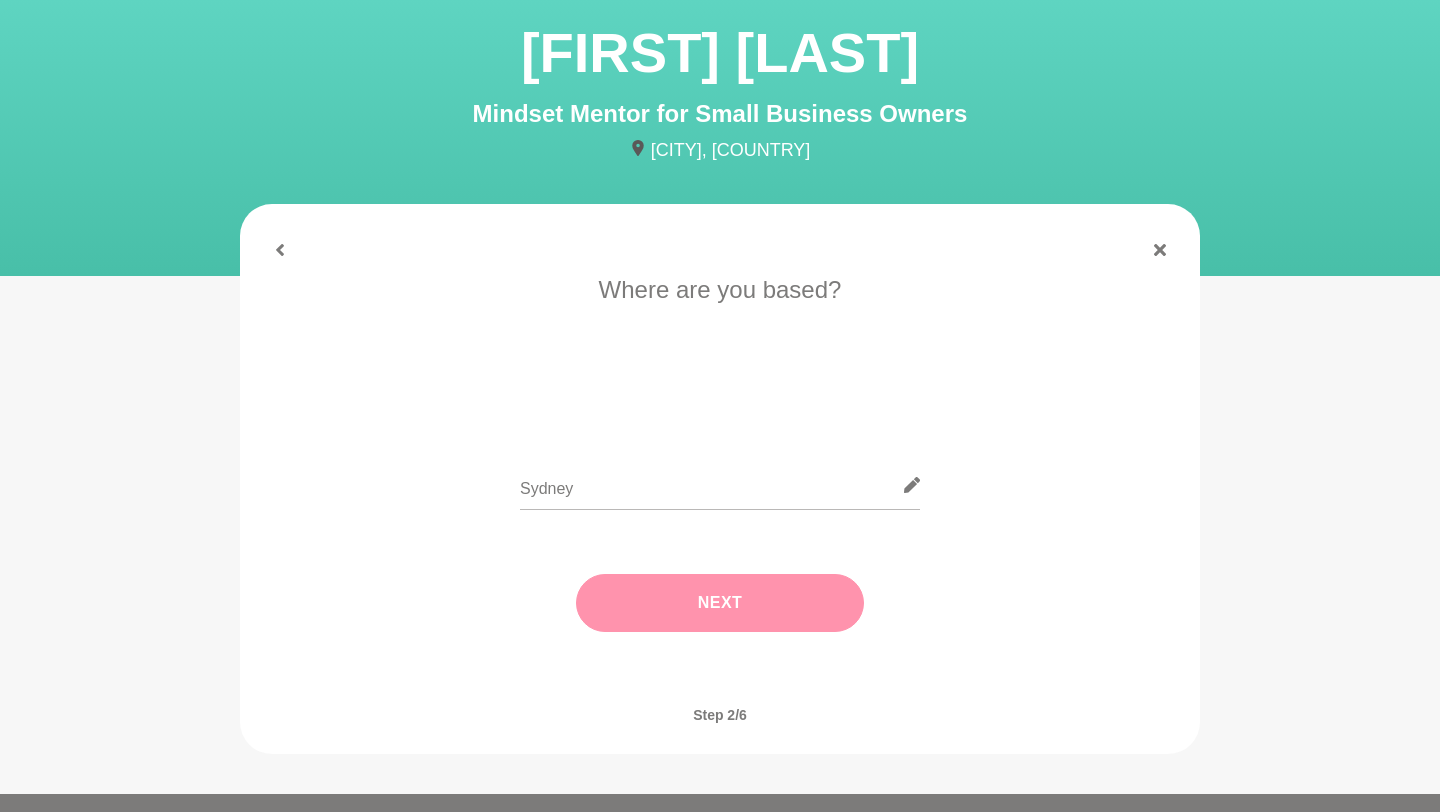 click on "Next" at bounding box center (720, 603) 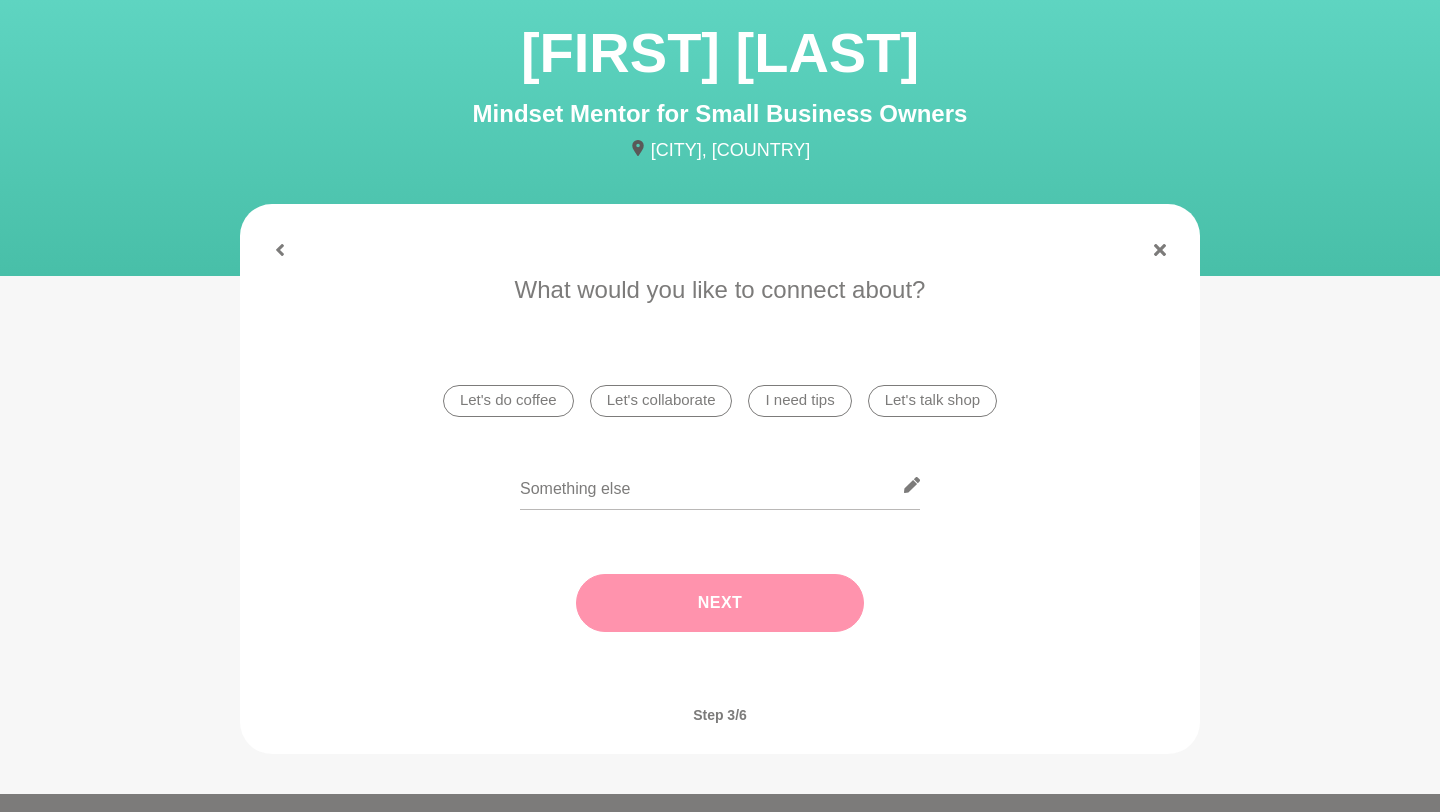 click on "I need tips" at bounding box center [799, 401] 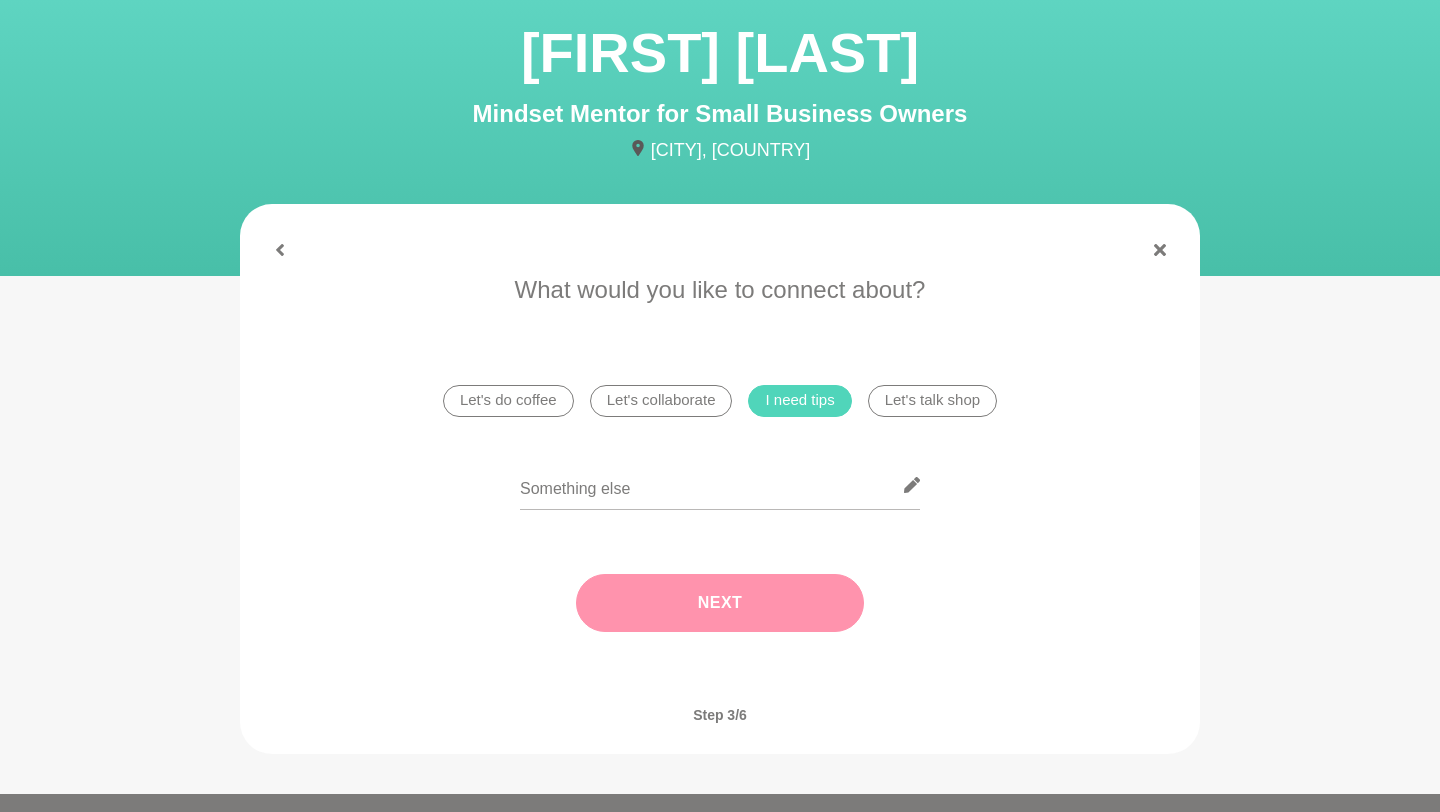 click on "Next" at bounding box center (720, 603) 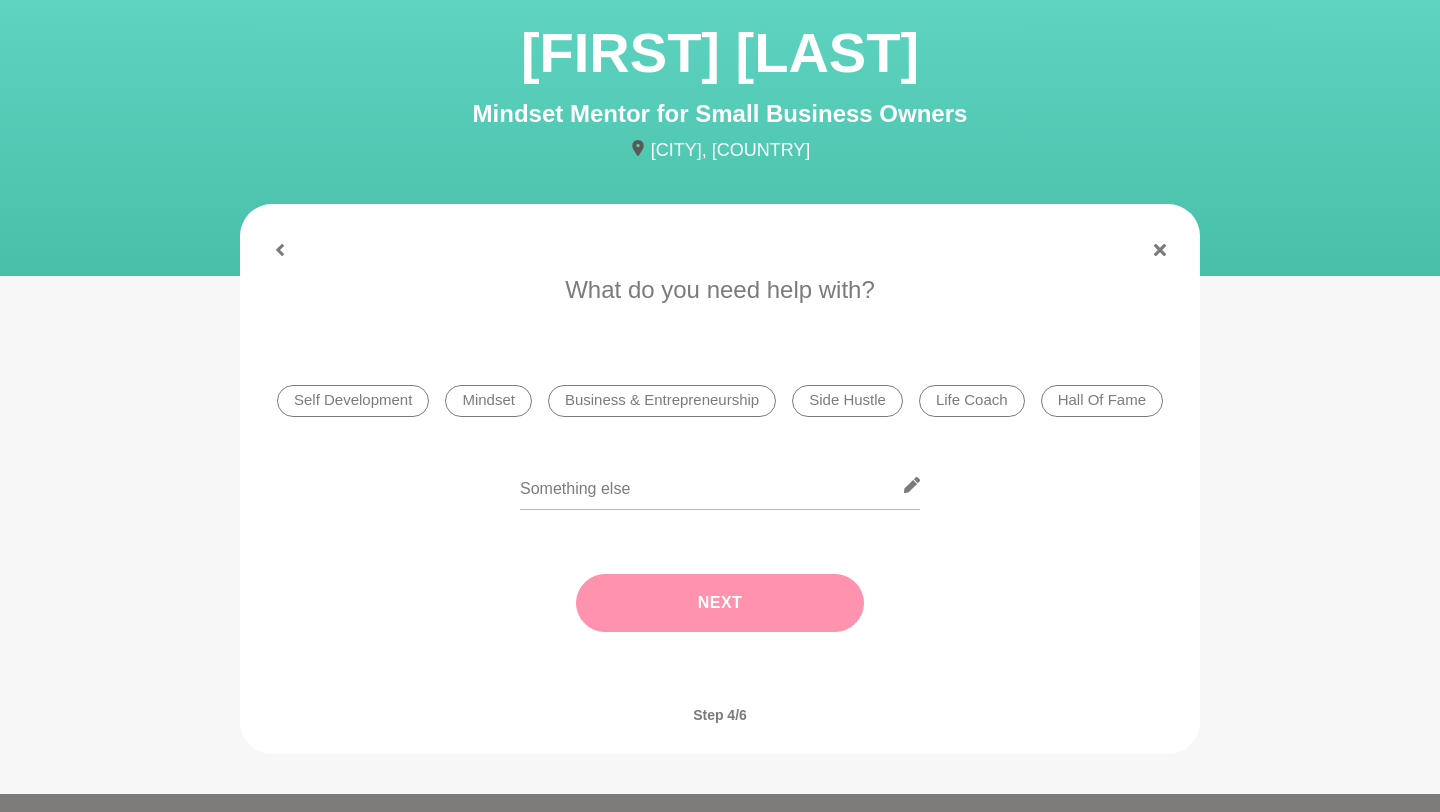 click on "Business & Entrepreneurship" at bounding box center (662, 401) 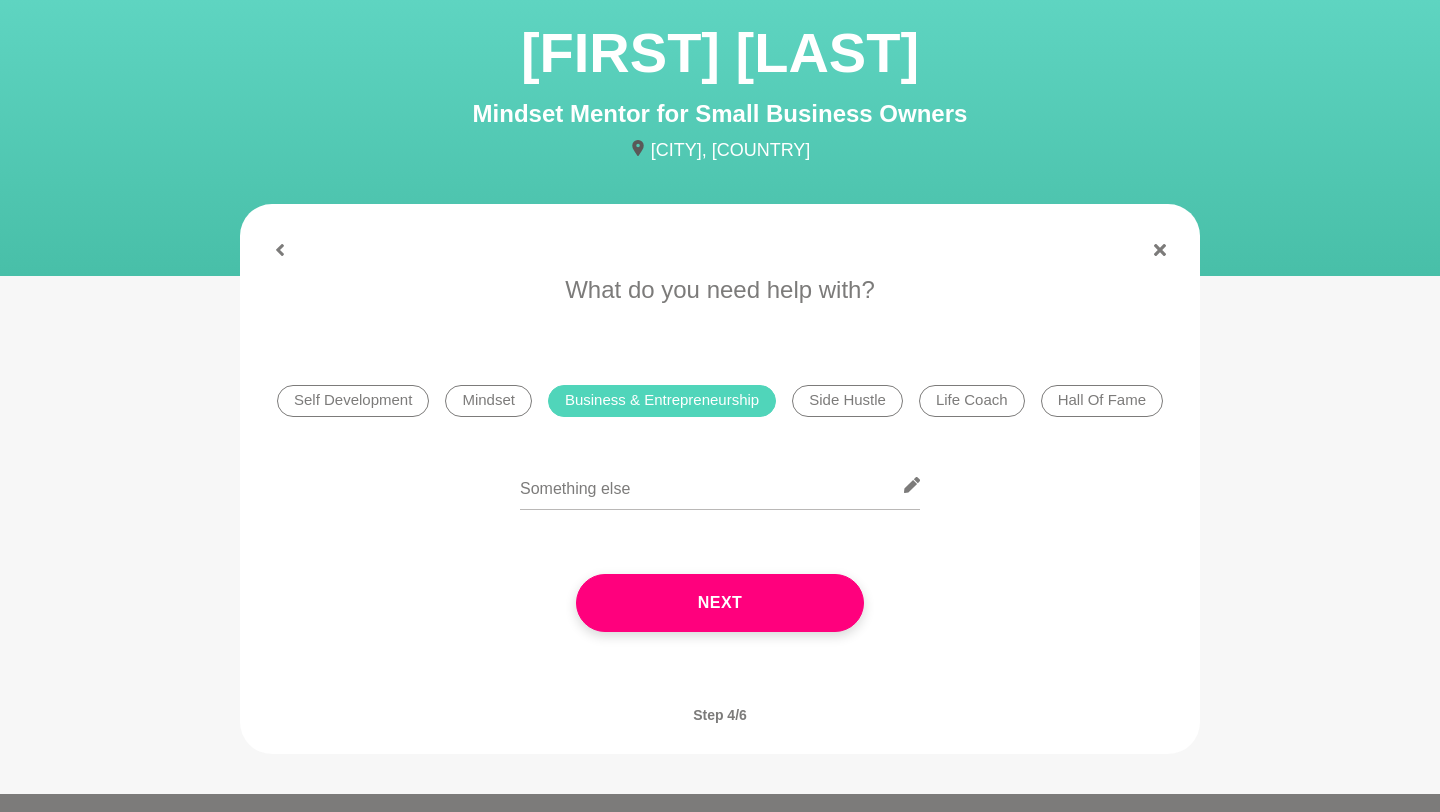 click on "Life Coach" at bounding box center [972, 401] 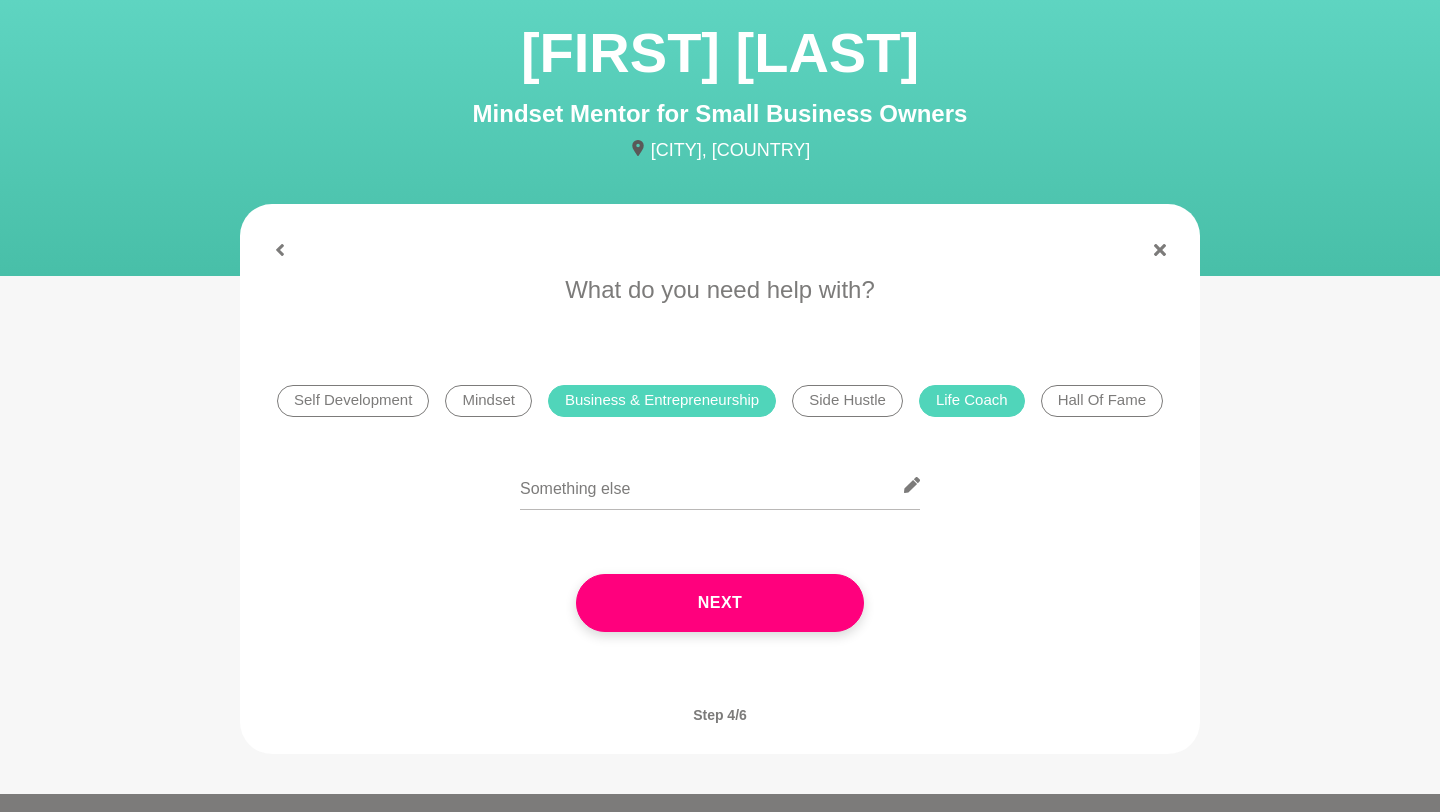 click on "Self Development" at bounding box center (353, 401) 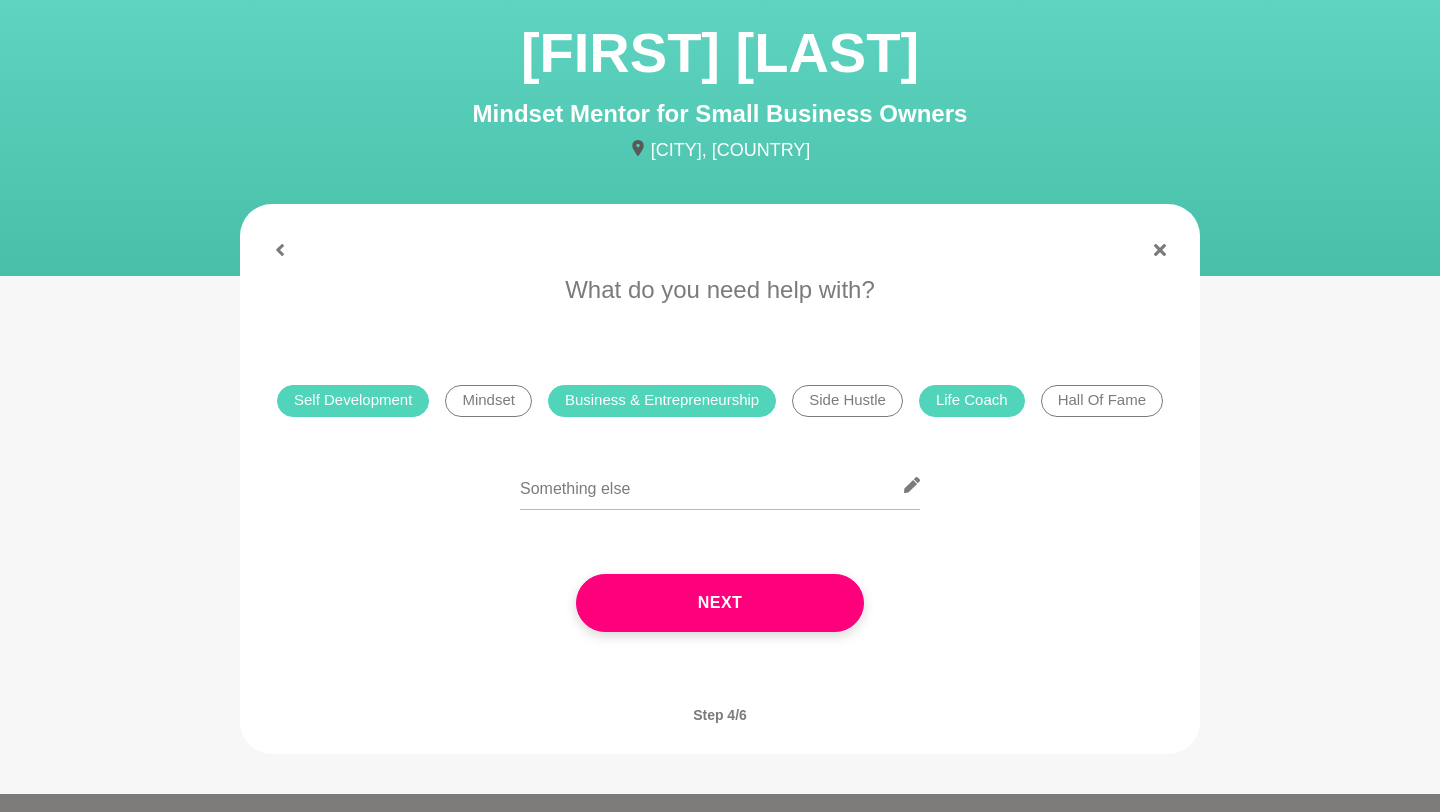 click on "Mindset" at bounding box center (488, 401) 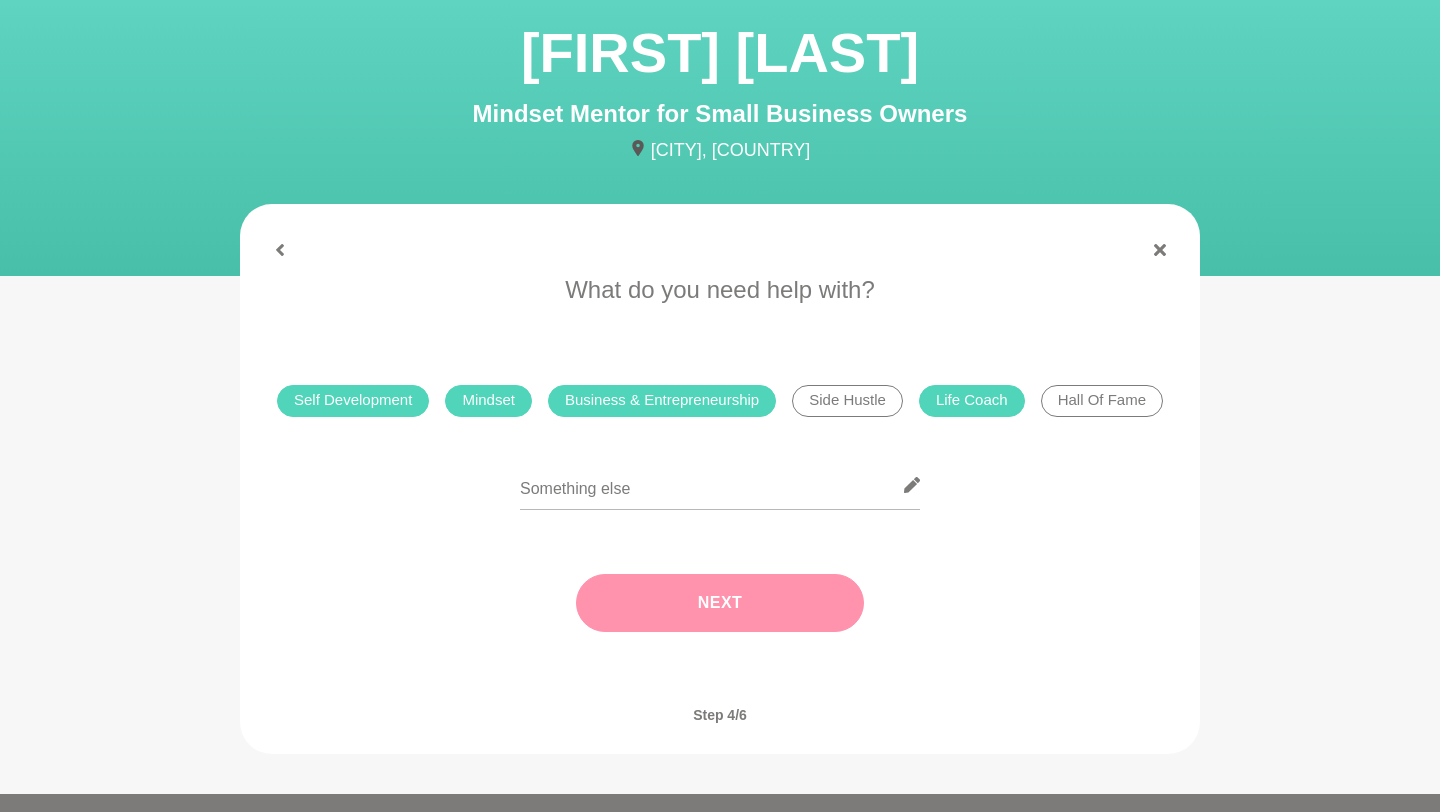click on "Next" at bounding box center [720, 603] 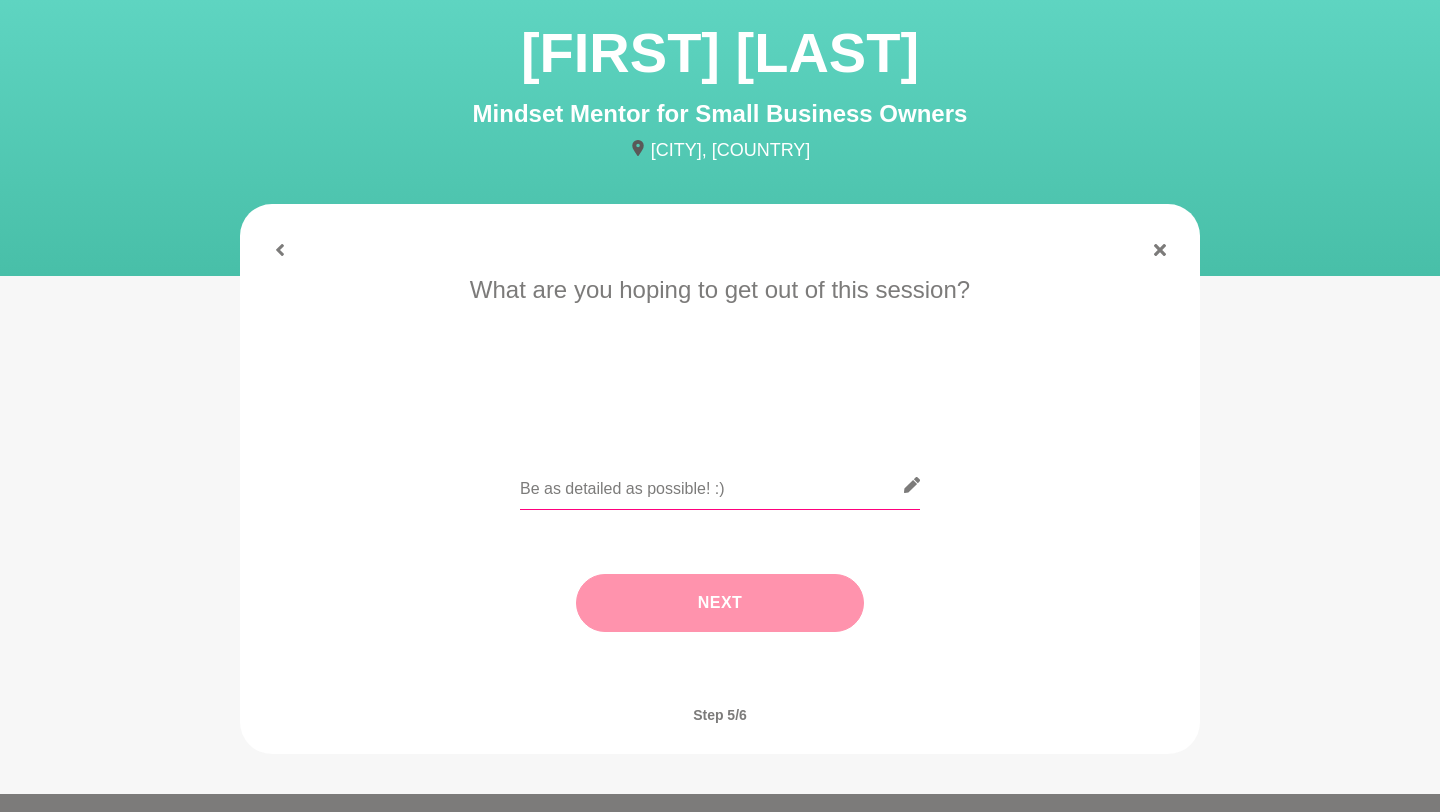 click at bounding box center (720, 485) 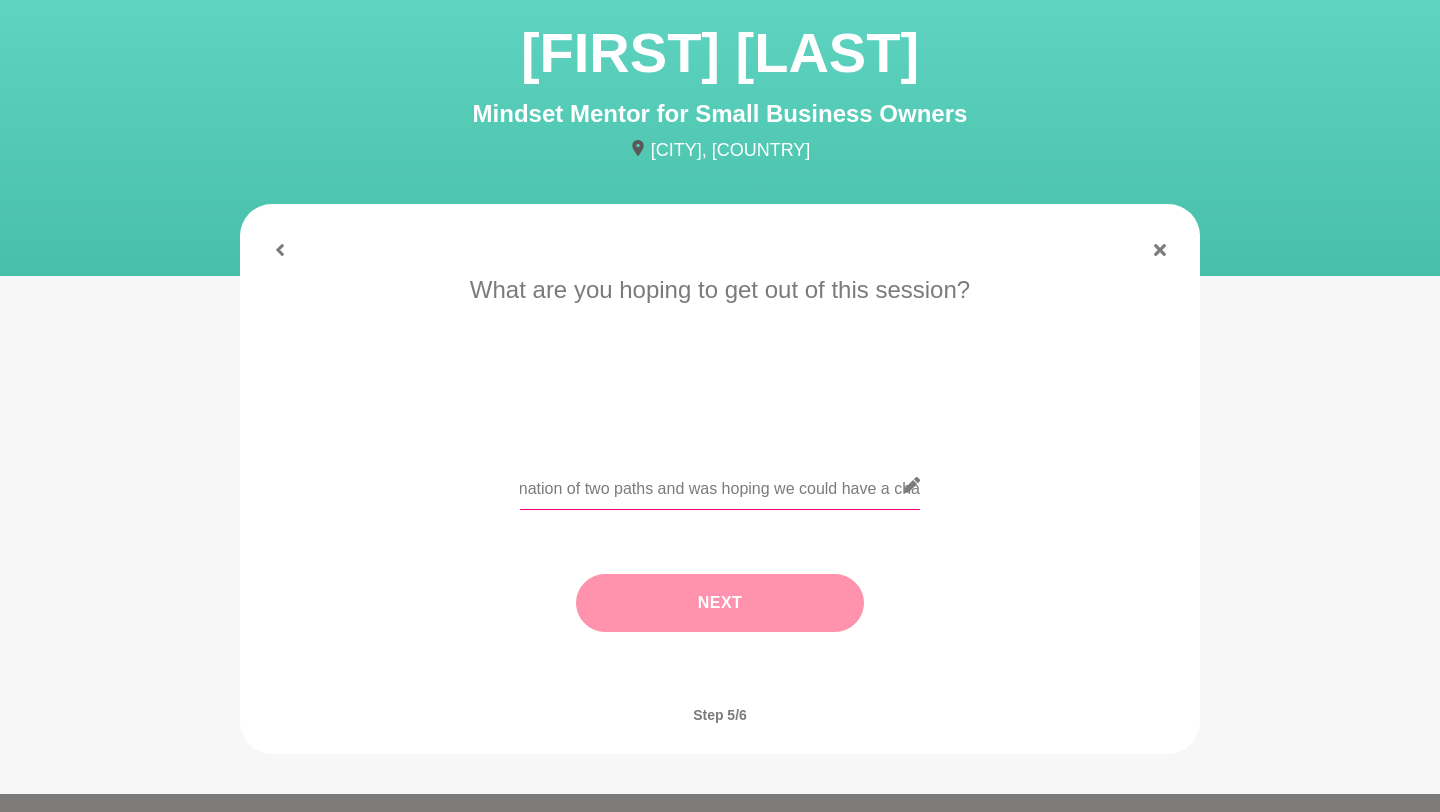 scroll, scrollTop: 0, scrollLeft: 1204, axis: horizontal 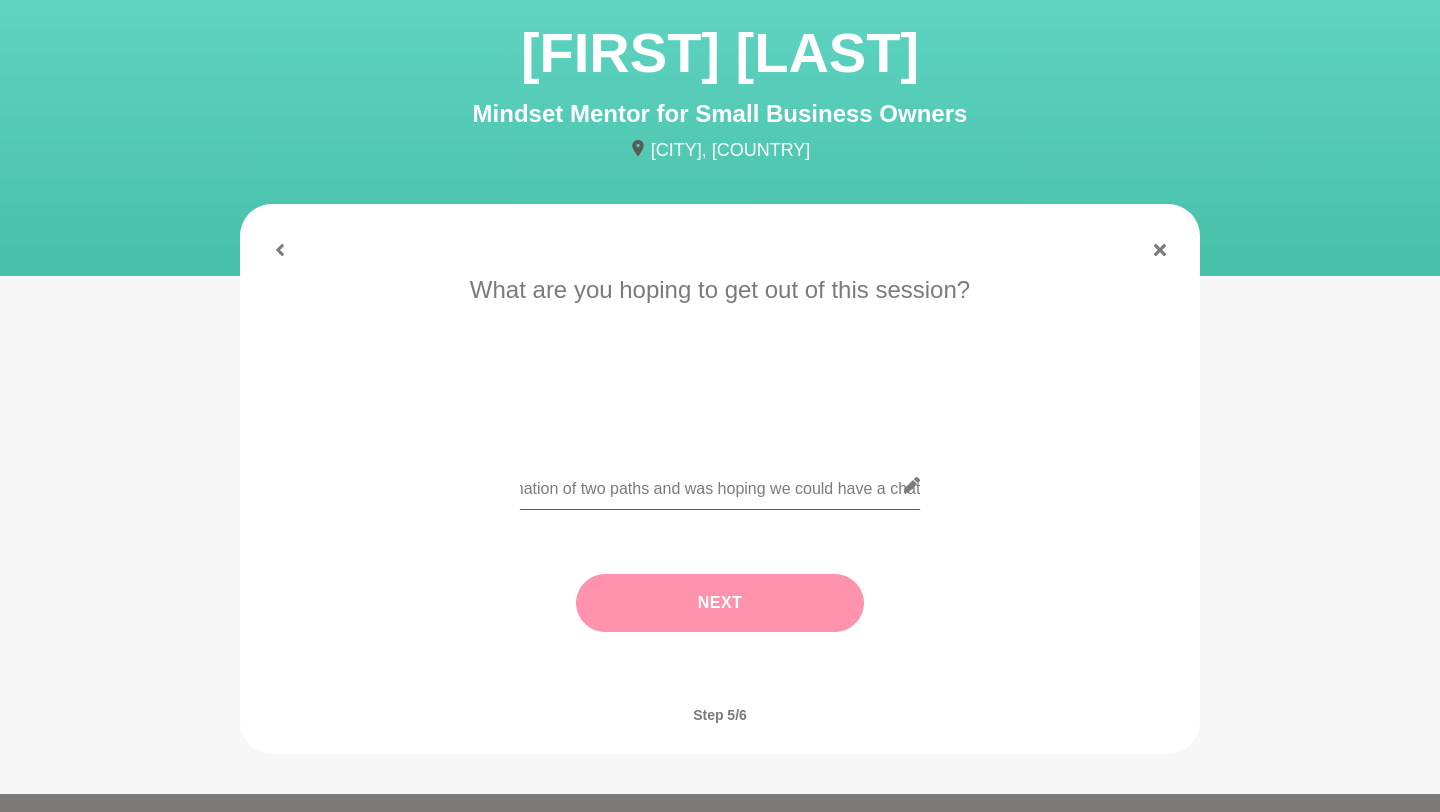 type on "Hi [FIRST] I am hoping to get some suggestions on how to approach a career transformation stage. I am at a fork in my career journey and would like to choose a combination of two paths and was hoping we could have a chat" 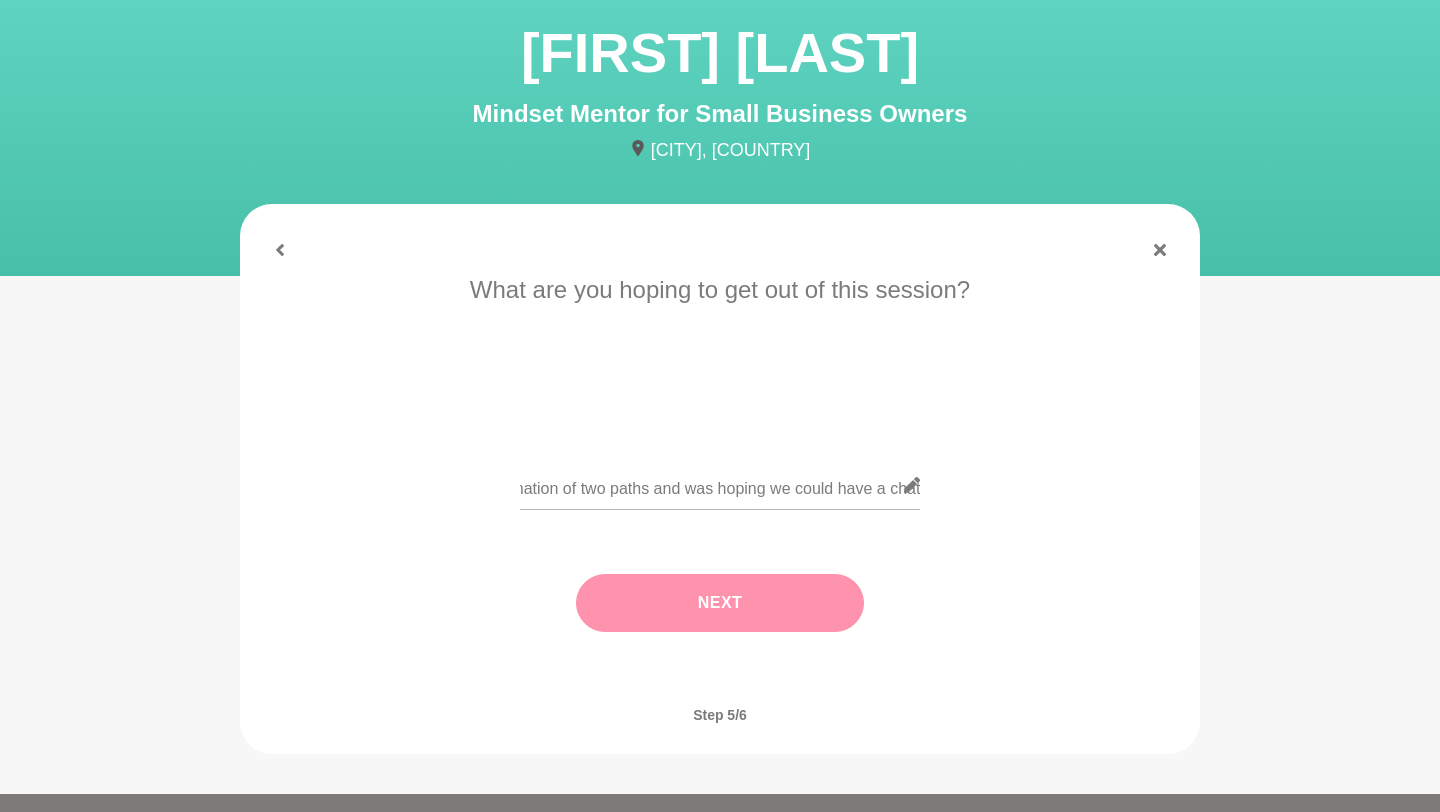 scroll, scrollTop: 0, scrollLeft: 0, axis: both 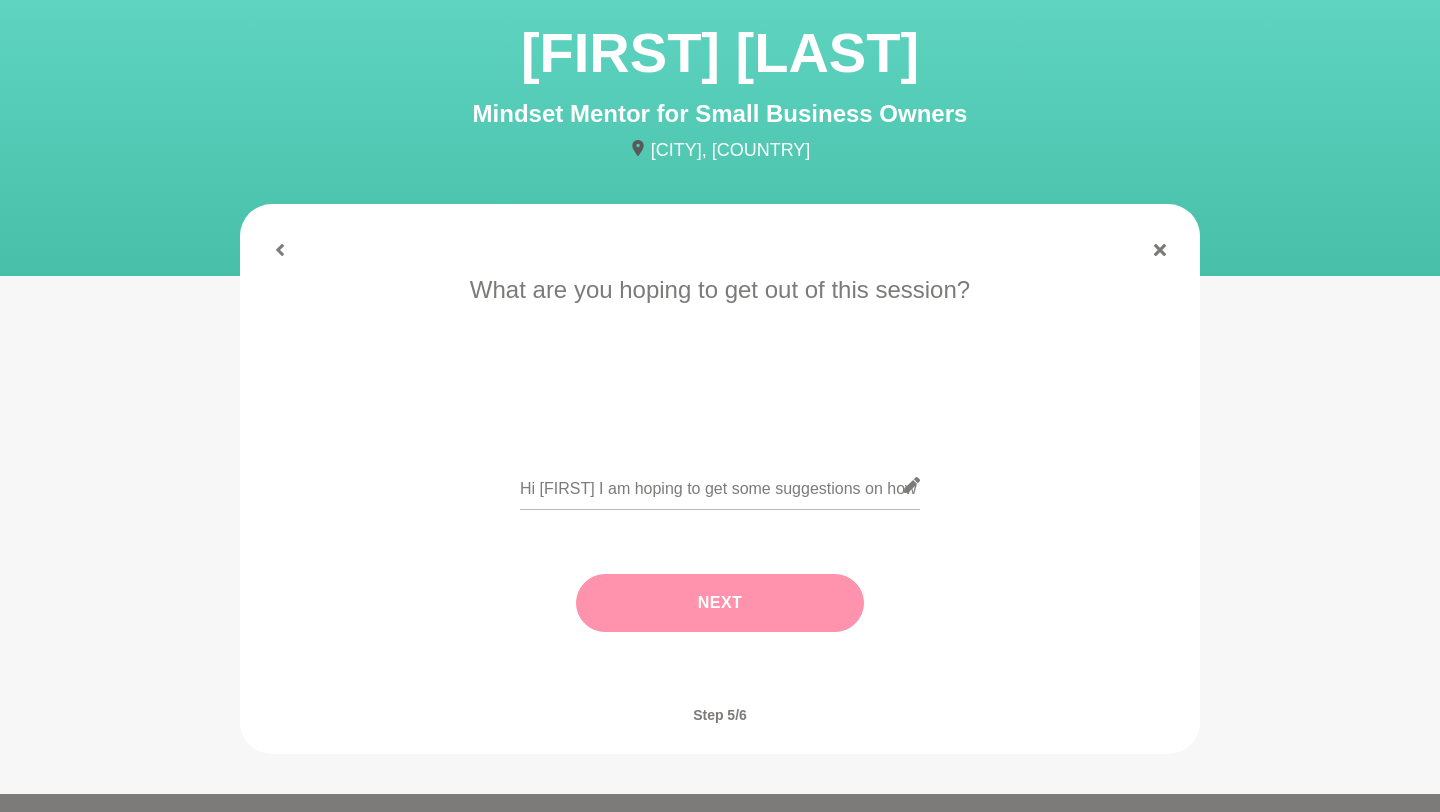 click on "Next" at bounding box center [720, 603] 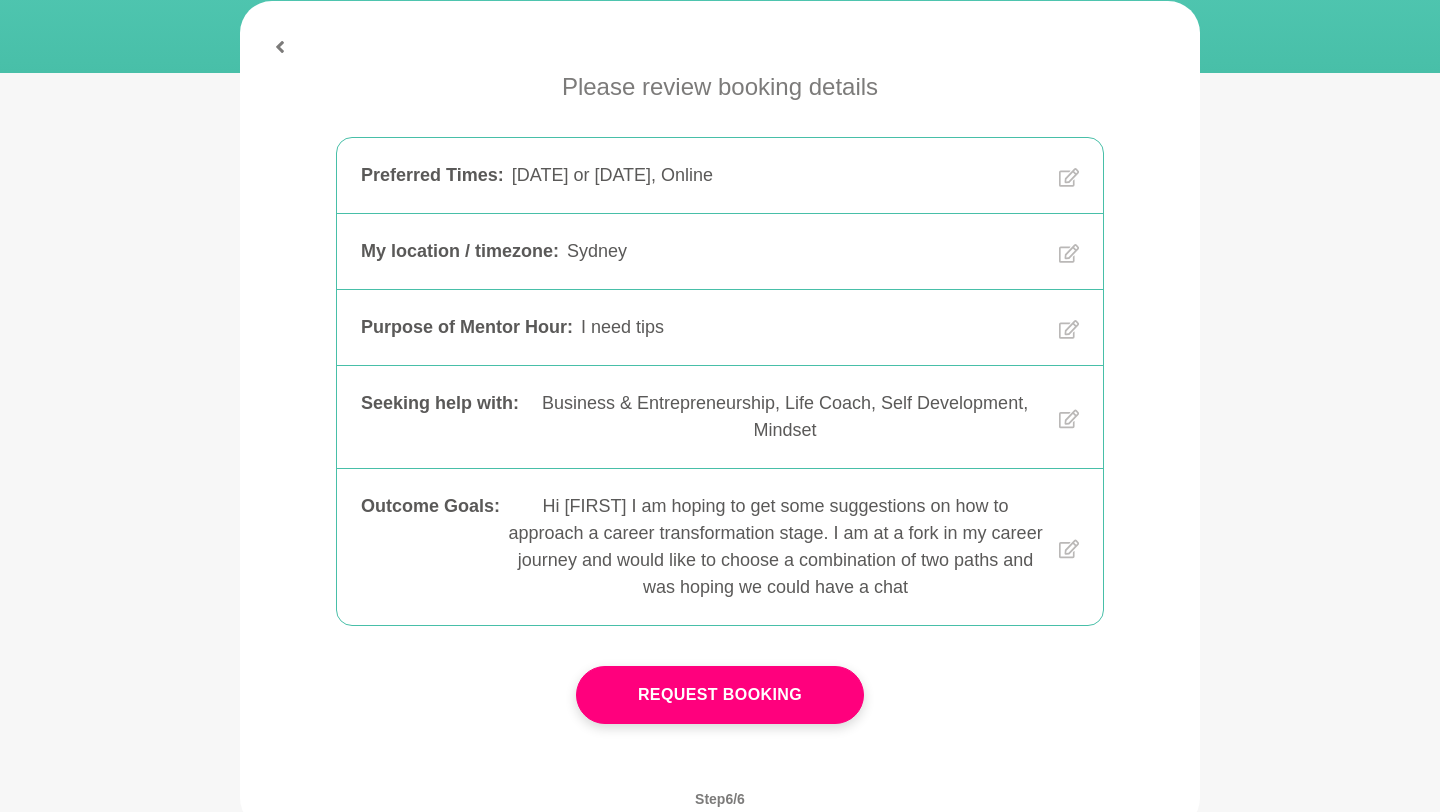 scroll, scrollTop: 310, scrollLeft: 0, axis: vertical 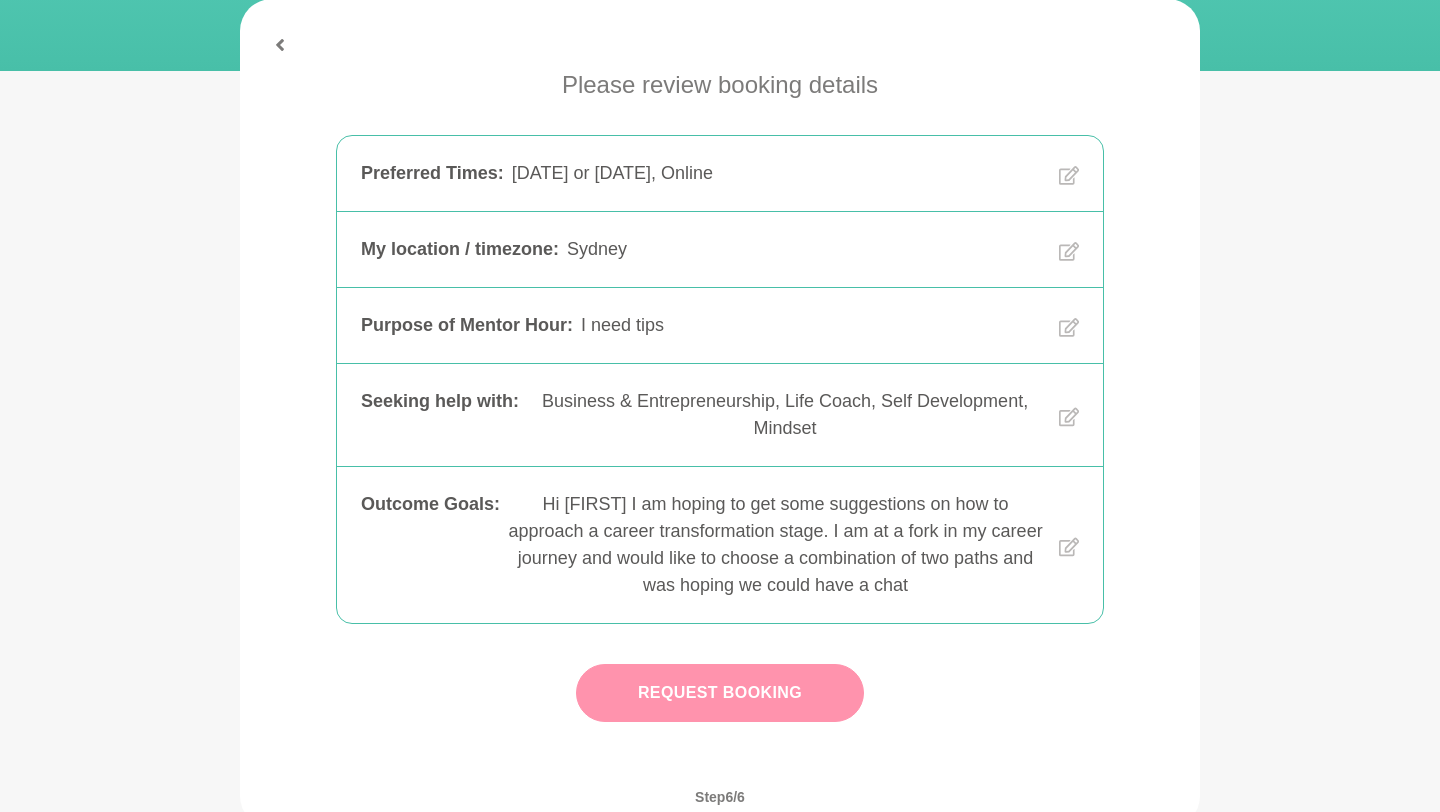 click on "Request Booking" at bounding box center (720, 693) 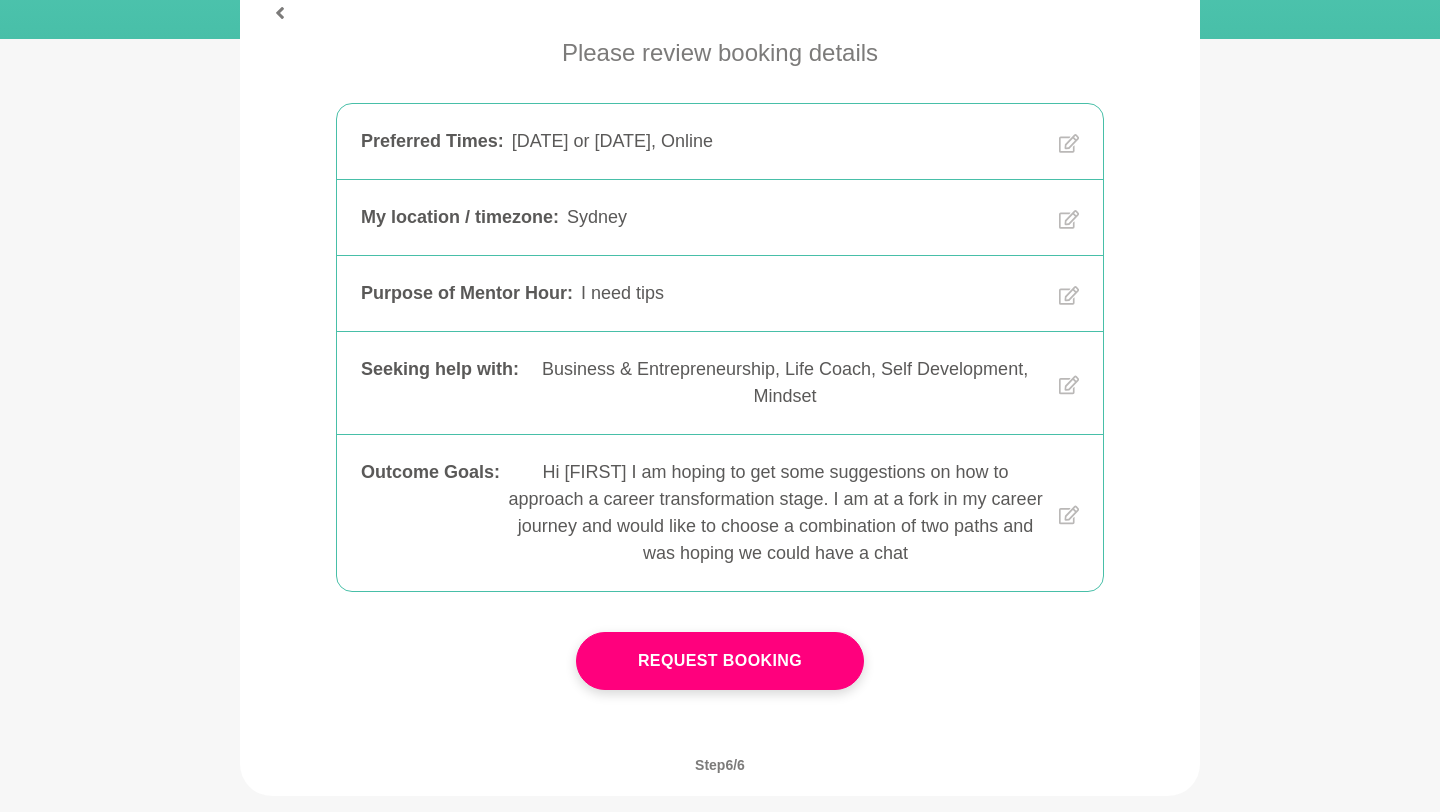 scroll, scrollTop: 499, scrollLeft: 0, axis: vertical 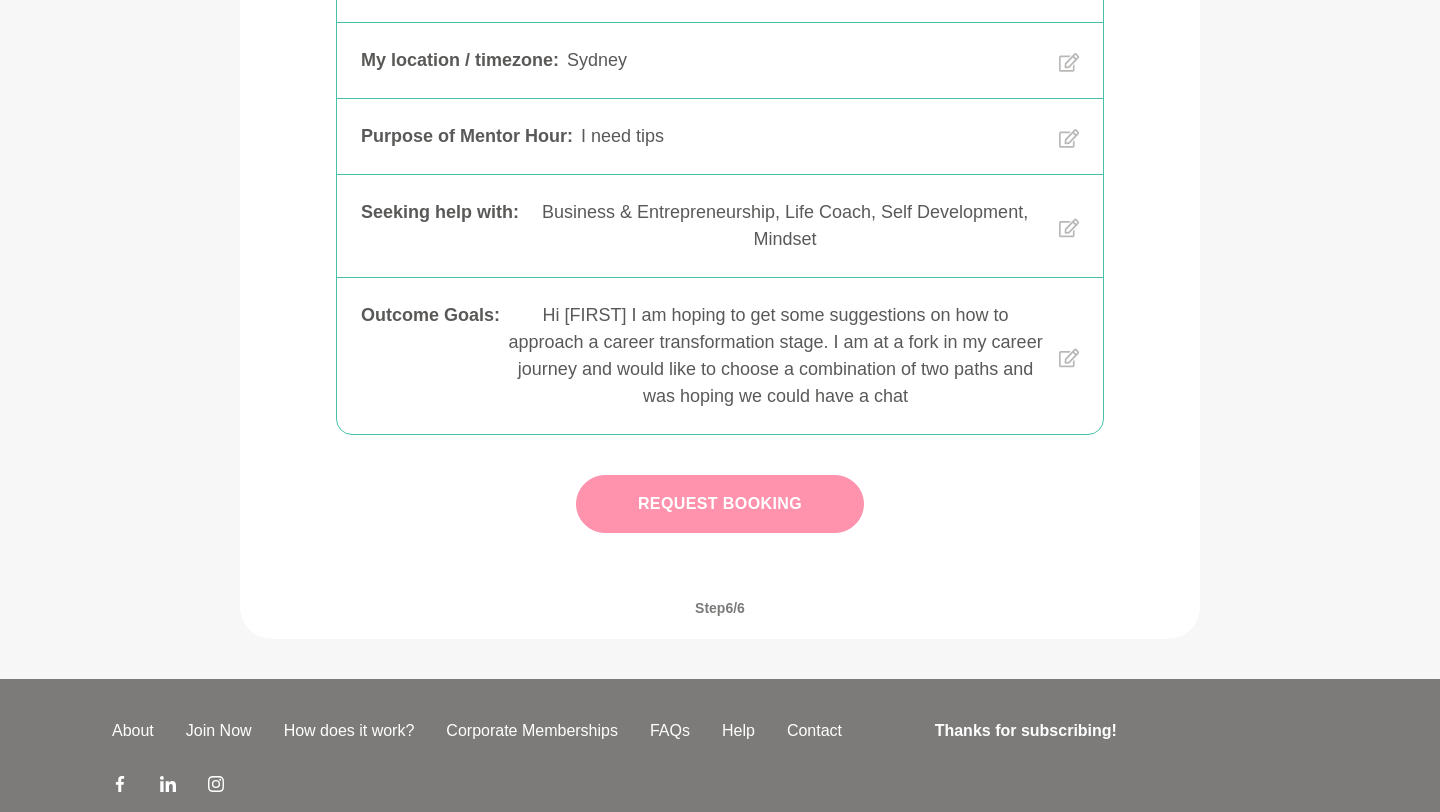 click on "Request Booking" at bounding box center (720, 504) 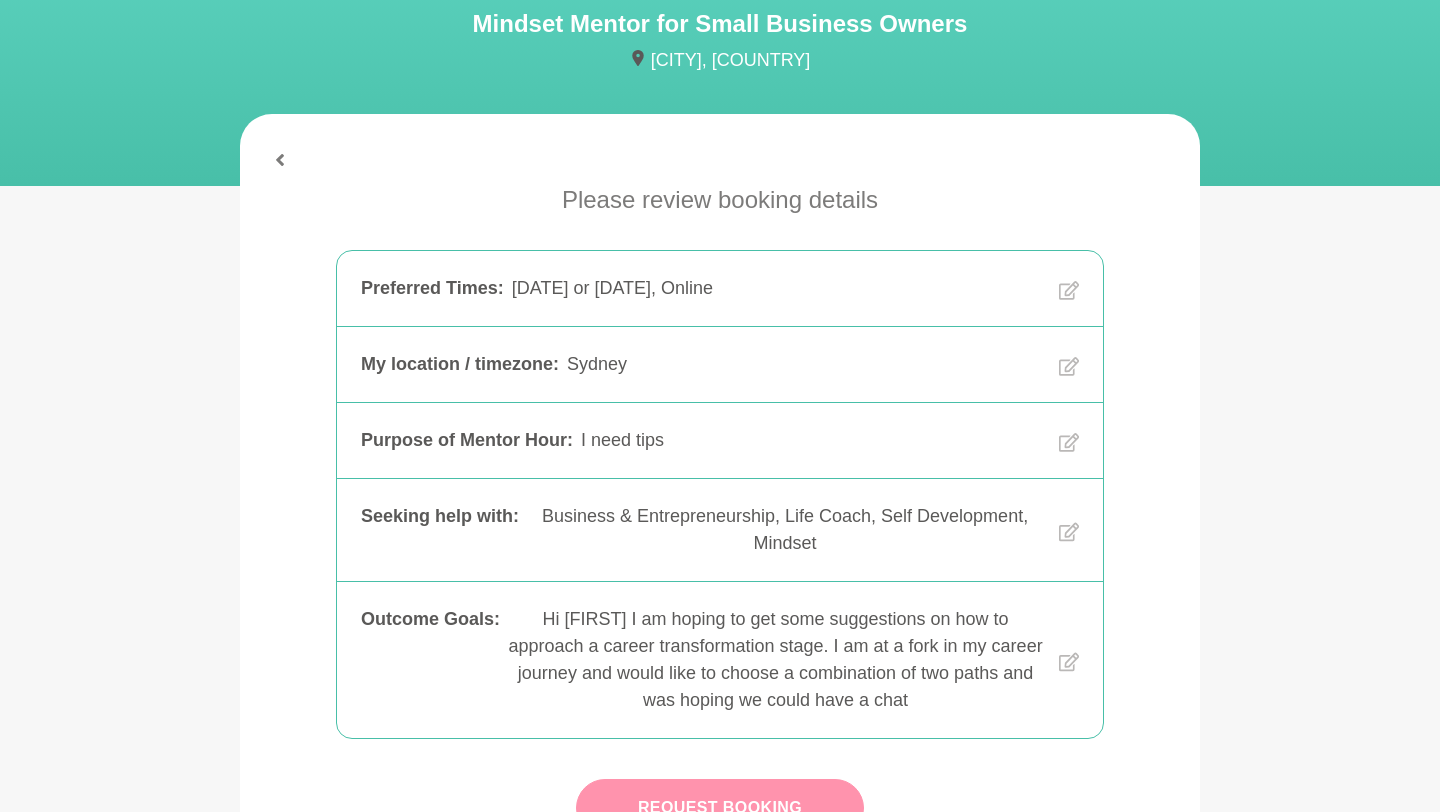 scroll, scrollTop: 164, scrollLeft: 0, axis: vertical 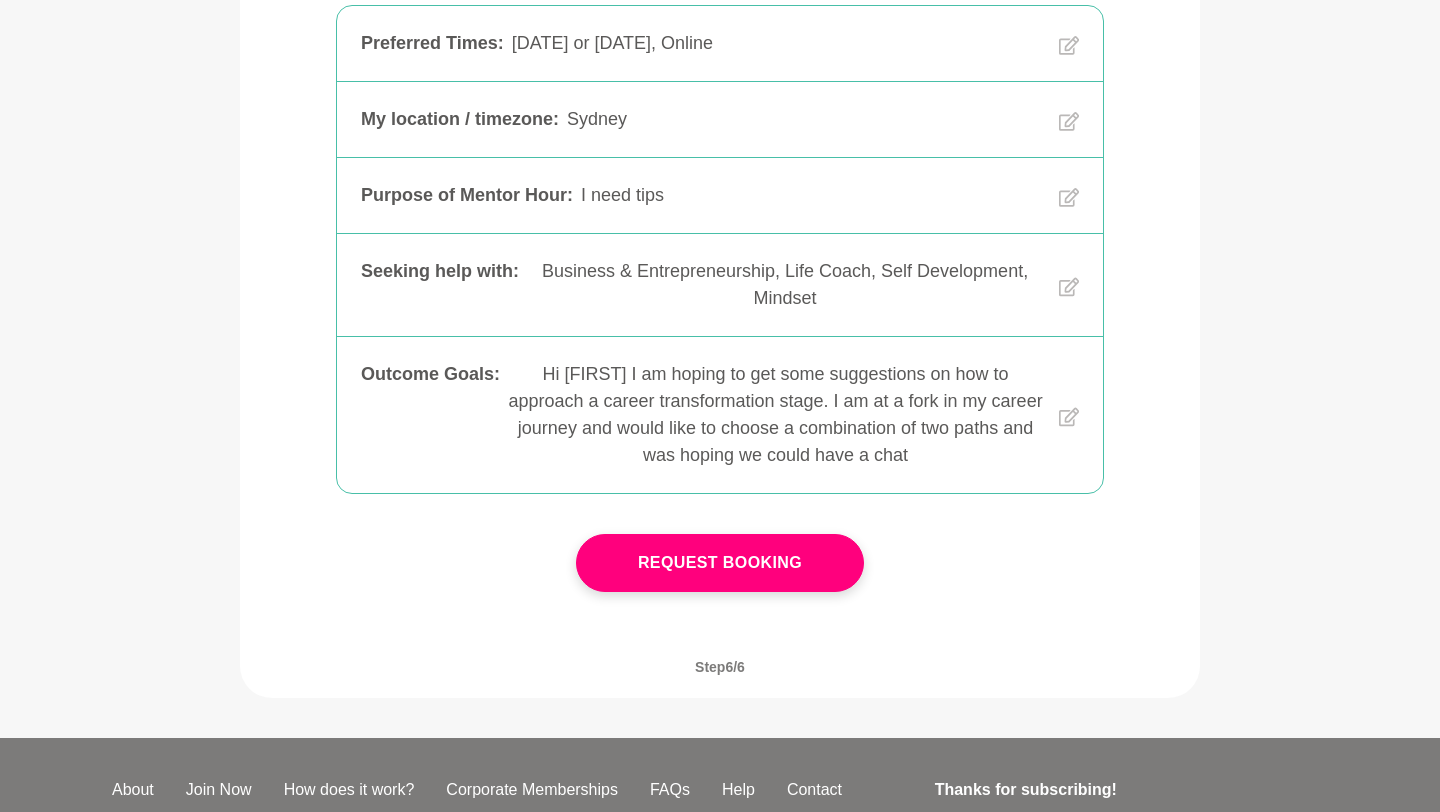 click on "Hi [FIRST] I am hoping to get some suggestions on how to approach a career transformation stage. I am at a fork in my career journey and would like to choose a combination of two paths and was hoping we could have a chat" at bounding box center (775, 415) 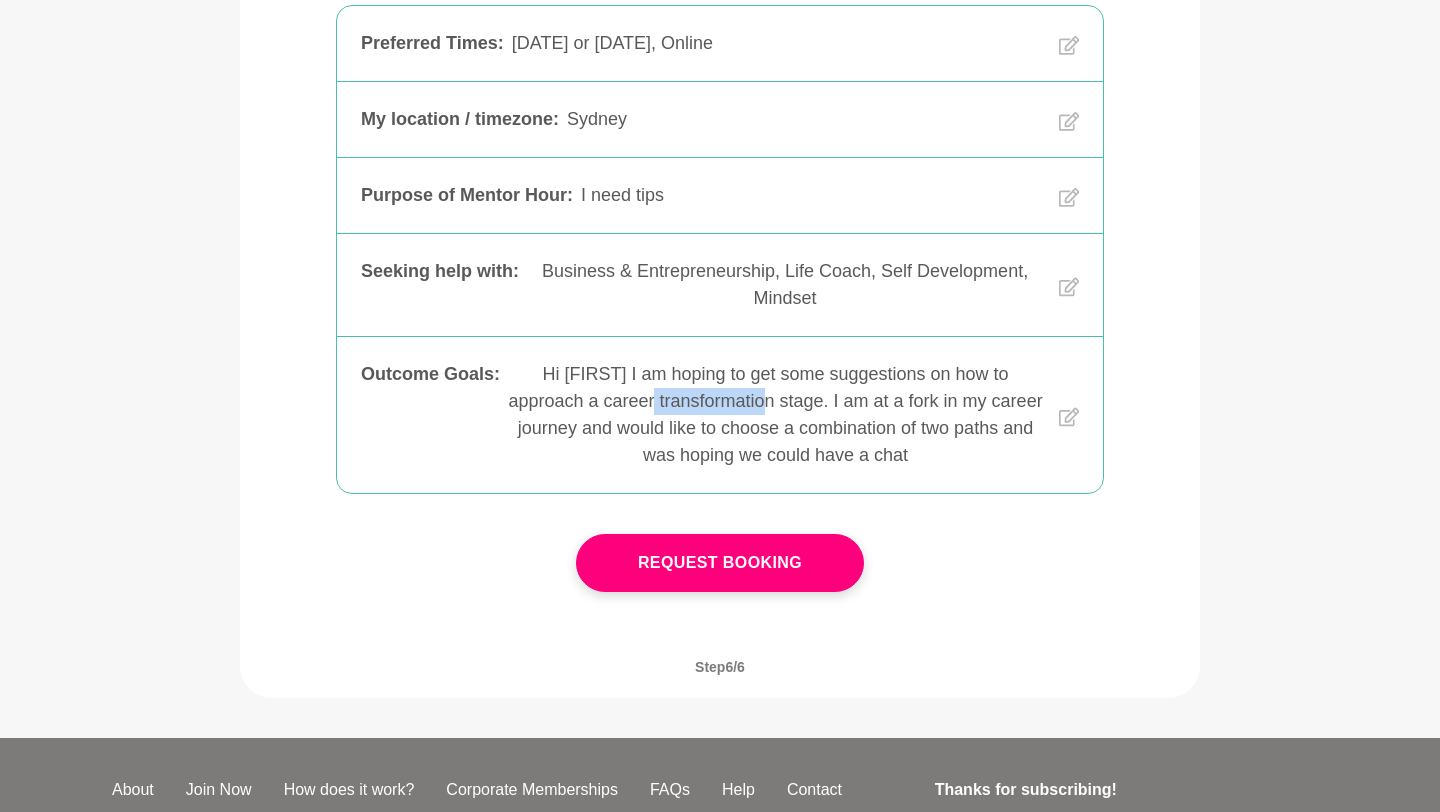 click on "Hi [FIRST] I am hoping to get some suggestions on how to approach a career transformation stage. I am at a fork in my career journey and would like to choose a combination of two paths and was hoping we could have a chat" at bounding box center [775, 415] 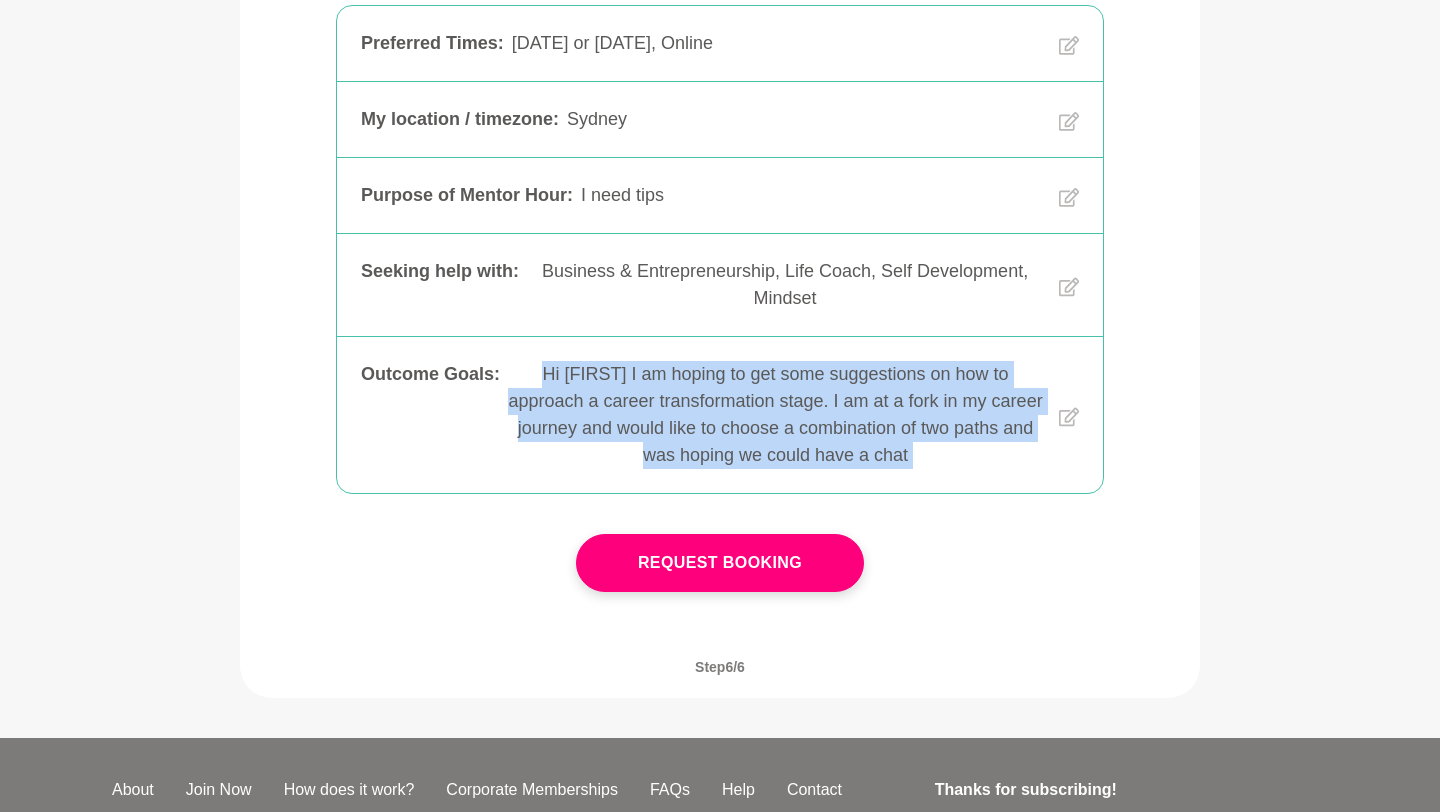 click on "Hi [FIRST] I am hoping to get some suggestions on how to approach a career transformation stage. I am at a fork in my career journey and would like to choose a combination of two paths and was hoping we could have a chat" at bounding box center (775, 415) 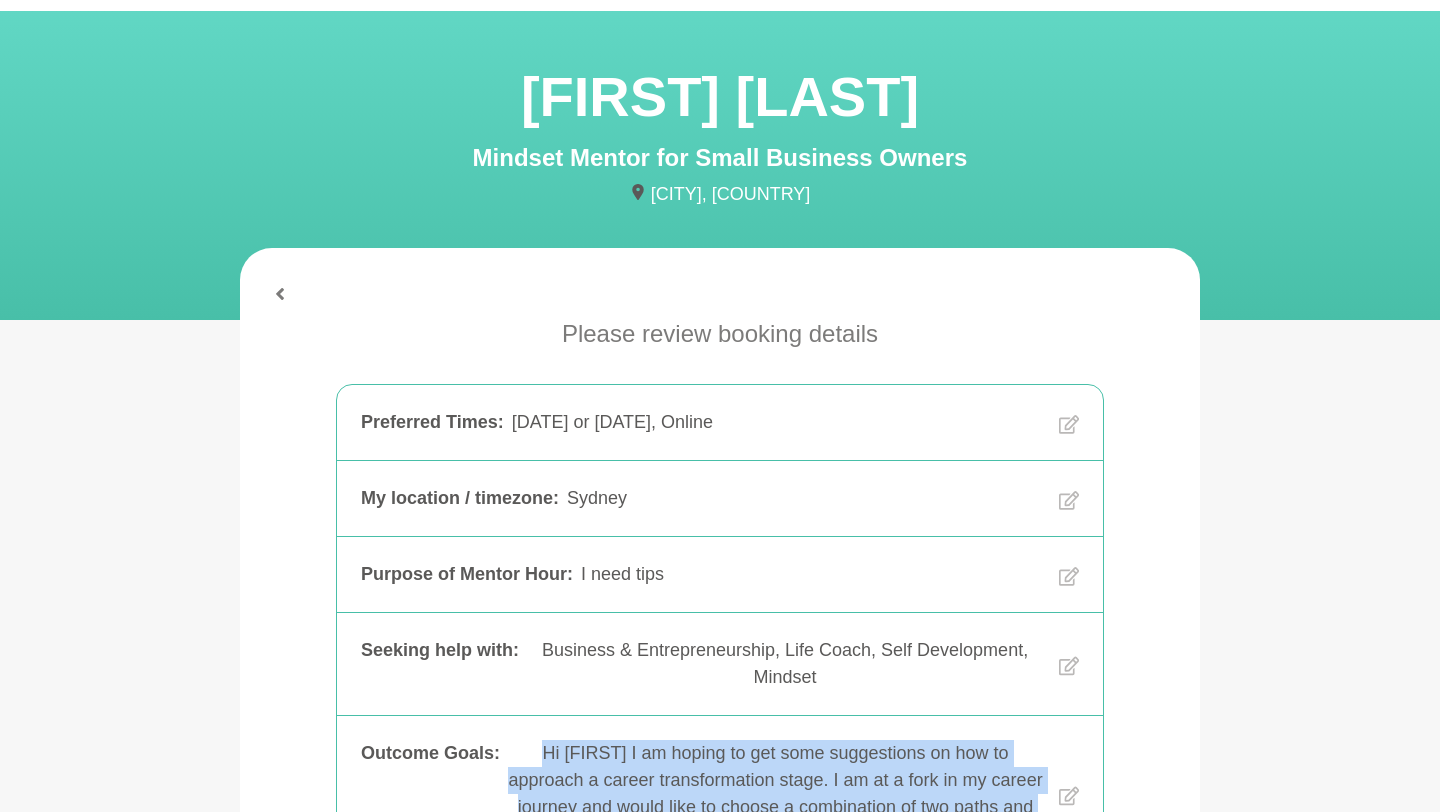 scroll, scrollTop: 0, scrollLeft: 0, axis: both 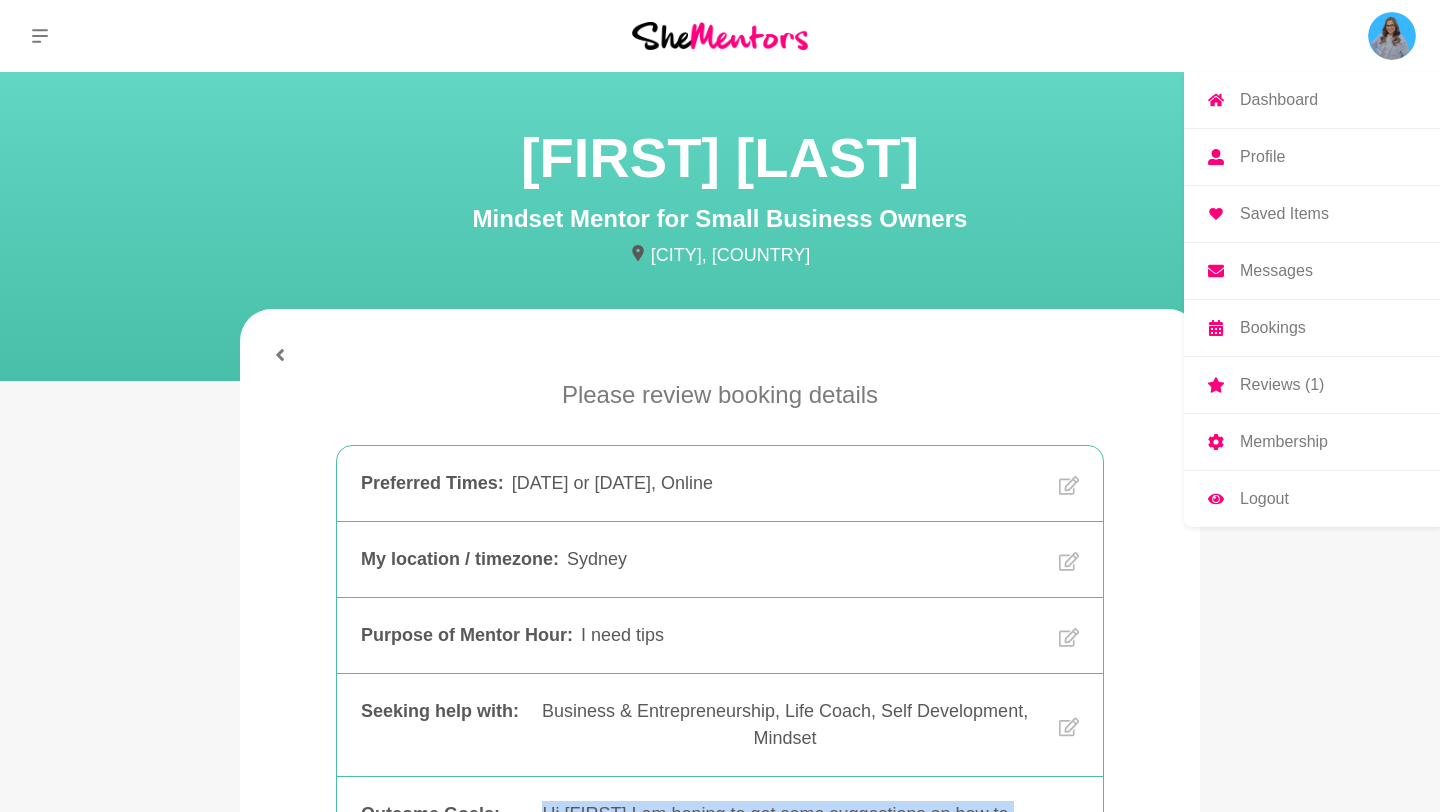 click at bounding box center (1392, 36) 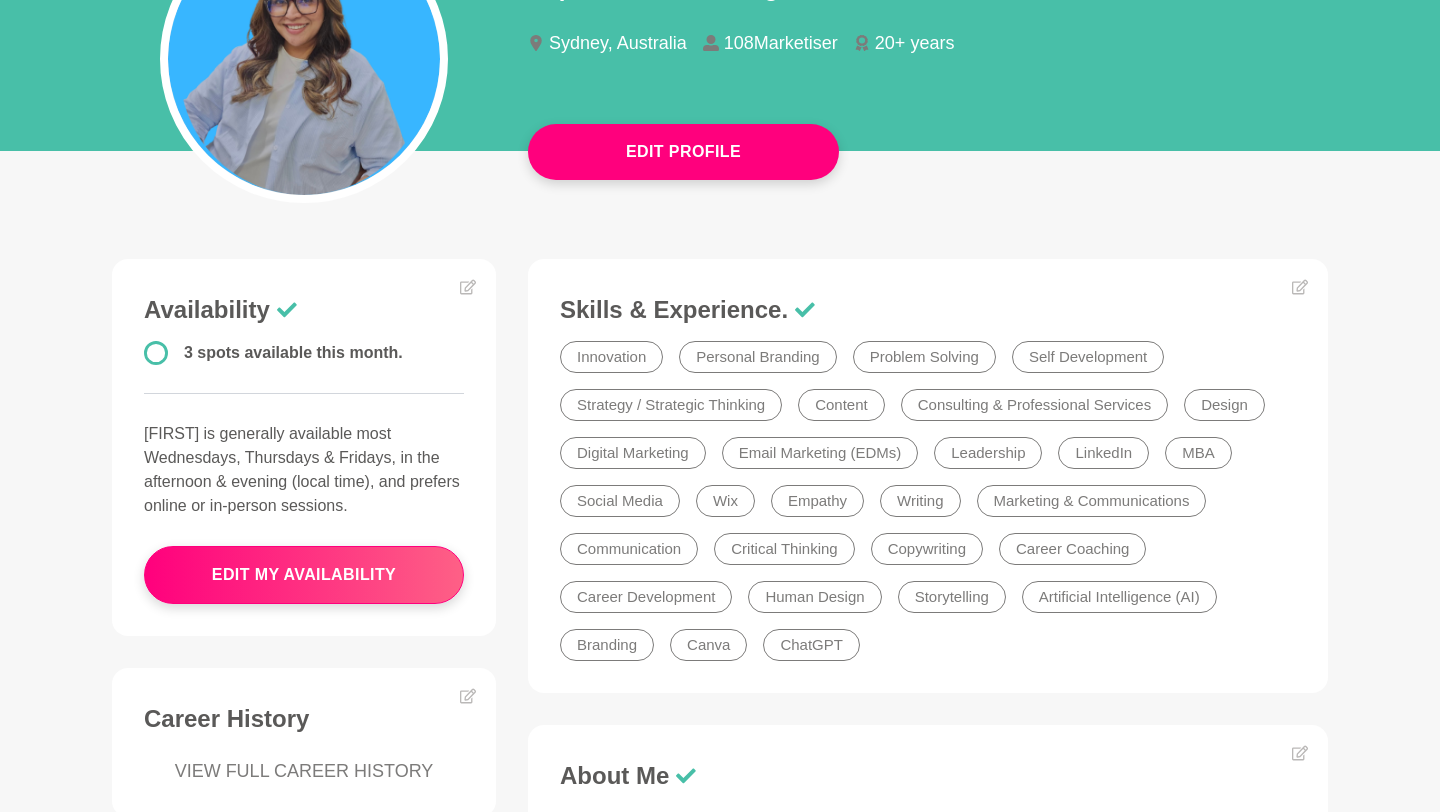scroll, scrollTop: 295, scrollLeft: 0, axis: vertical 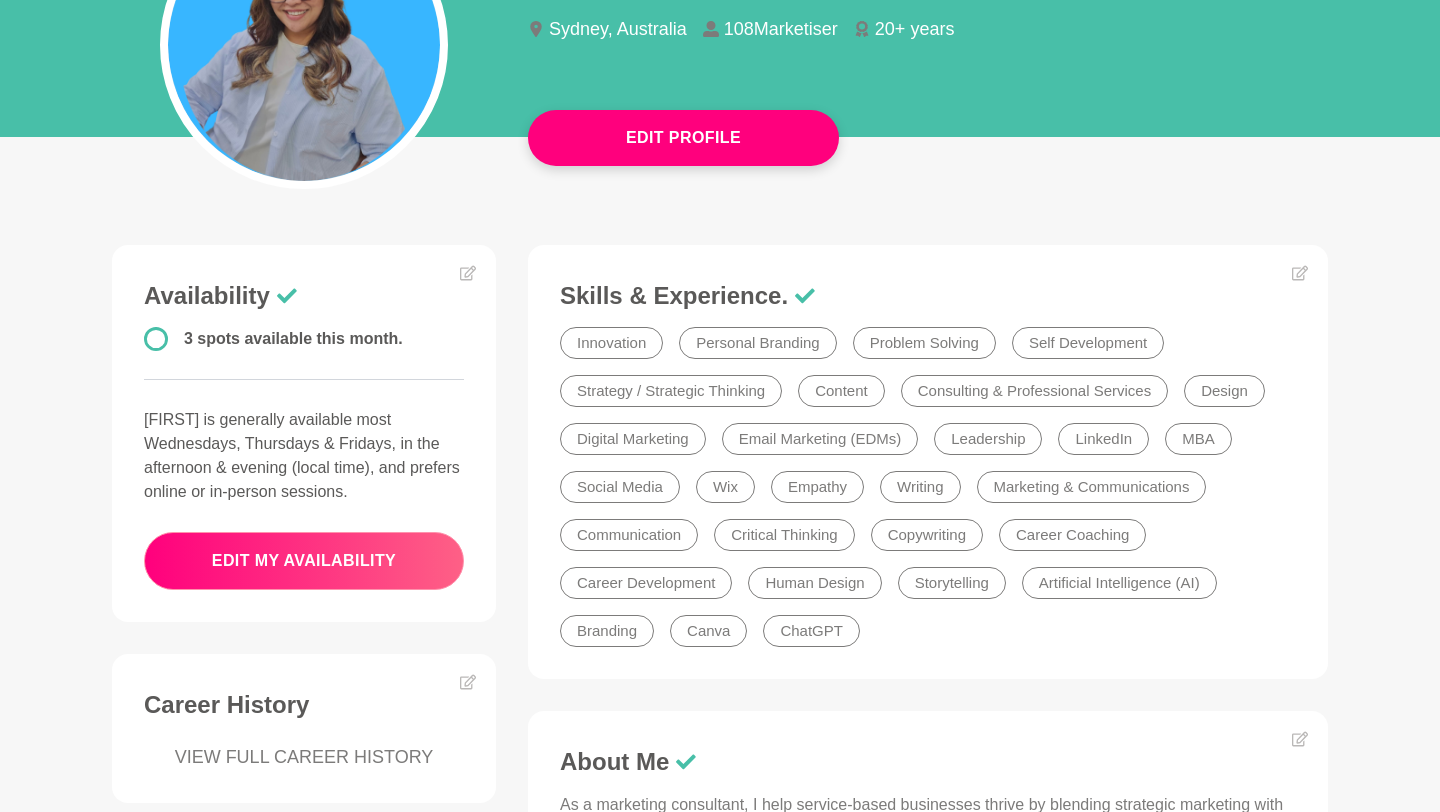click on "edit my availability" at bounding box center [304, 561] 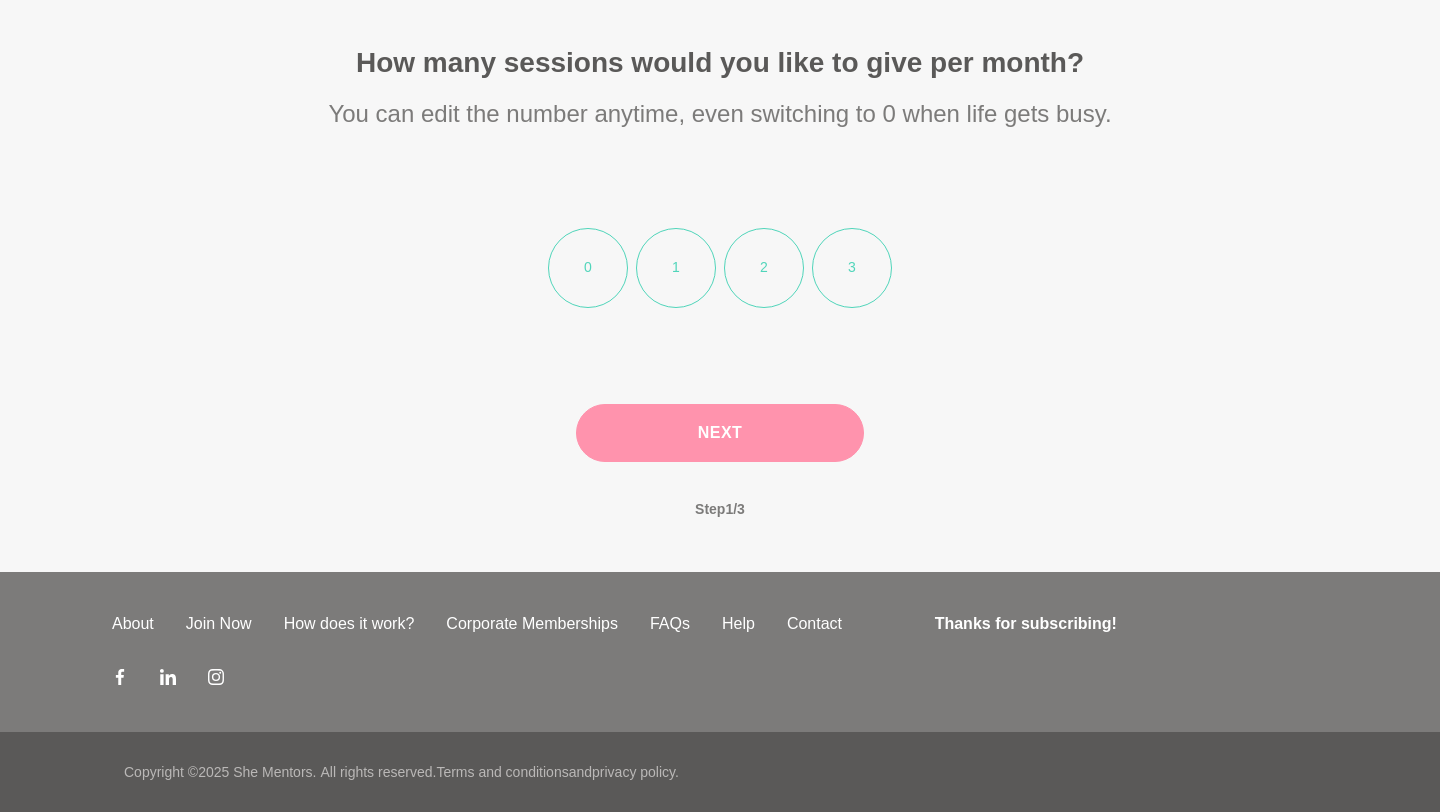 scroll, scrollTop: 0, scrollLeft: 0, axis: both 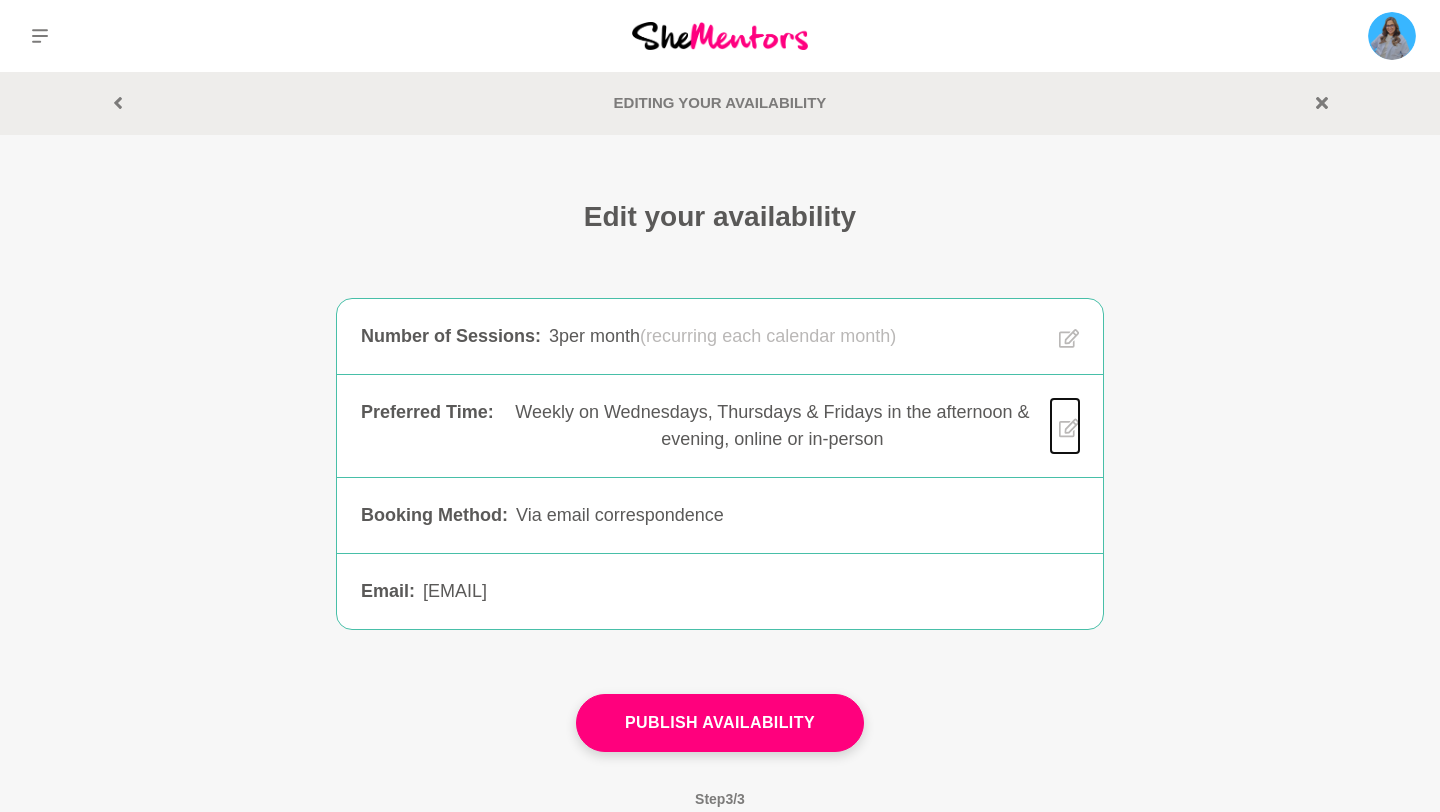 click 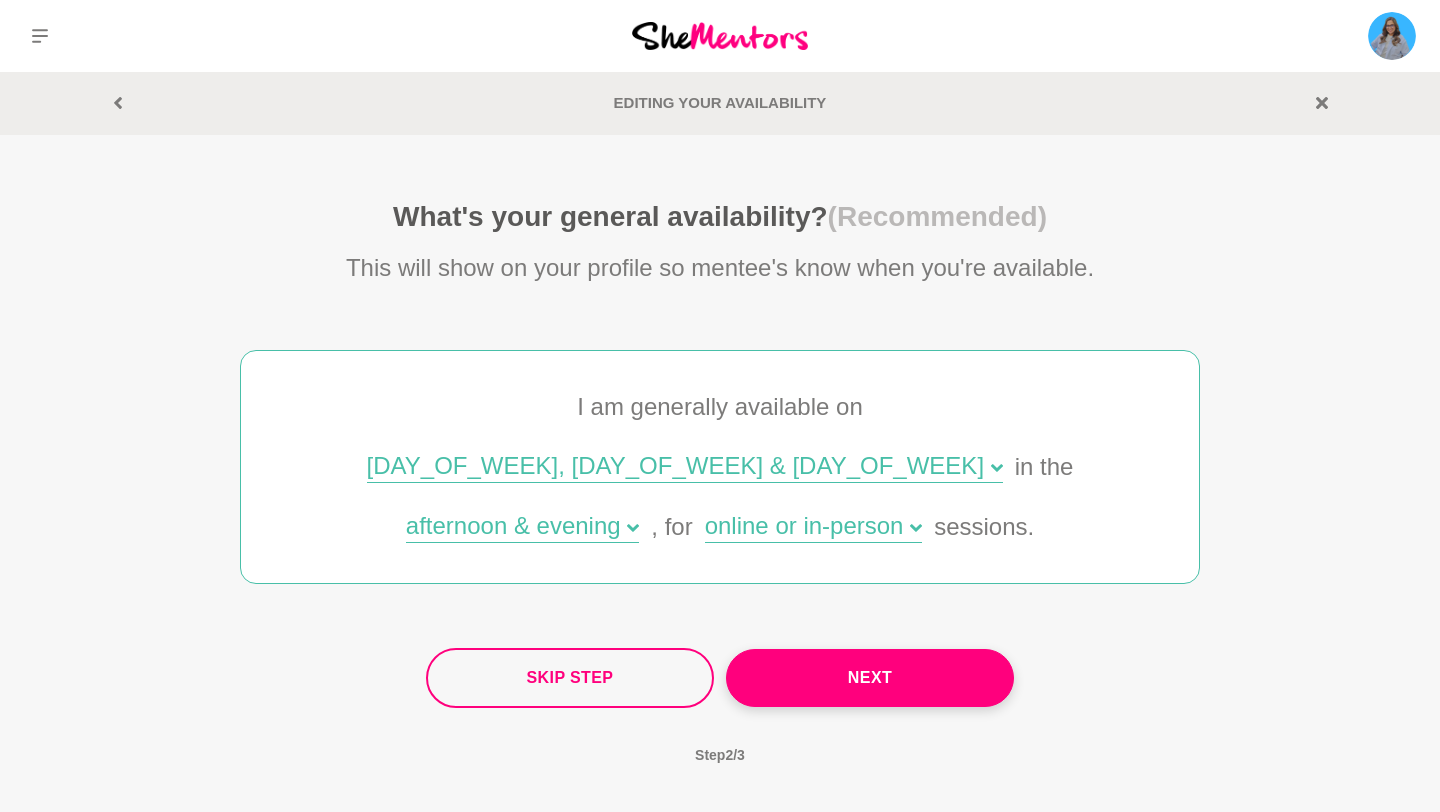 click on "[DAY_OF_WEEK], [DAY_OF_WEEK] & [DAY_OF_WEEK]" at bounding box center [685, 468] 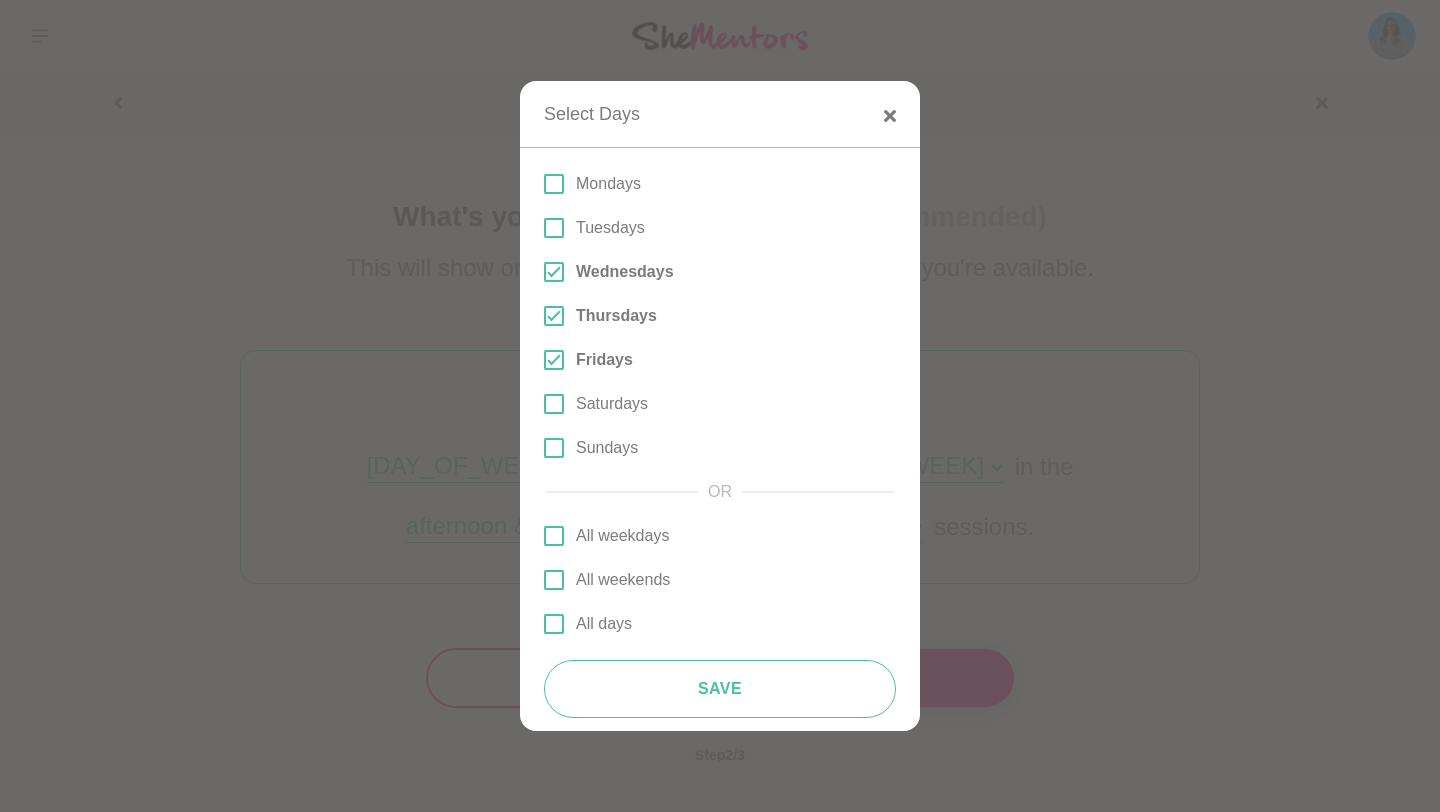 click on "Mondays" at bounding box center (608, 184) 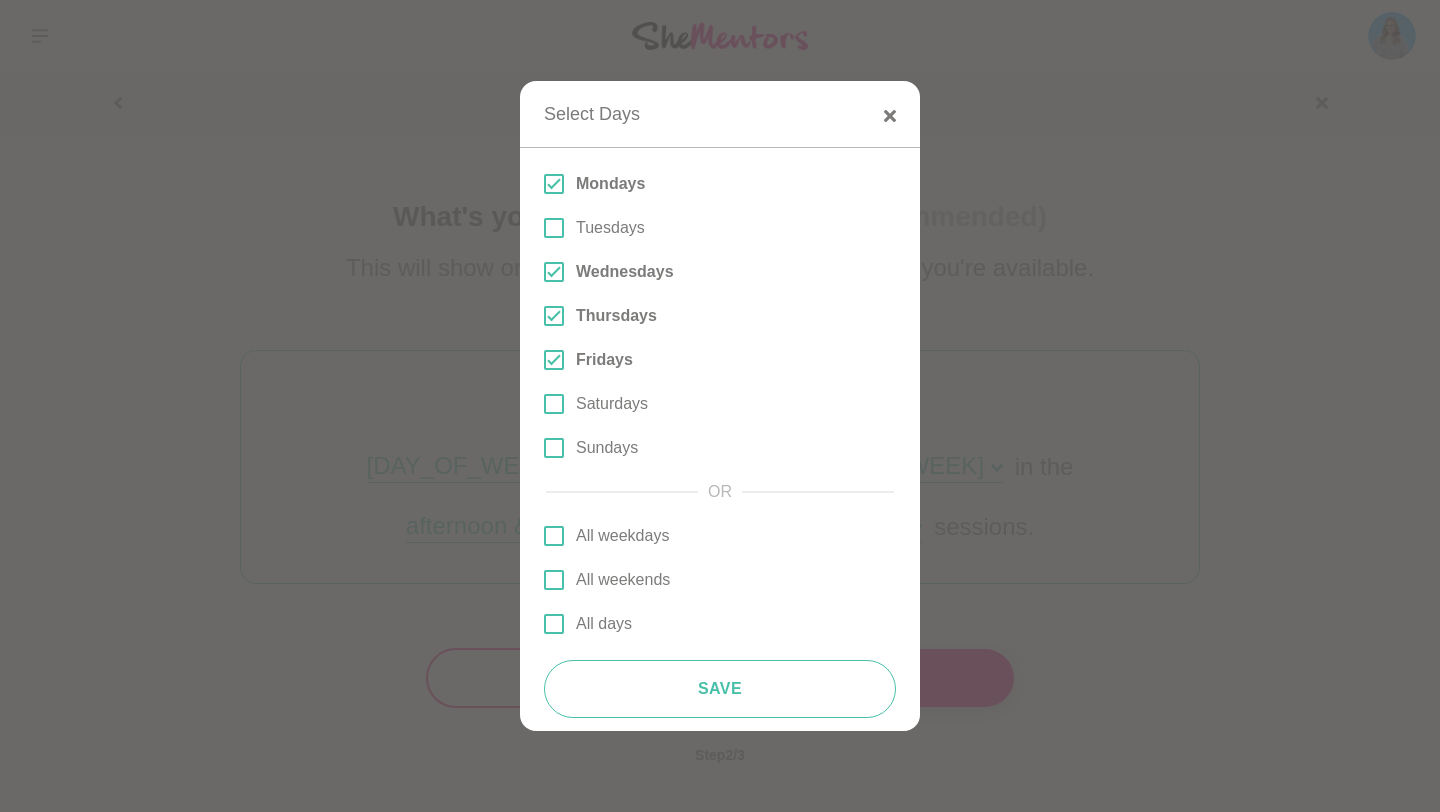 click on "Thursdays" at bounding box center [616, 316] 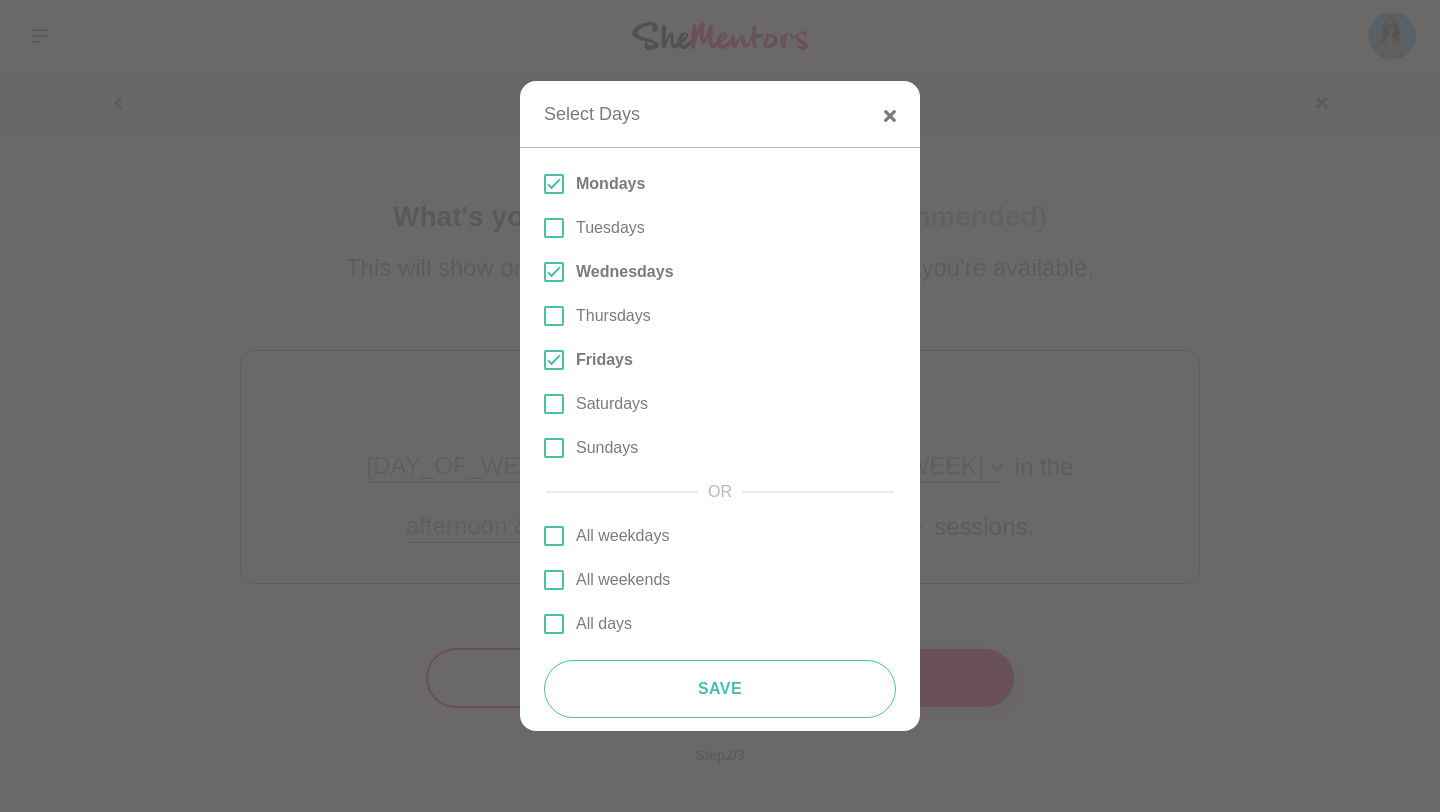 click on "Fridays" at bounding box center (604, 360) 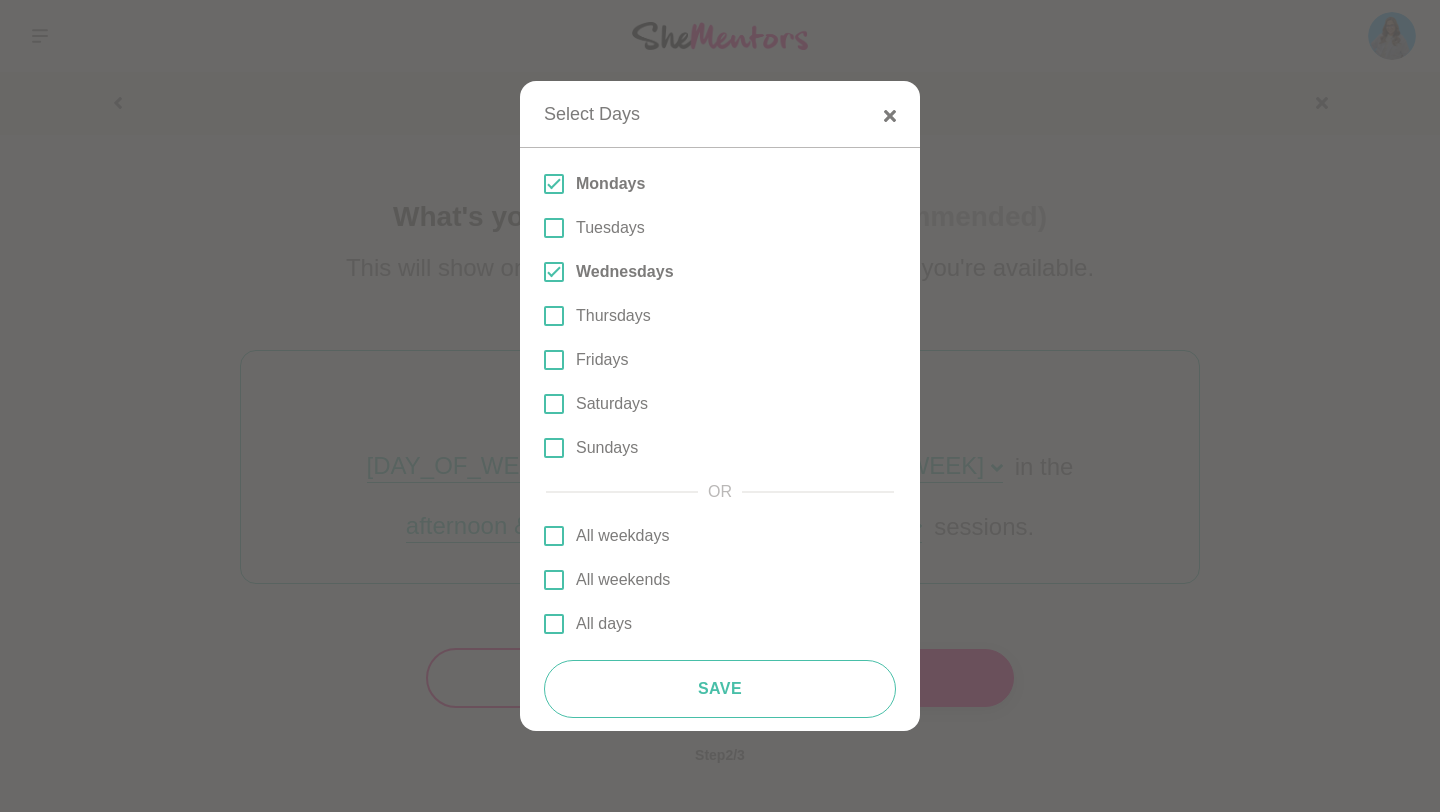 scroll, scrollTop: 11, scrollLeft: 0, axis: vertical 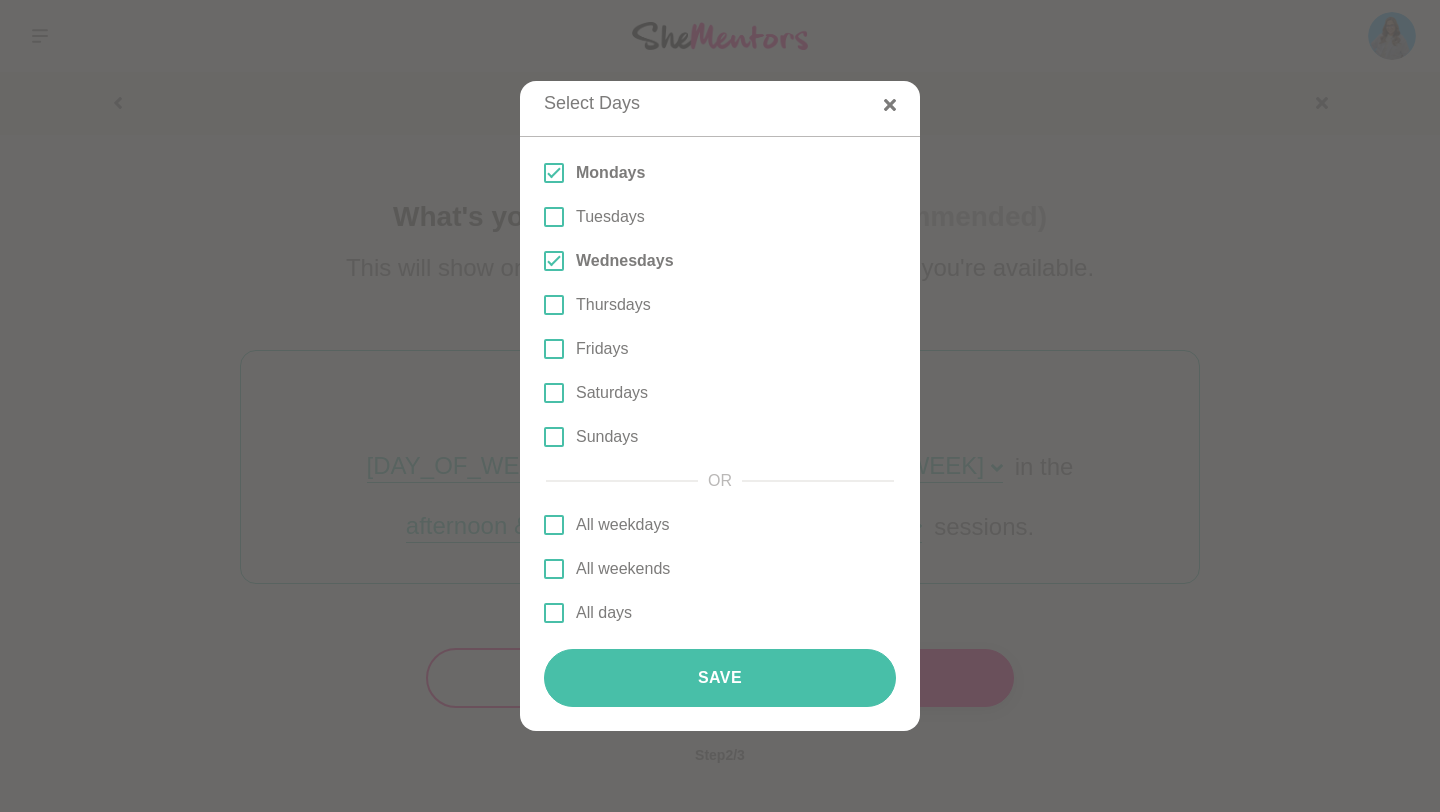 click on "Save" at bounding box center (720, 678) 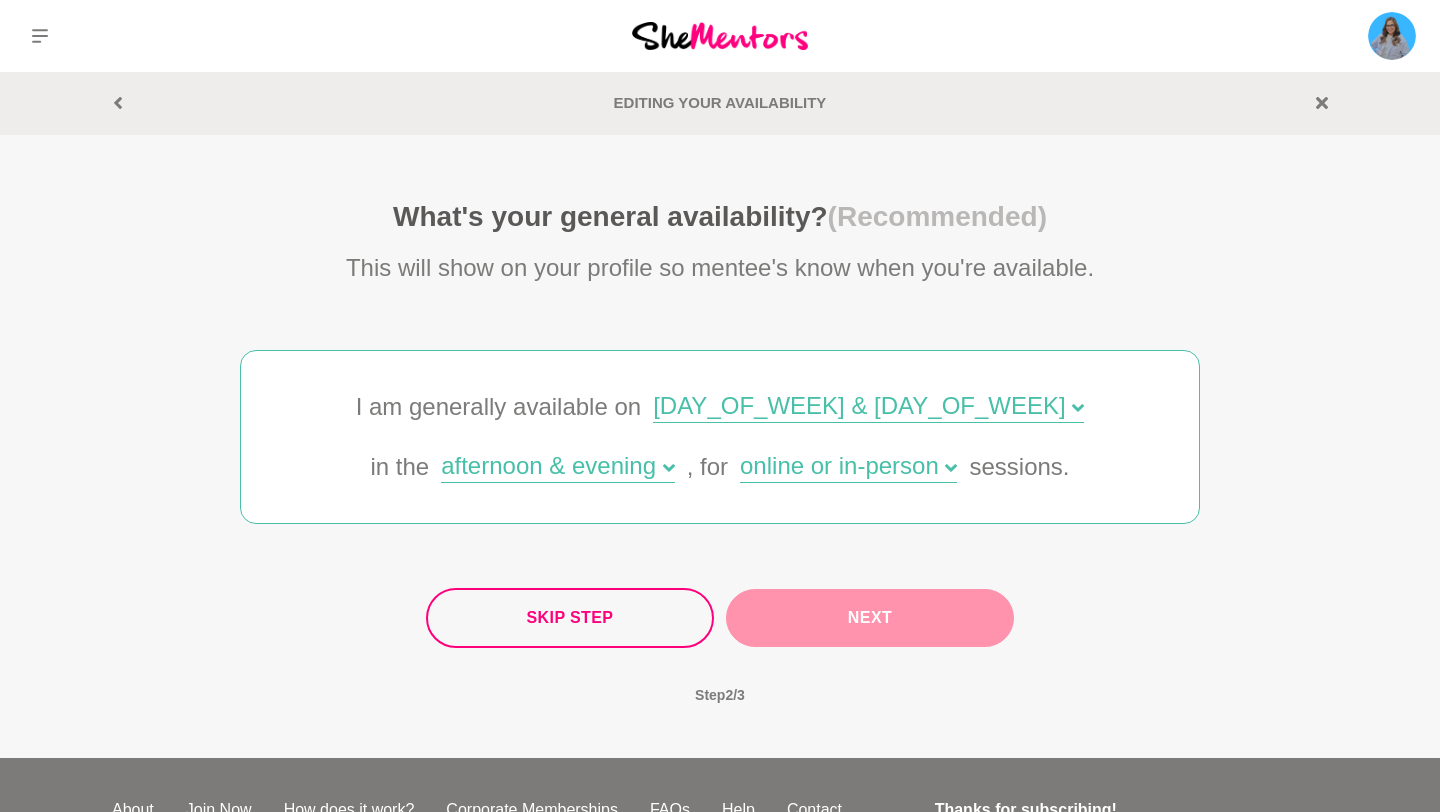 click on "Next" at bounding box center [870, 618] 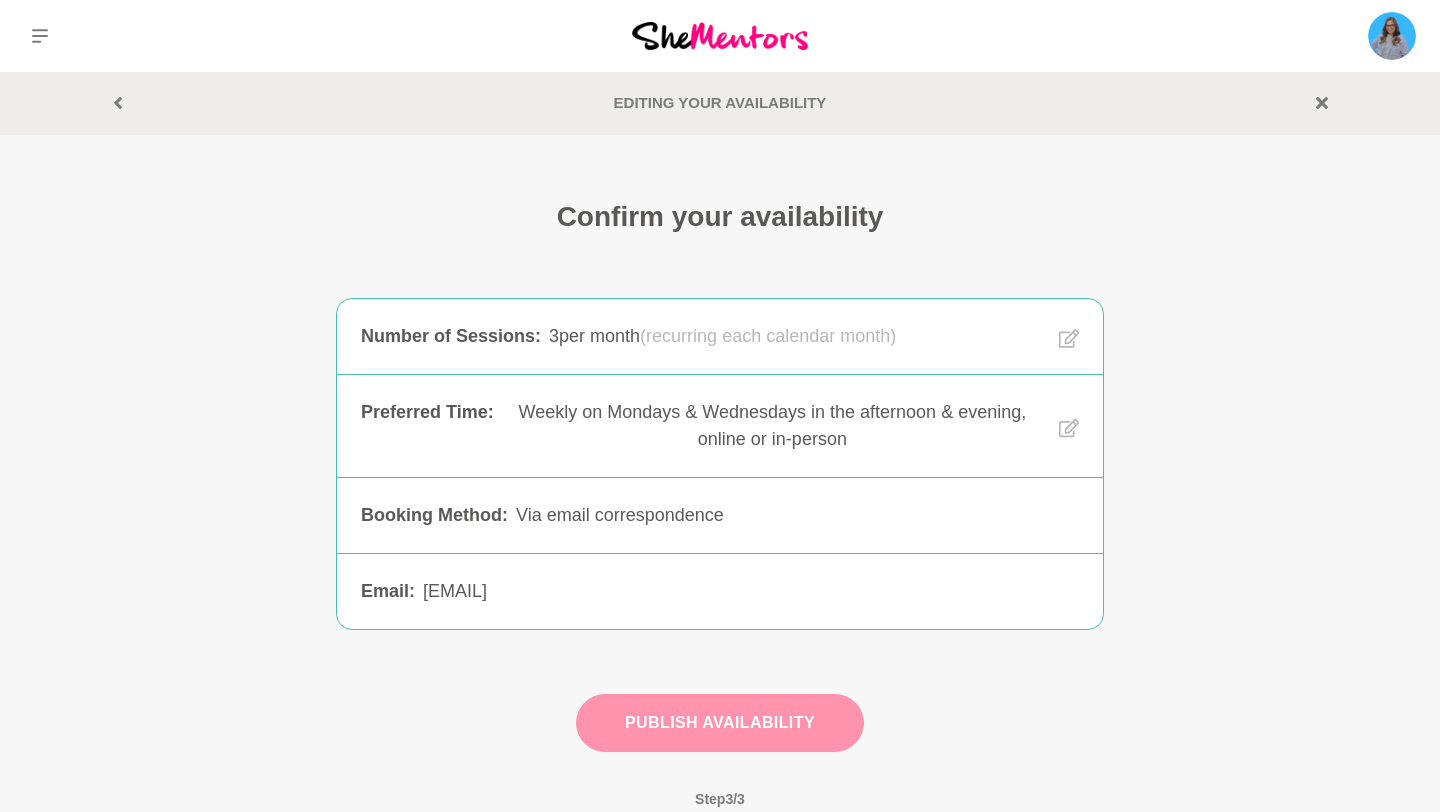click on "Publish Availability" at bounding box center [720, 723] 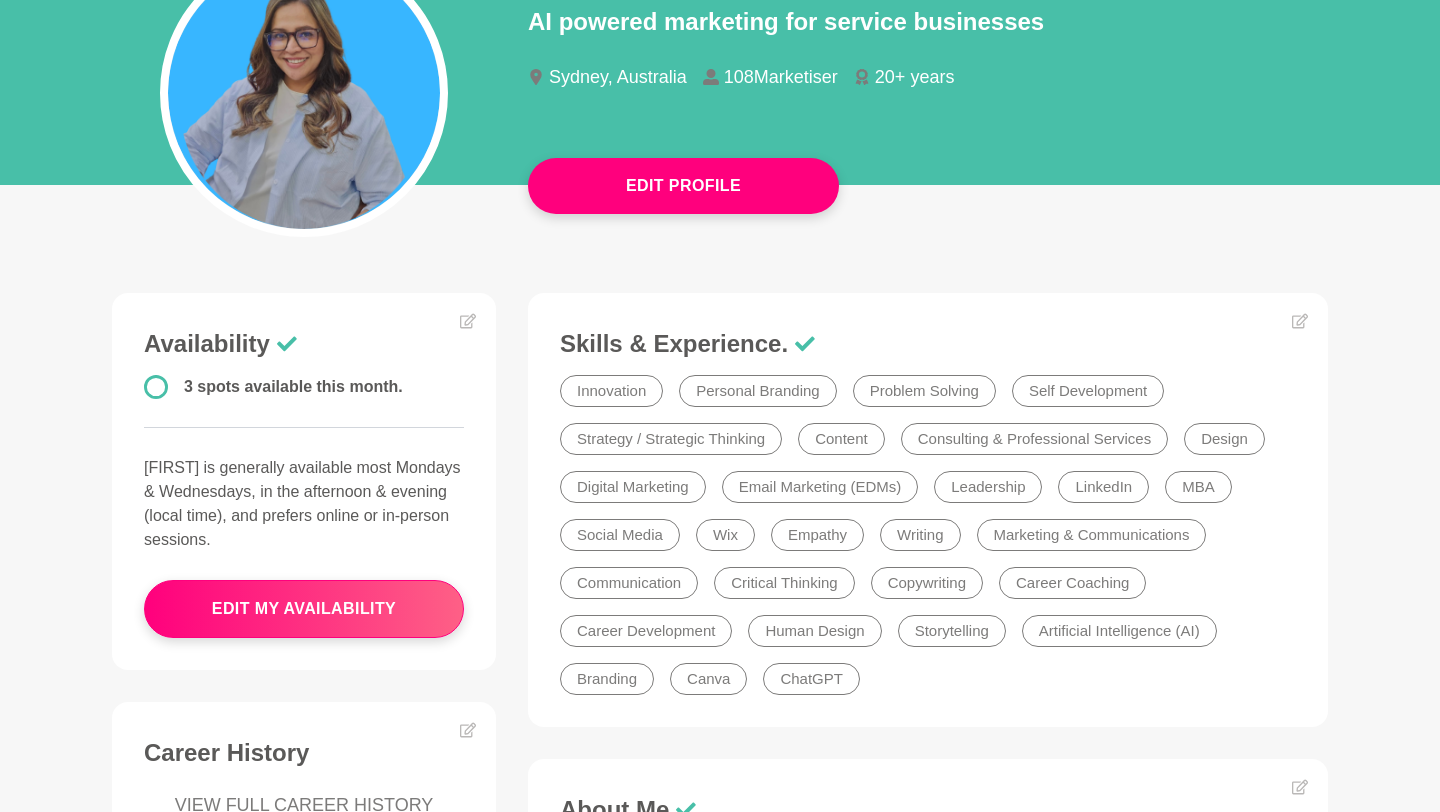 scroll, scrollTop: 0, scrollLeft: 0, axis: both 